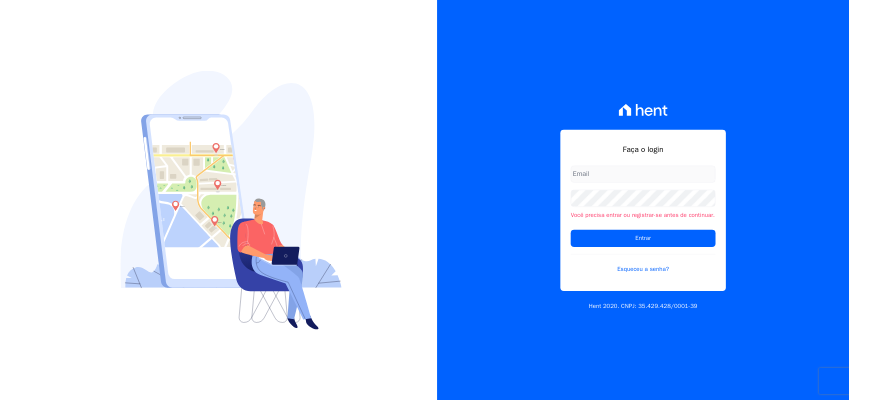 scroll, scrollTop: 0, scrollLeft: 0, axis: both 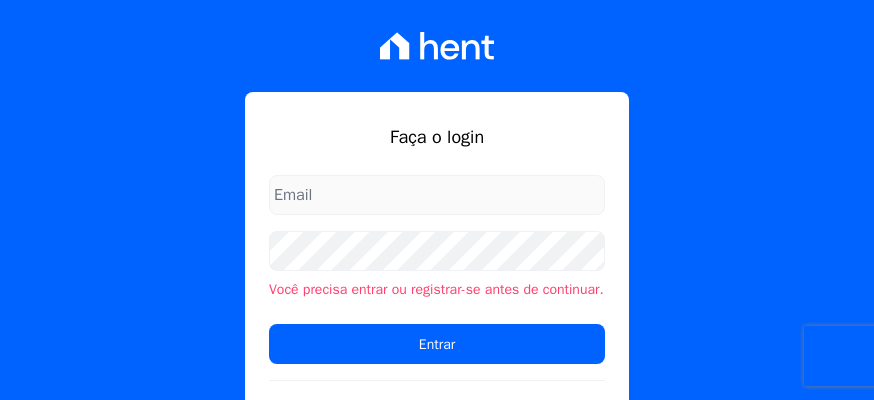 click at bounding box center (437, 195) 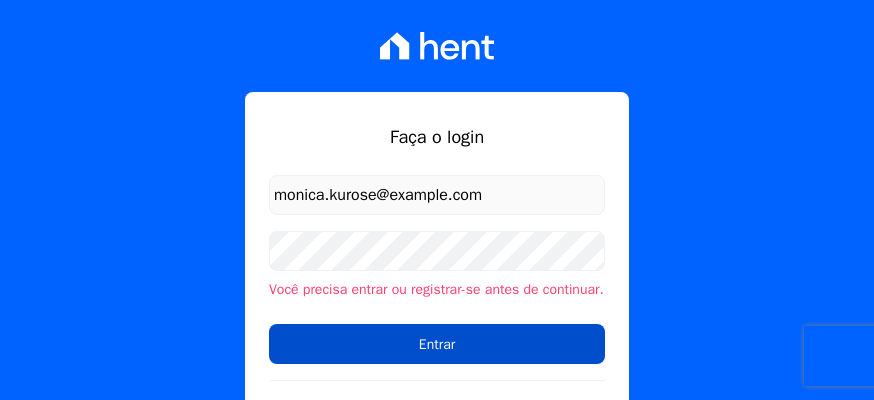 click on "Entrar" at bounding box center (437, 344) 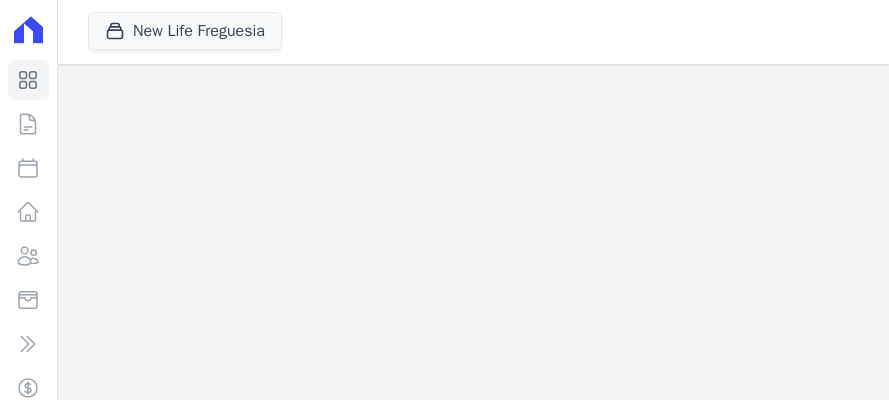 scroll, scrollTop: 0, scrollLeft: 0, axis: both 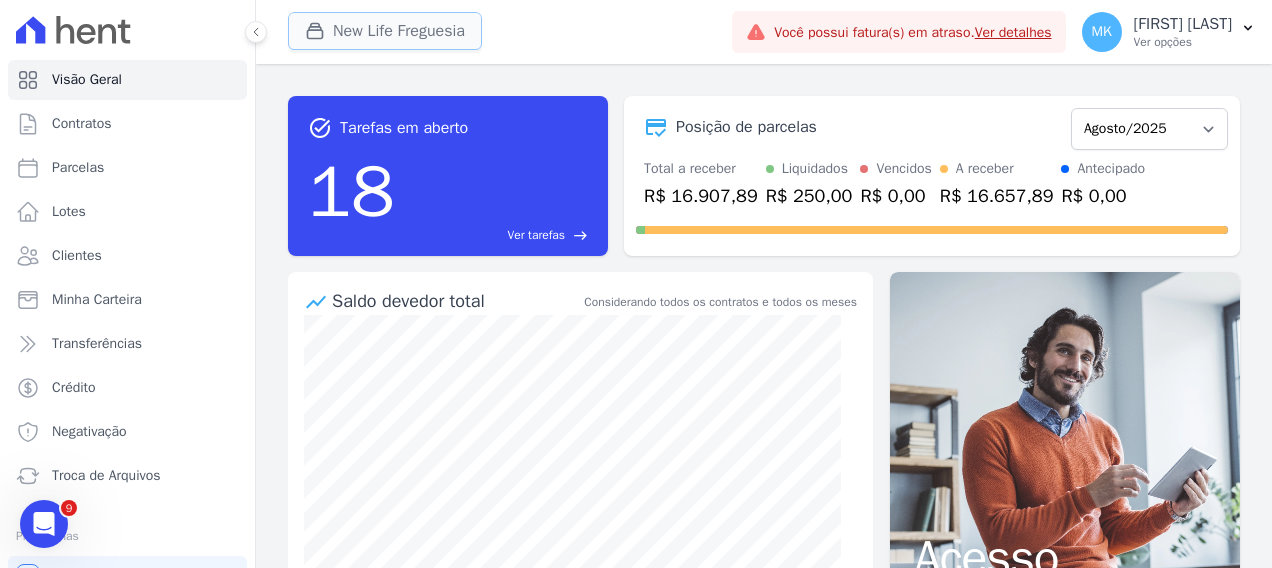 click on "New Life Freguesia" at bounding box center (385, 31) 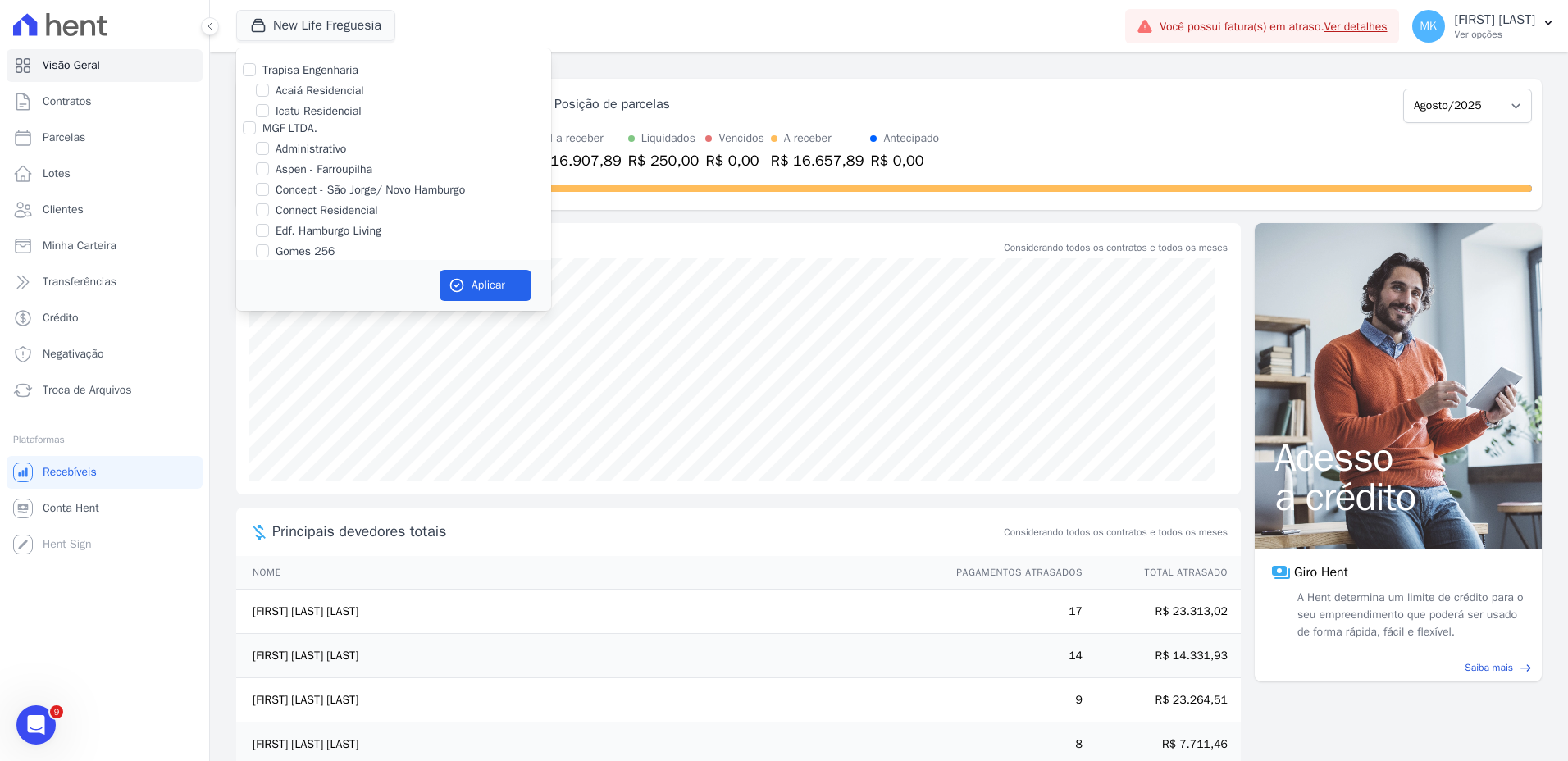click on "task_alt
Tarefas em aberto
18
Ver tarefas
east
Posição de parcelas
Setembro/2022
Outubro/2022
Novembro/2022
Dezembro/2022
Janeiro/2023
Fevereiro/2023
Março/2023
Abril/2023
Maio/2023
Junho/2023
Julho/2023
Agosto/2023
Setembro/2023
Outubro/2023
Novembro/2023
Dezembro/2023
Janeiro/2024
Fevereiro/2024
Março/2024
Abril/2024
Maio/2024
Junho/2024
Julho/2024
Agosto/2024
Setembro/2024
Outubro/2024
Novembro/2024
Dezembro/2024
Janeiro/2025
Fevereiro/2025
Março/2025
Abril/2025
Maio/2025
Junho/2025
Julho/2025
Agosto/2025
Setembro/2025
Outubro/2025
Novembro/2025
Dezembro/2025
Janeiro/2026
Fevereiro/2026
Março/2026
Abril/2026
Maio/2026
Junho/2026
Julho/2026
Agosto/2026" at bounding box center (889, 144) 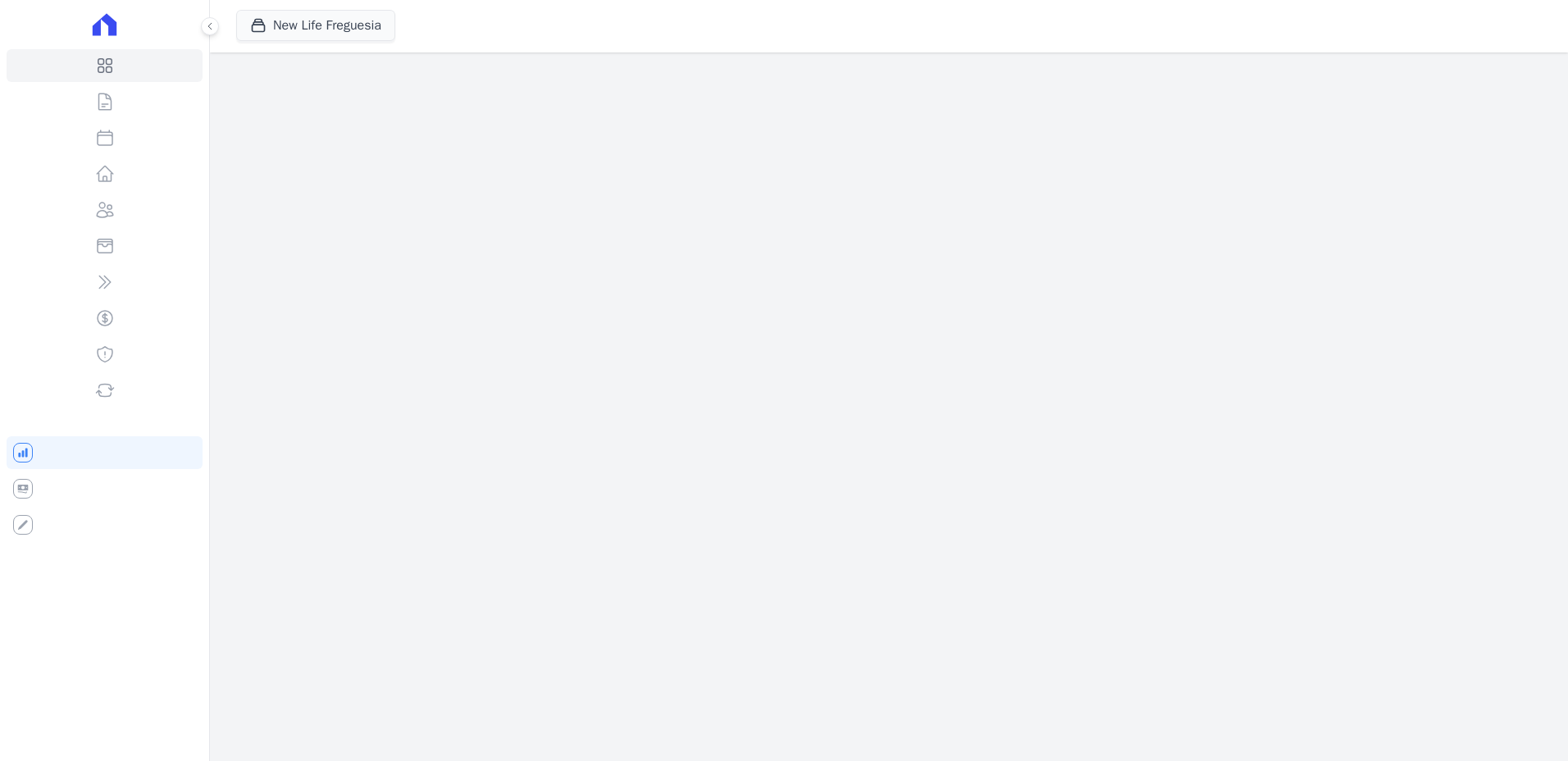 scroll, scrollTop: 0, scrollLeft: 0, axis: both 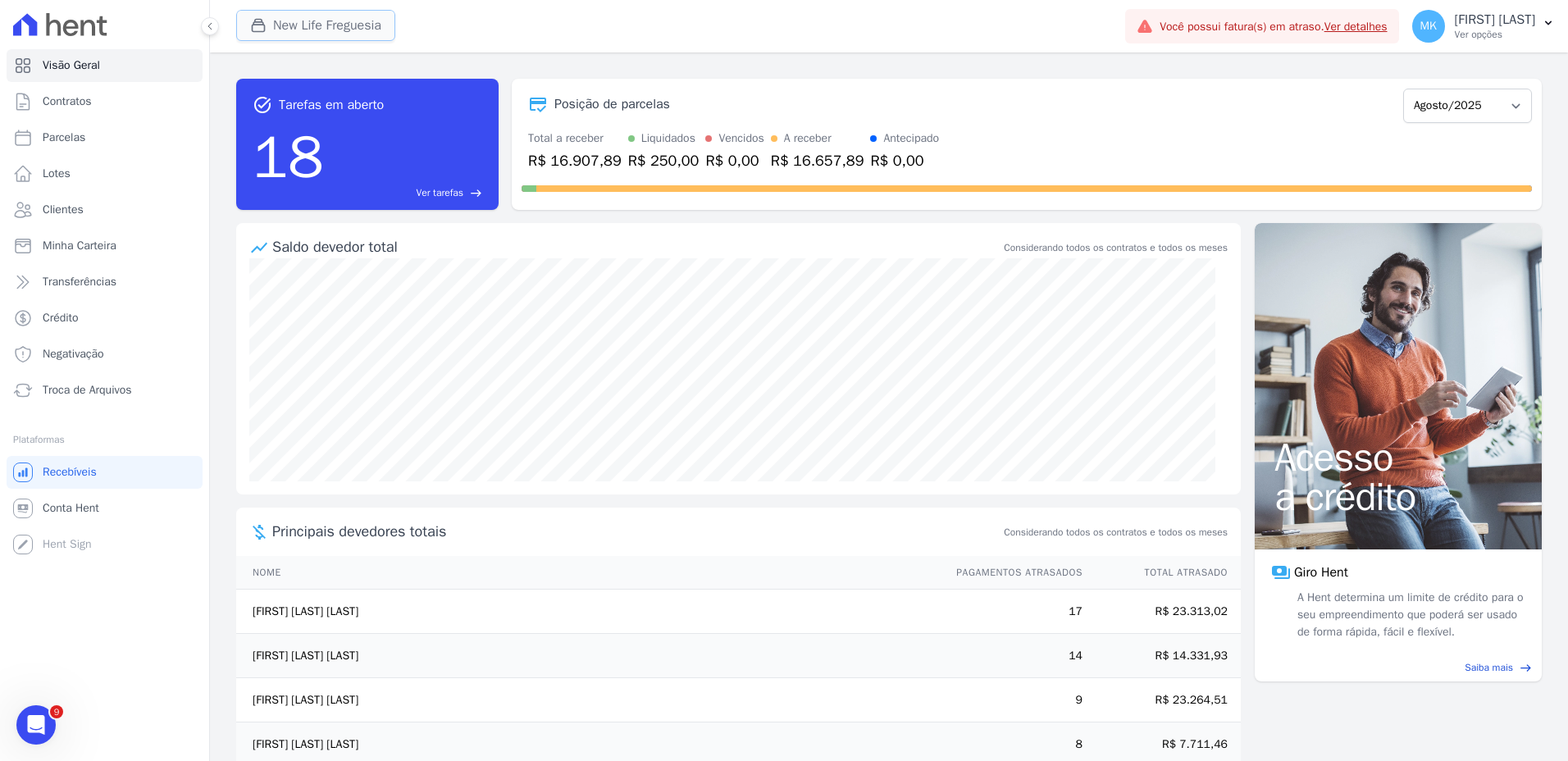 click on "New Life Freguesia" at bounding box center (316, 25) 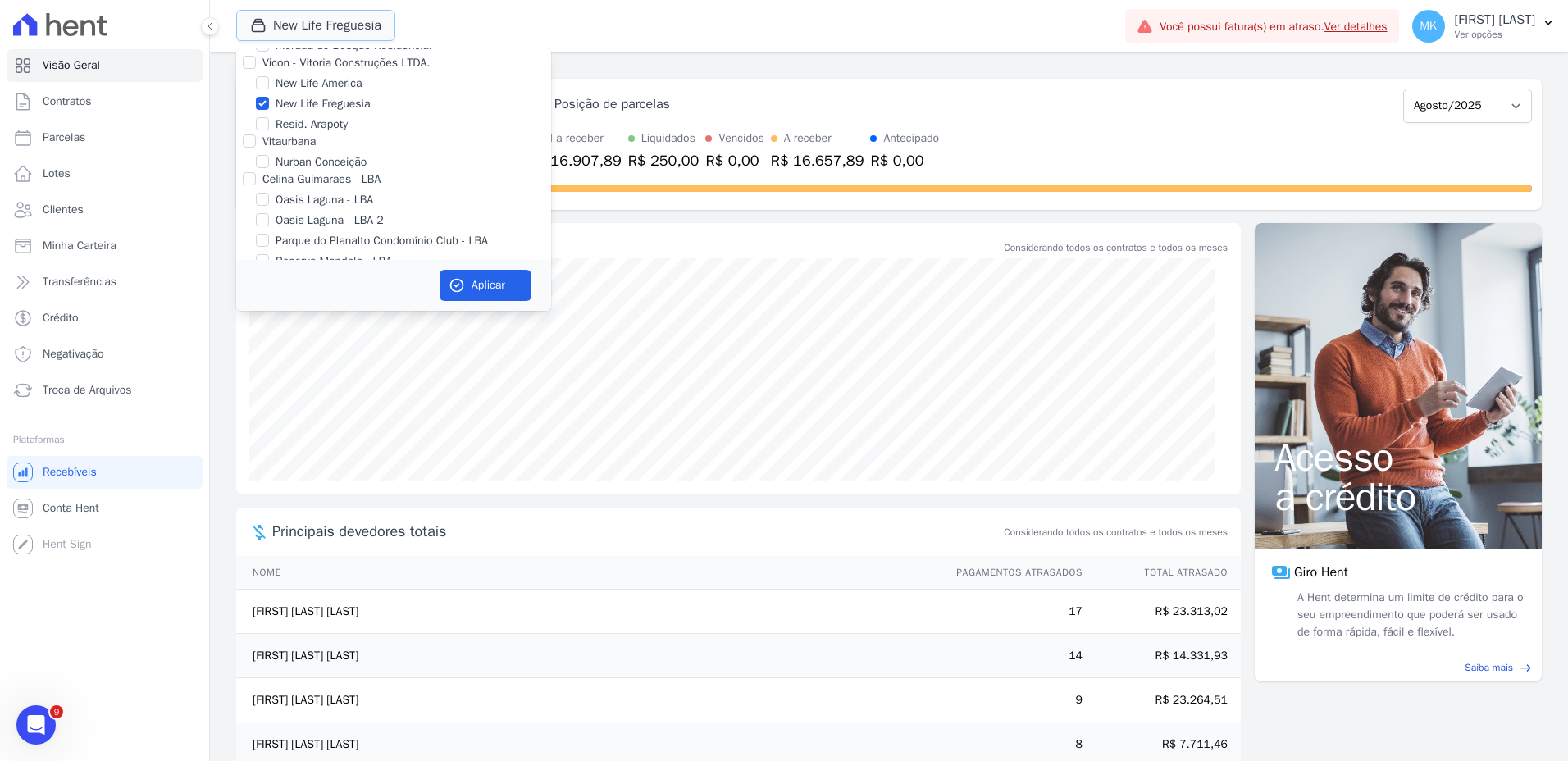 scroll, scrollTop: 6281, scrollLeft: 0, axis: vertical 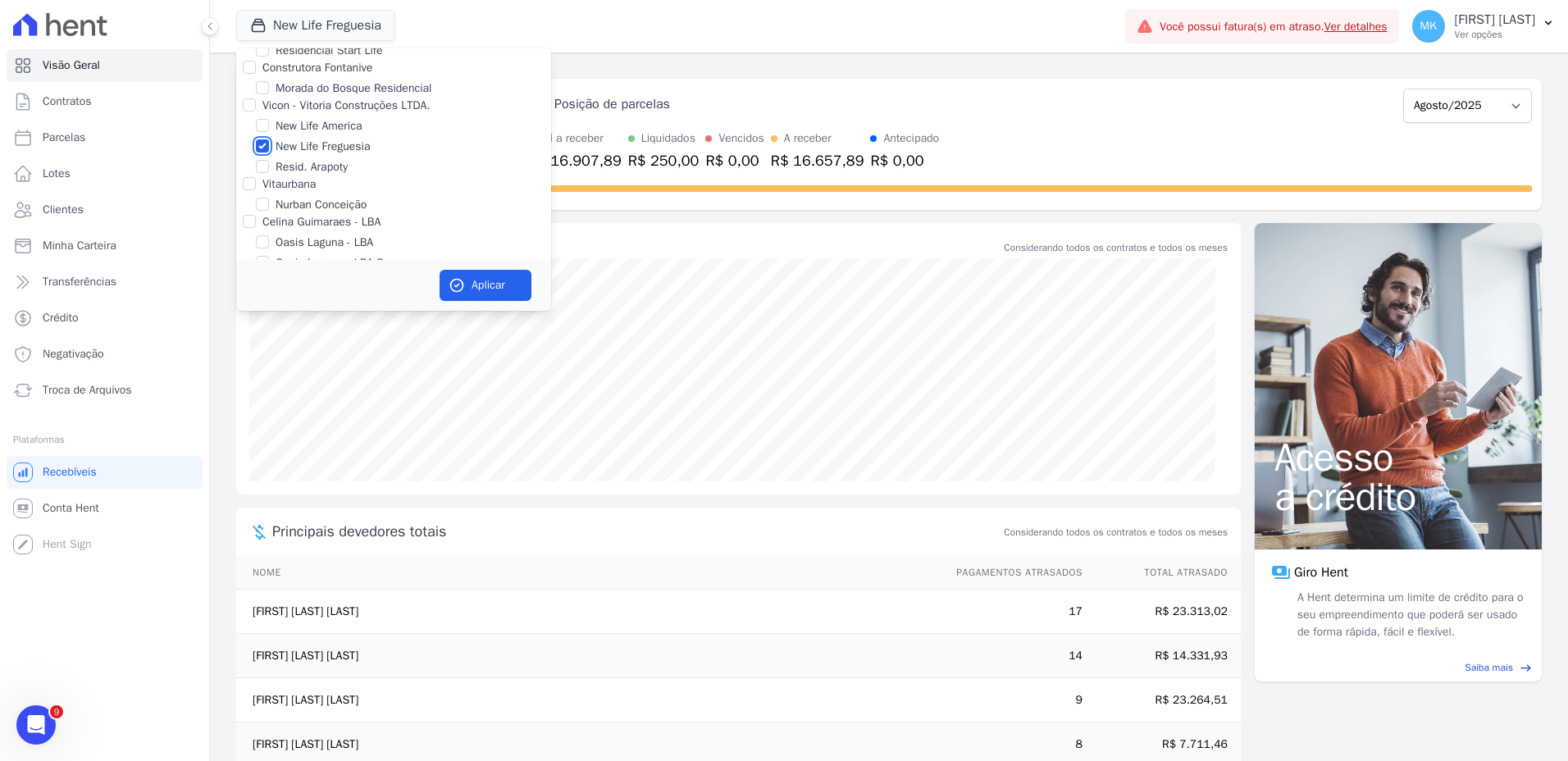 click on "New Life Freguesia" at bounding box center [262, 146] 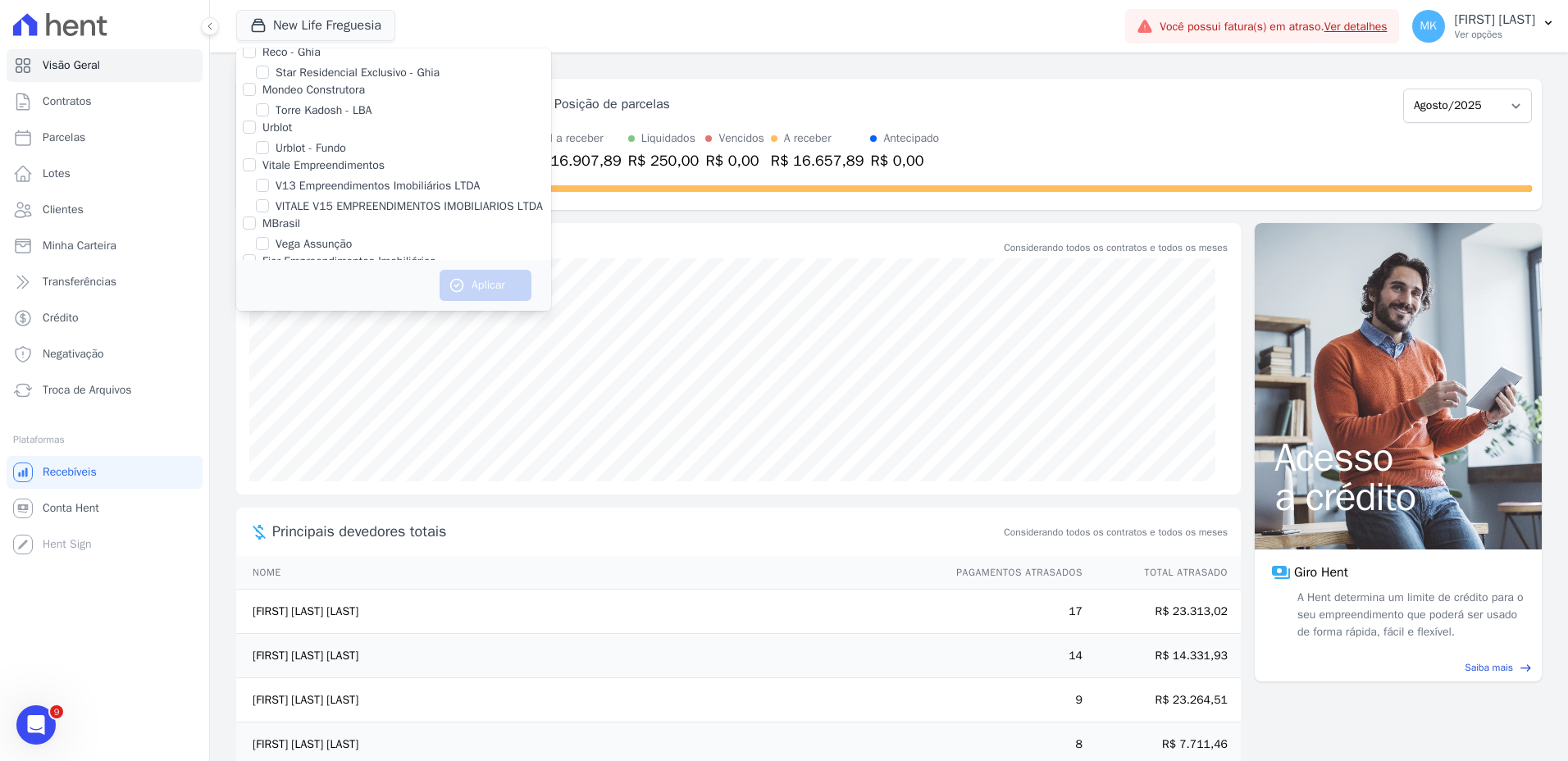 scroll, scrollTop: 7776, scrollLeft: 0, axis: vertical 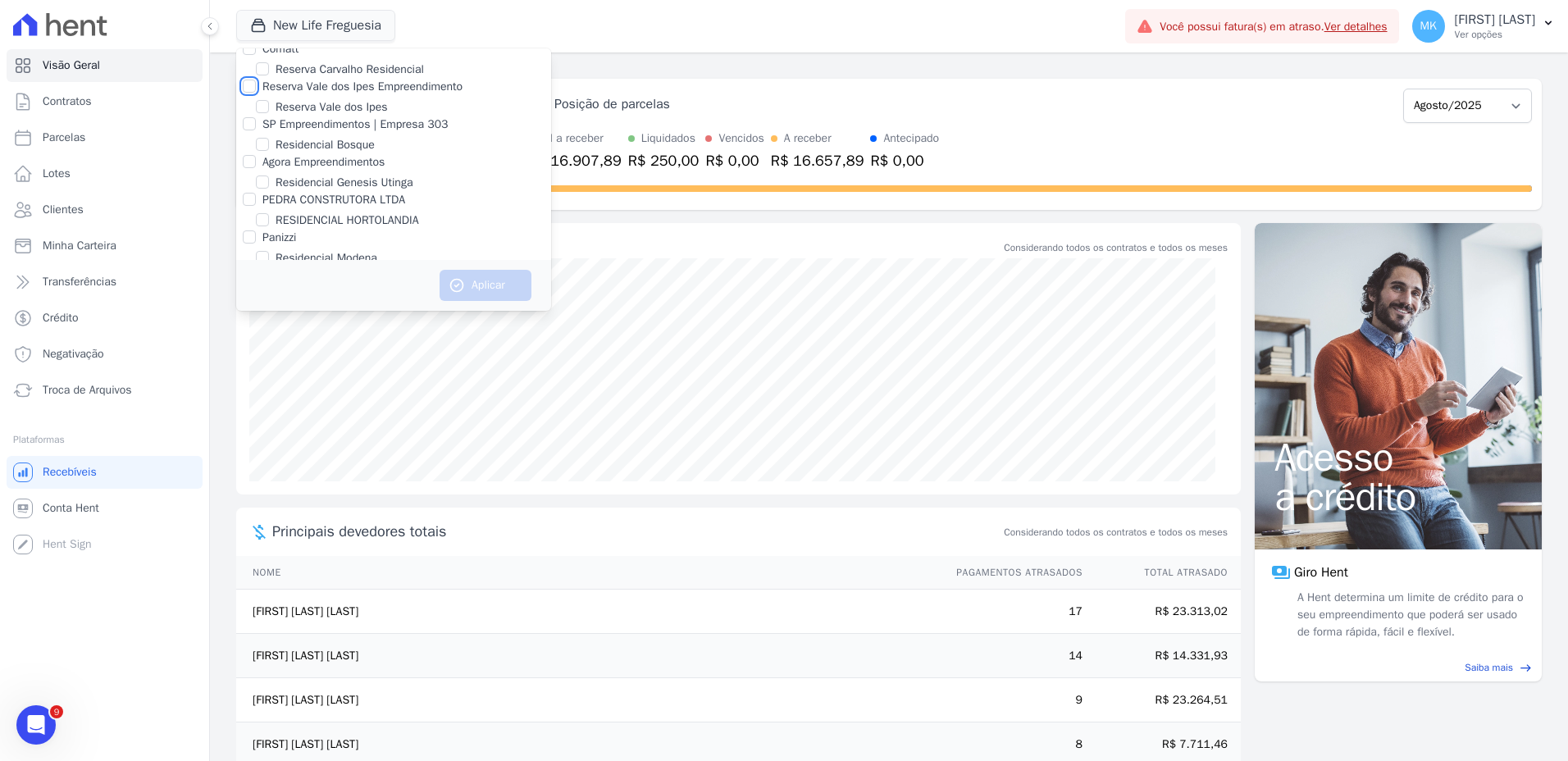 click on "Reserva Vale dos Ipes Empreendimento" at bounding box center [249, 86] 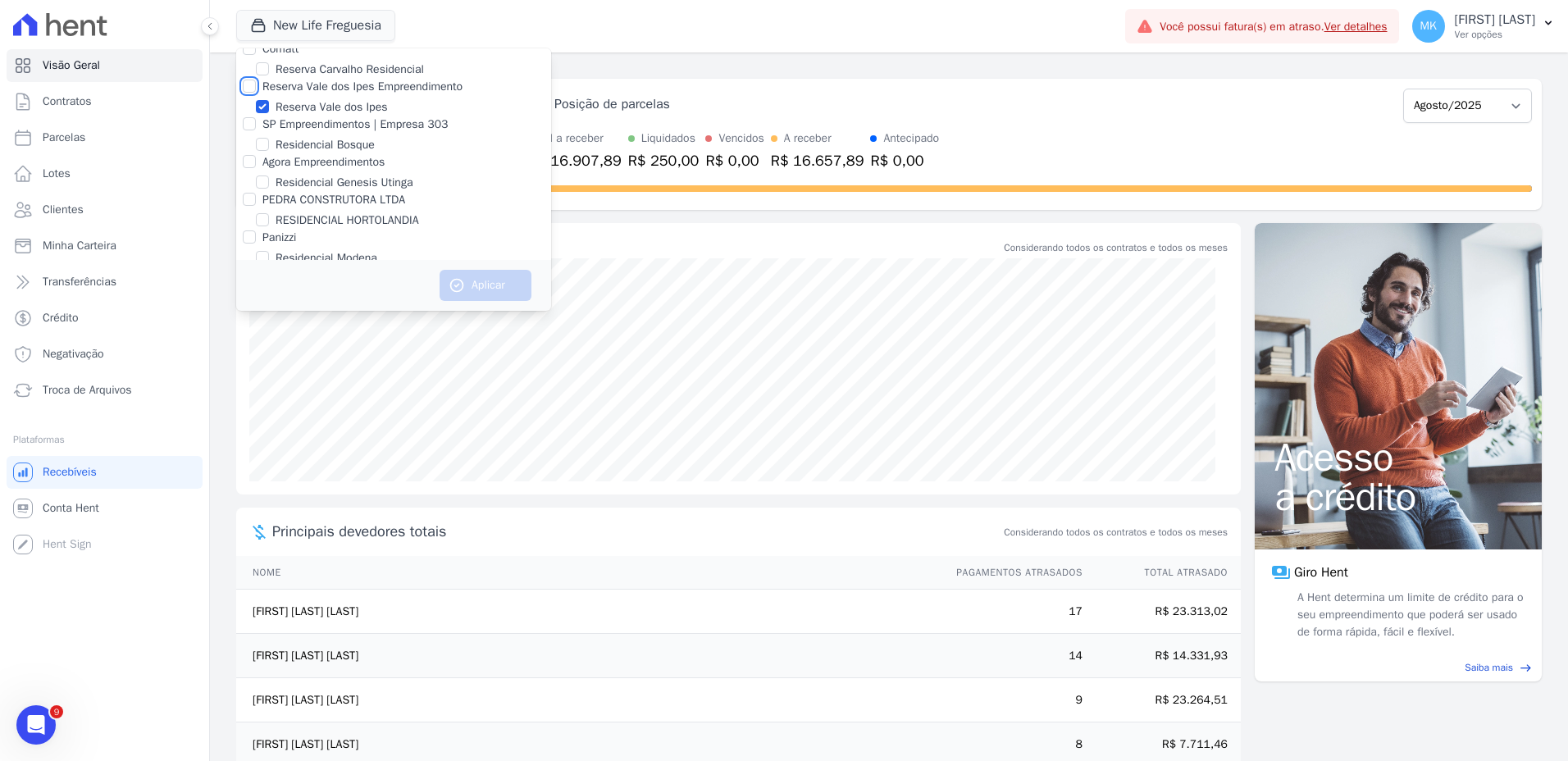 checkbox on "true" 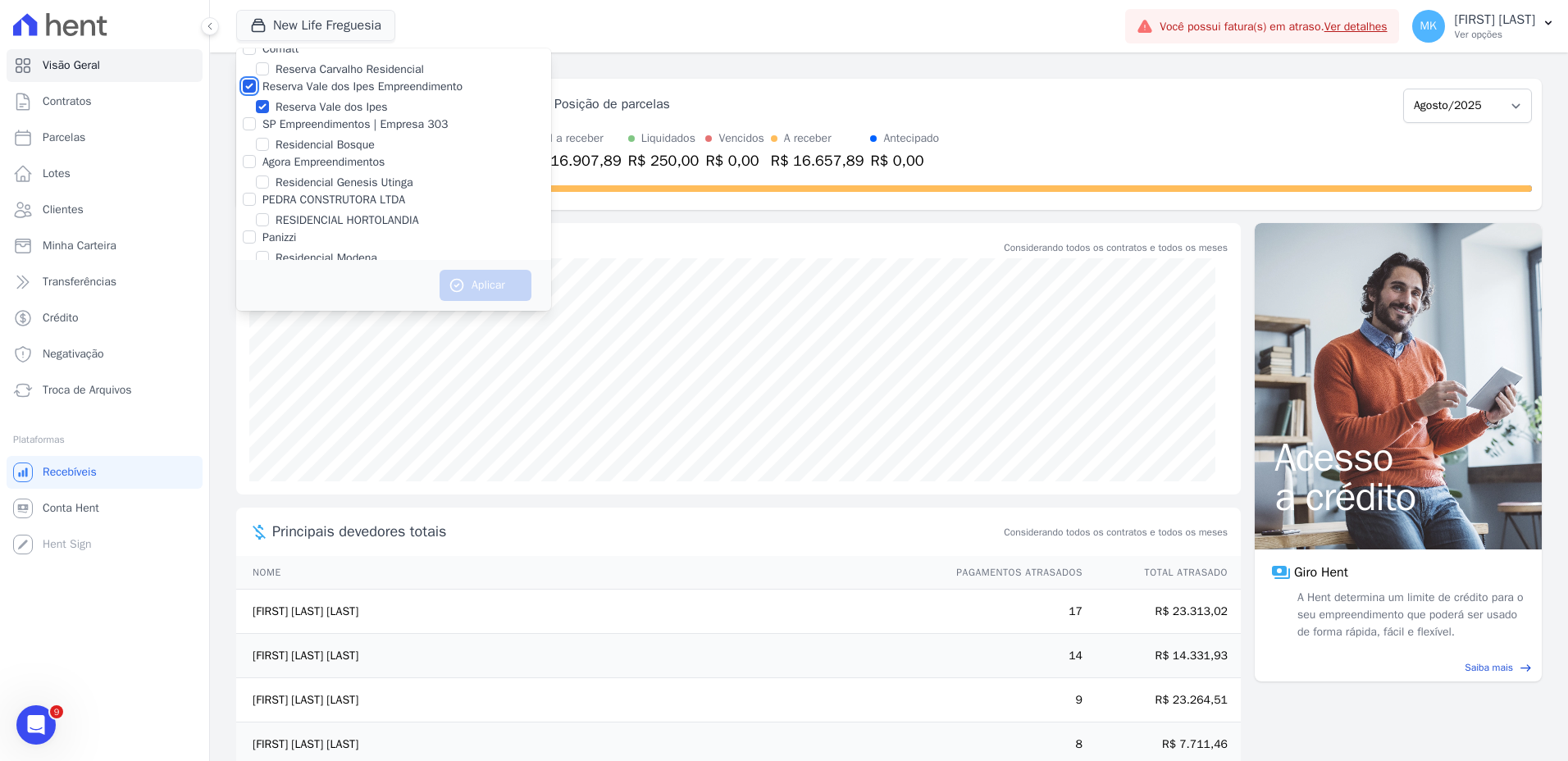 checkbox on "true" 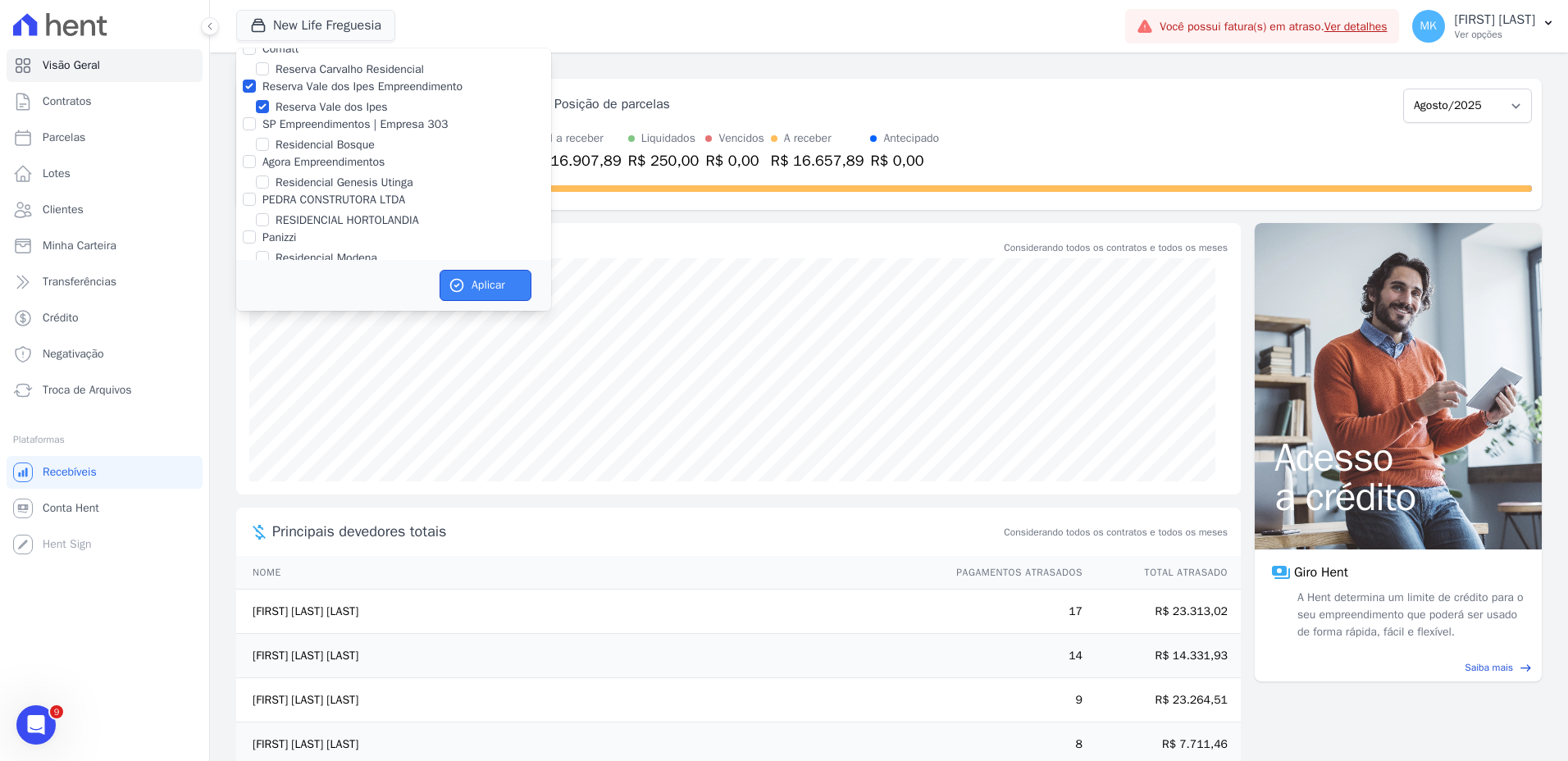 click on "Aplicar" at bounding box center (485, 285) 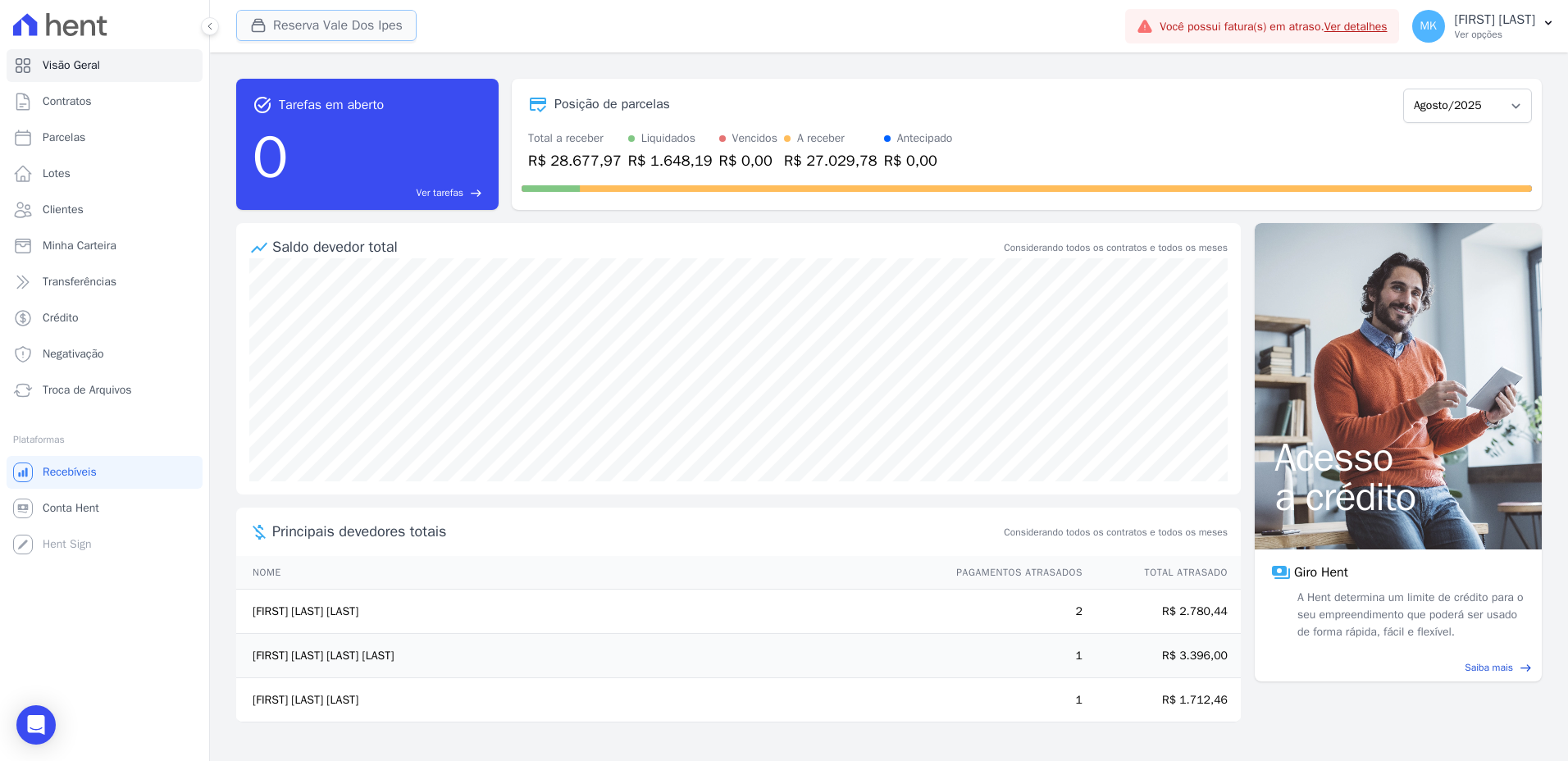 click on "Reserva Vale Dos Ipes" at bounding box center (326, 25) 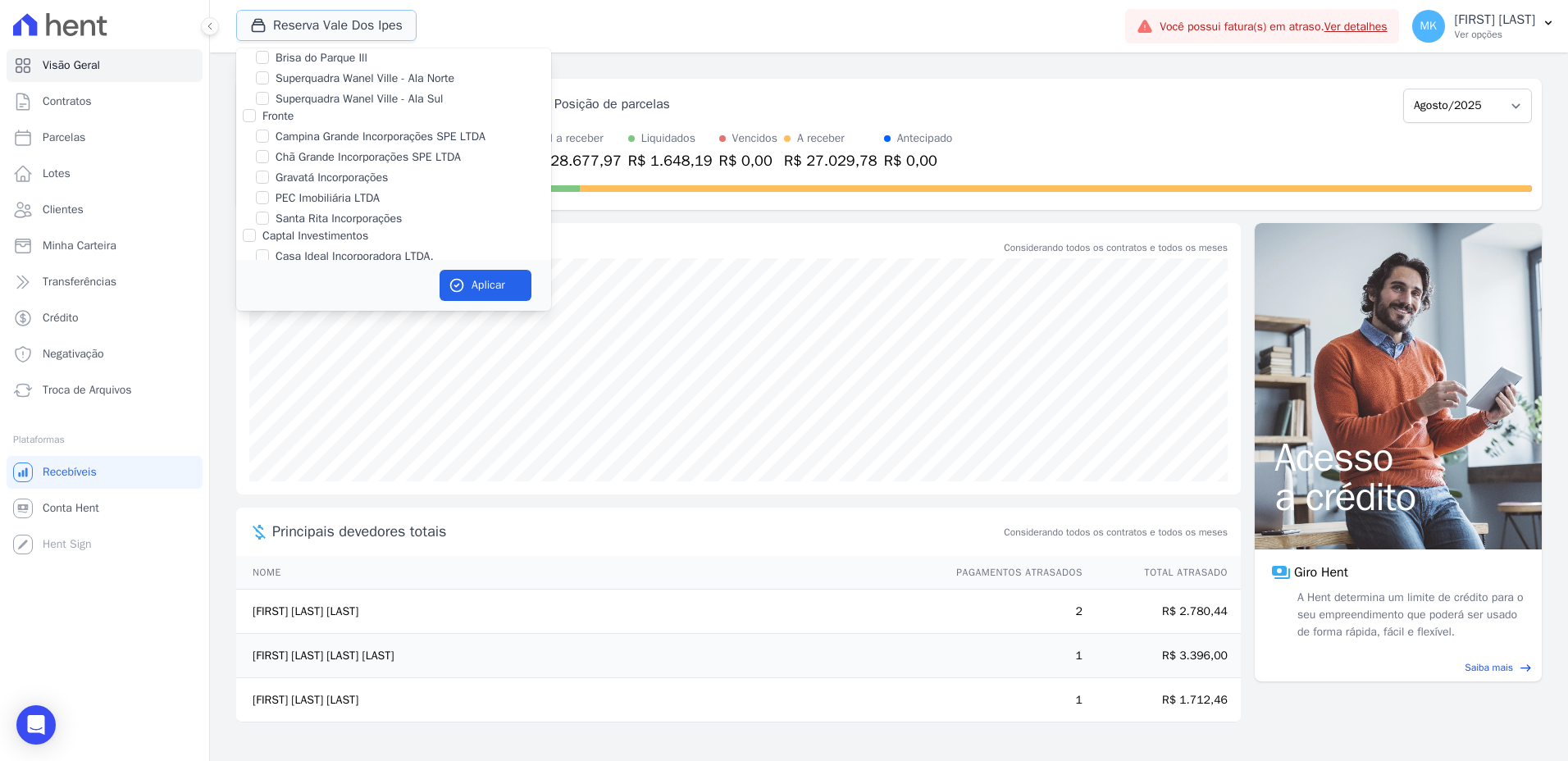 scroll, scrollTop: 3162, scrollLeft: 0, axis: vertical 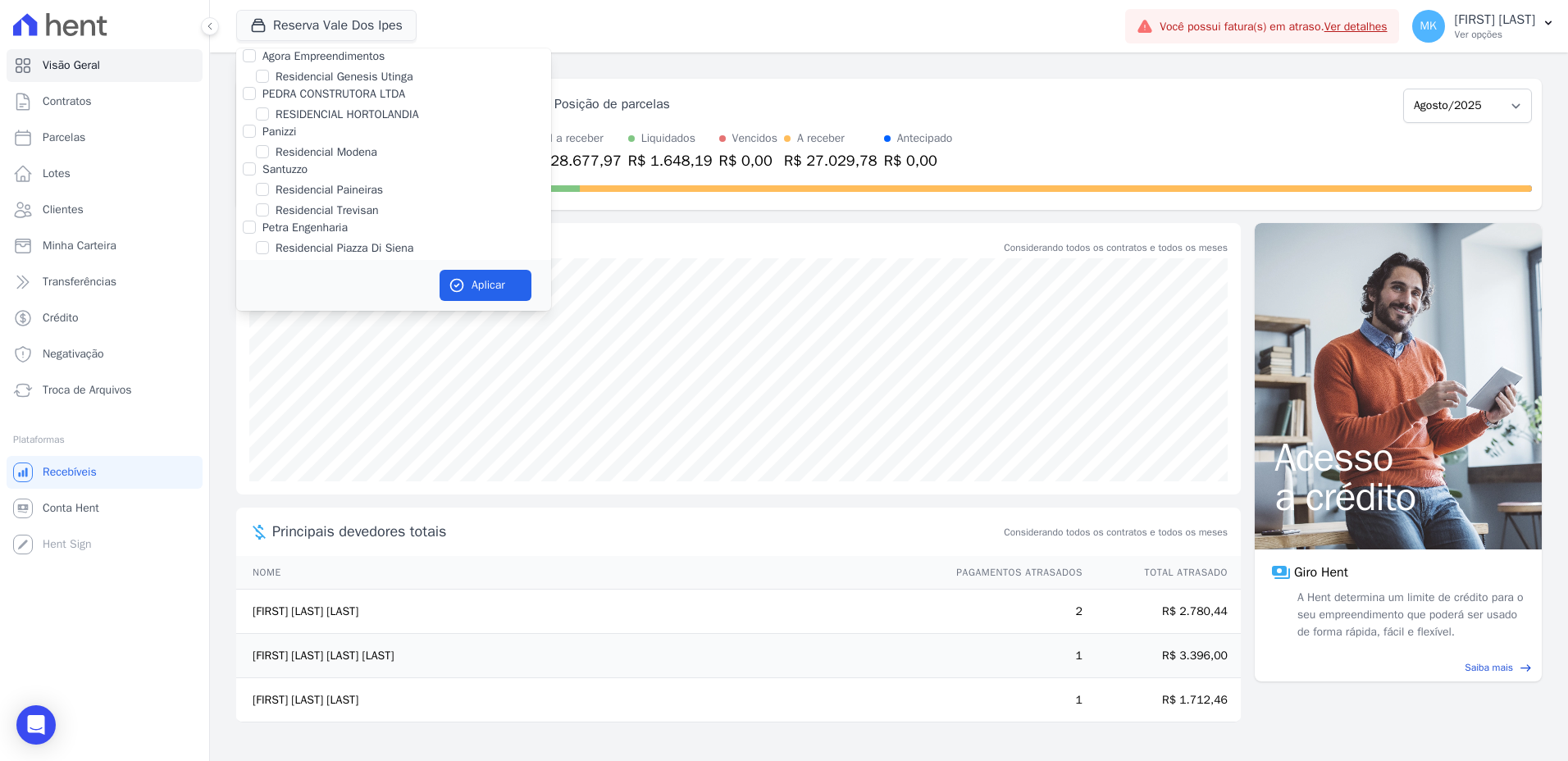 click on "Reserva Vale dos Ipes Empreendimento" at bounding box center (249, -20) 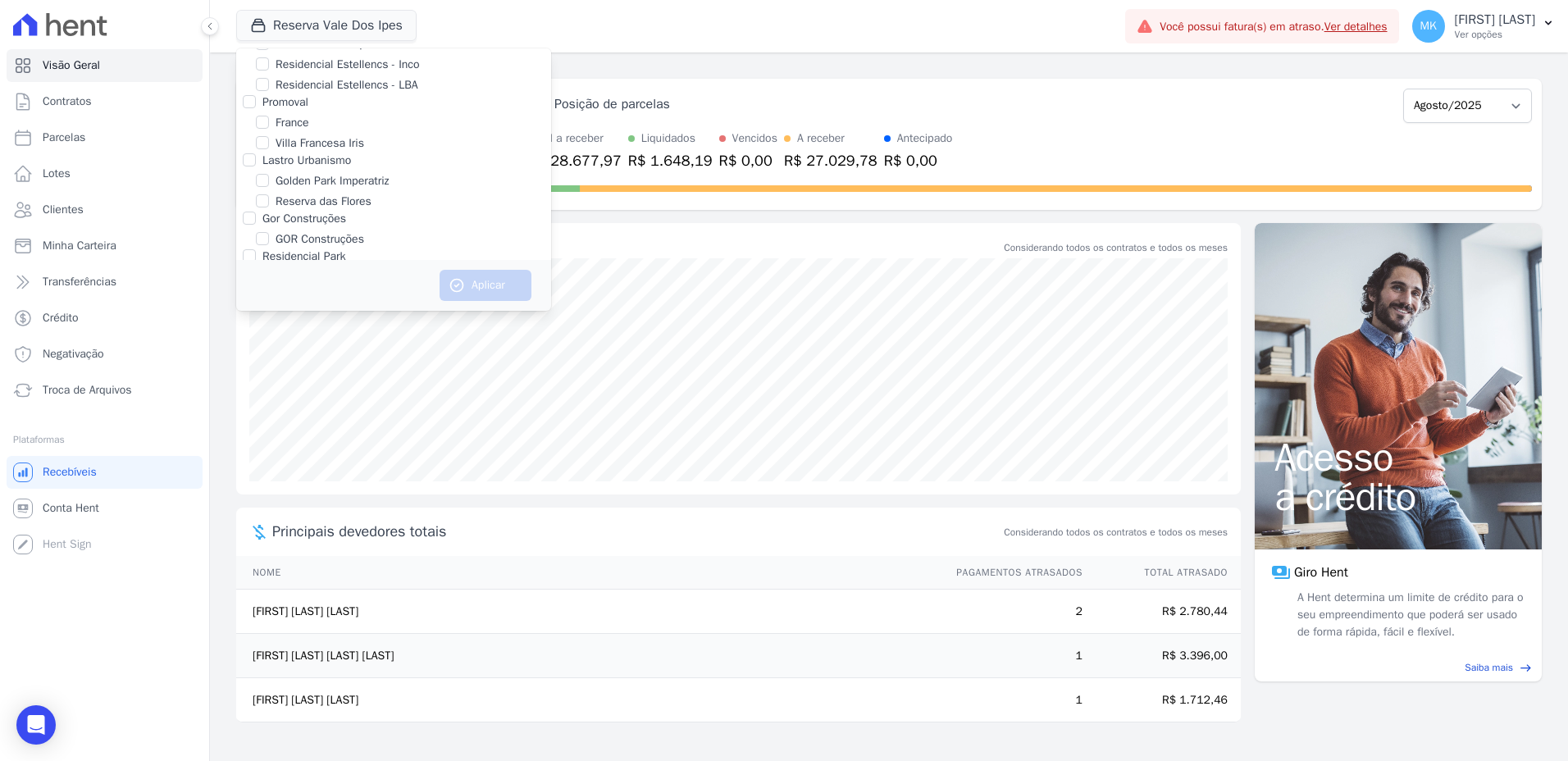 scroll, scrollTop: 4614, scrollLeft: 0, axis: vertical 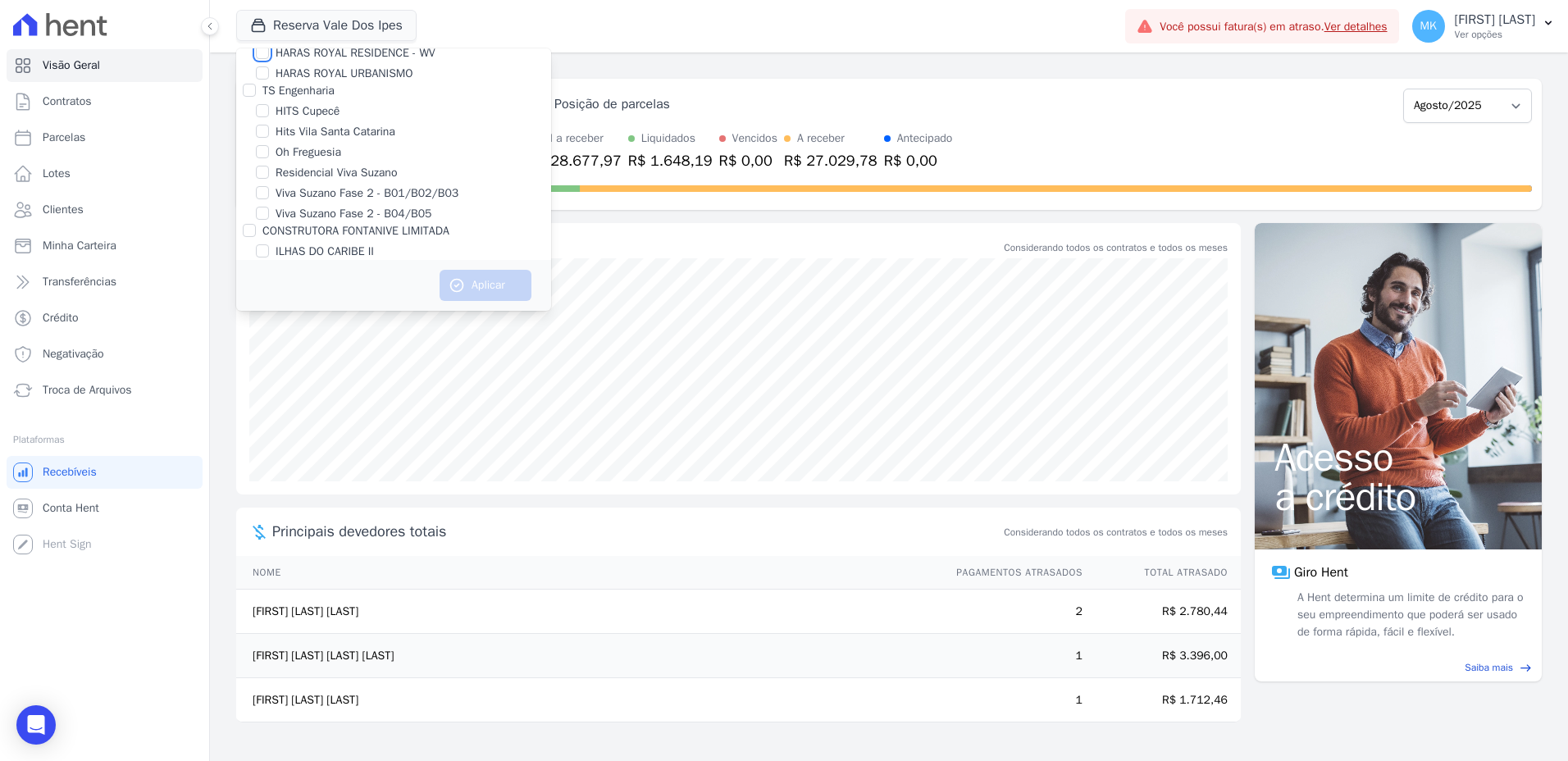 drag, startPoint x: 265, startPoint y: 158, endPoint x: 288, endPoint y: 166, distance: 24.351591 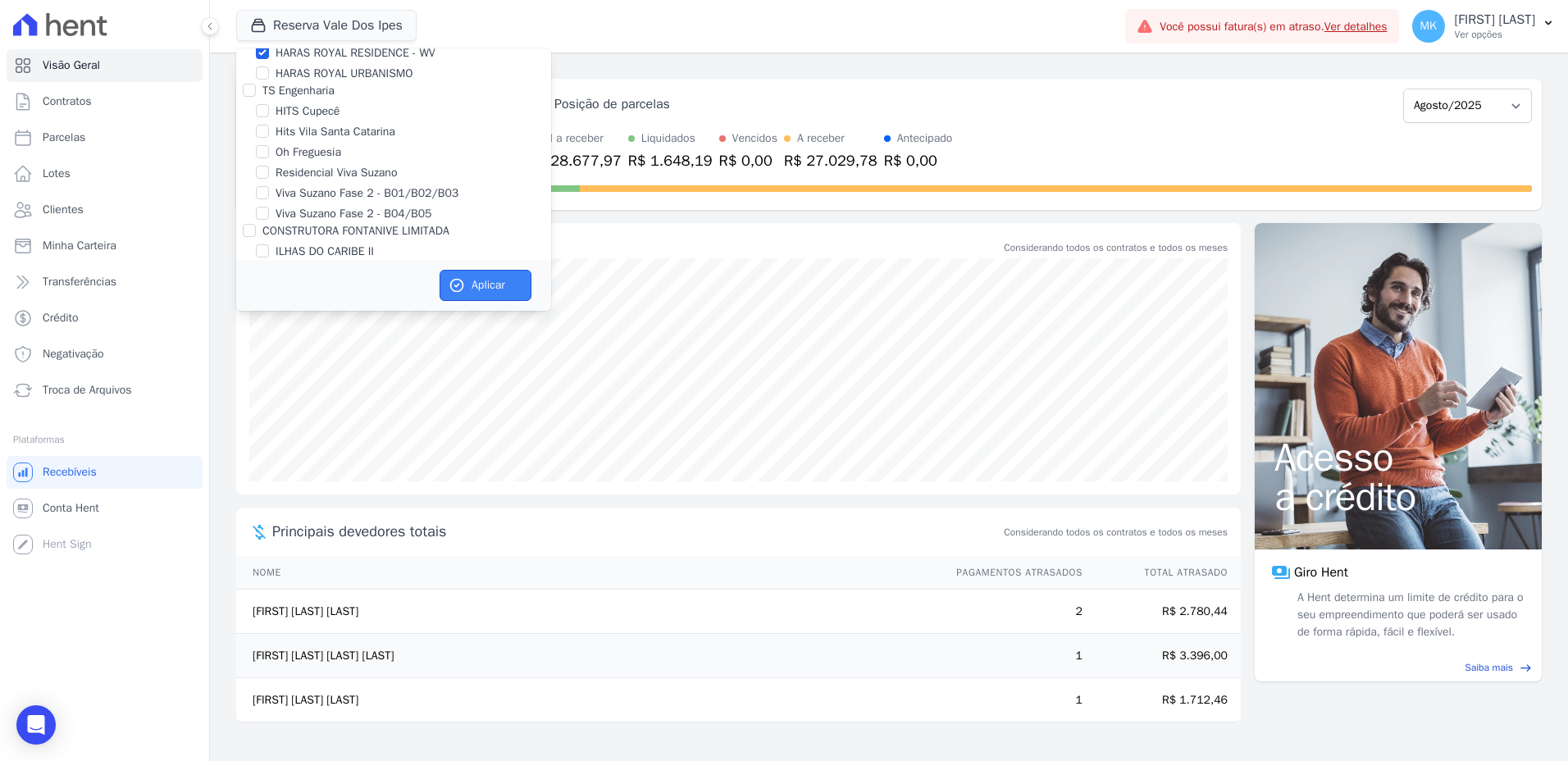 click on "Aplicar" at bounding box center (485, 285) 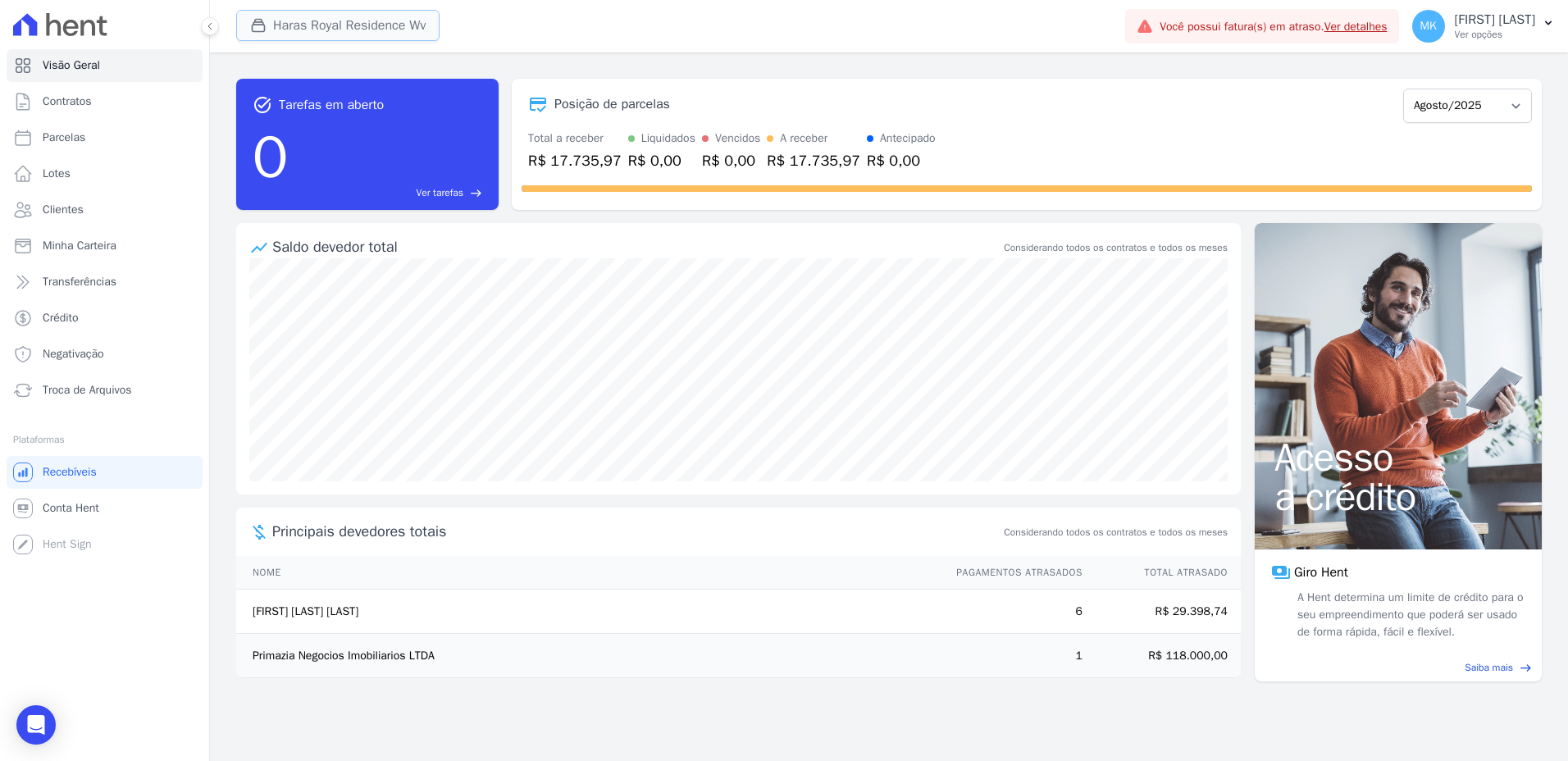 click on "Haras Royal Residence   Wv" at bounding box center [338, 25] 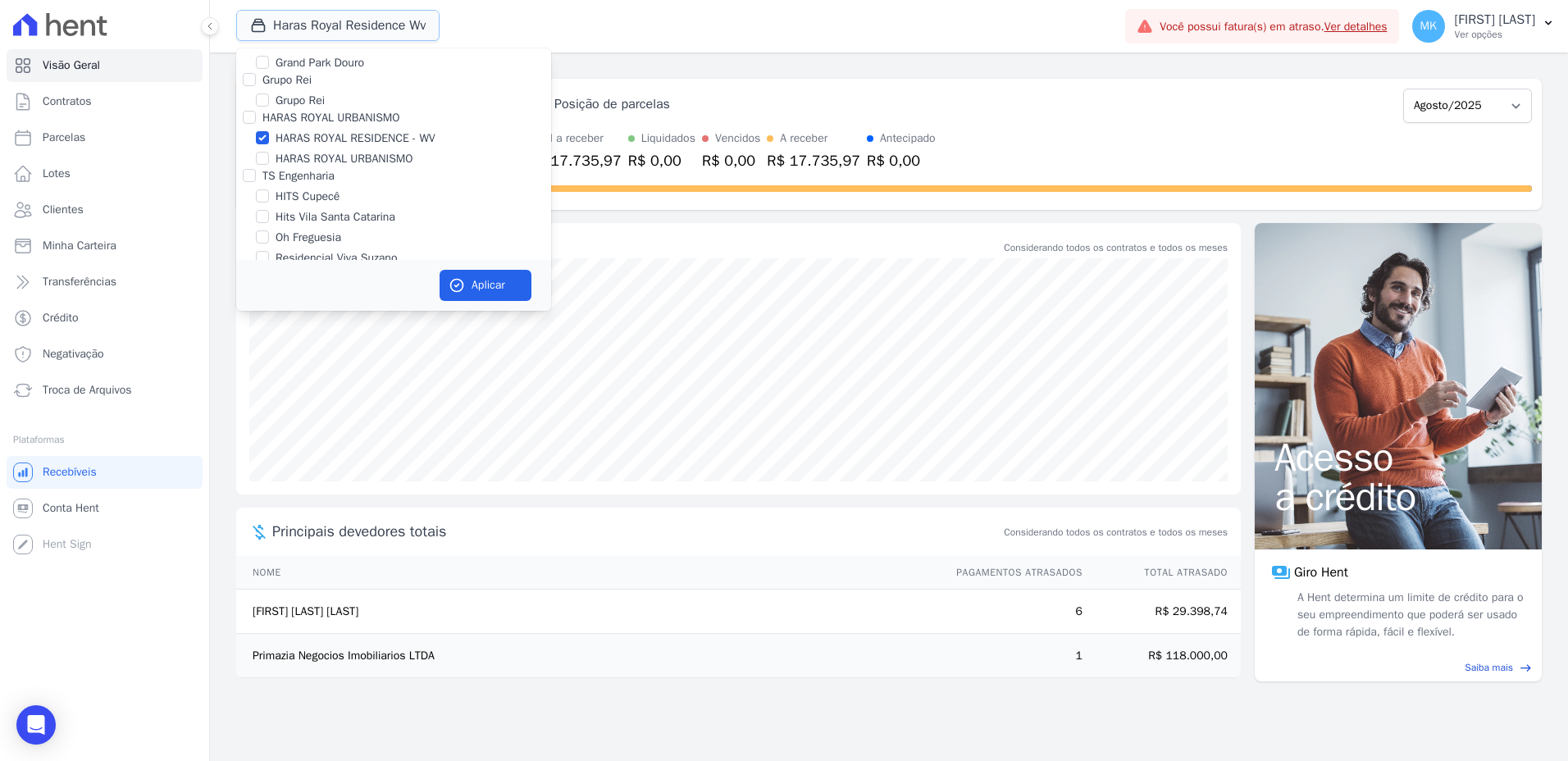 scroll, scrollTop: 4486, scrollLeft: 0, axis: vertical 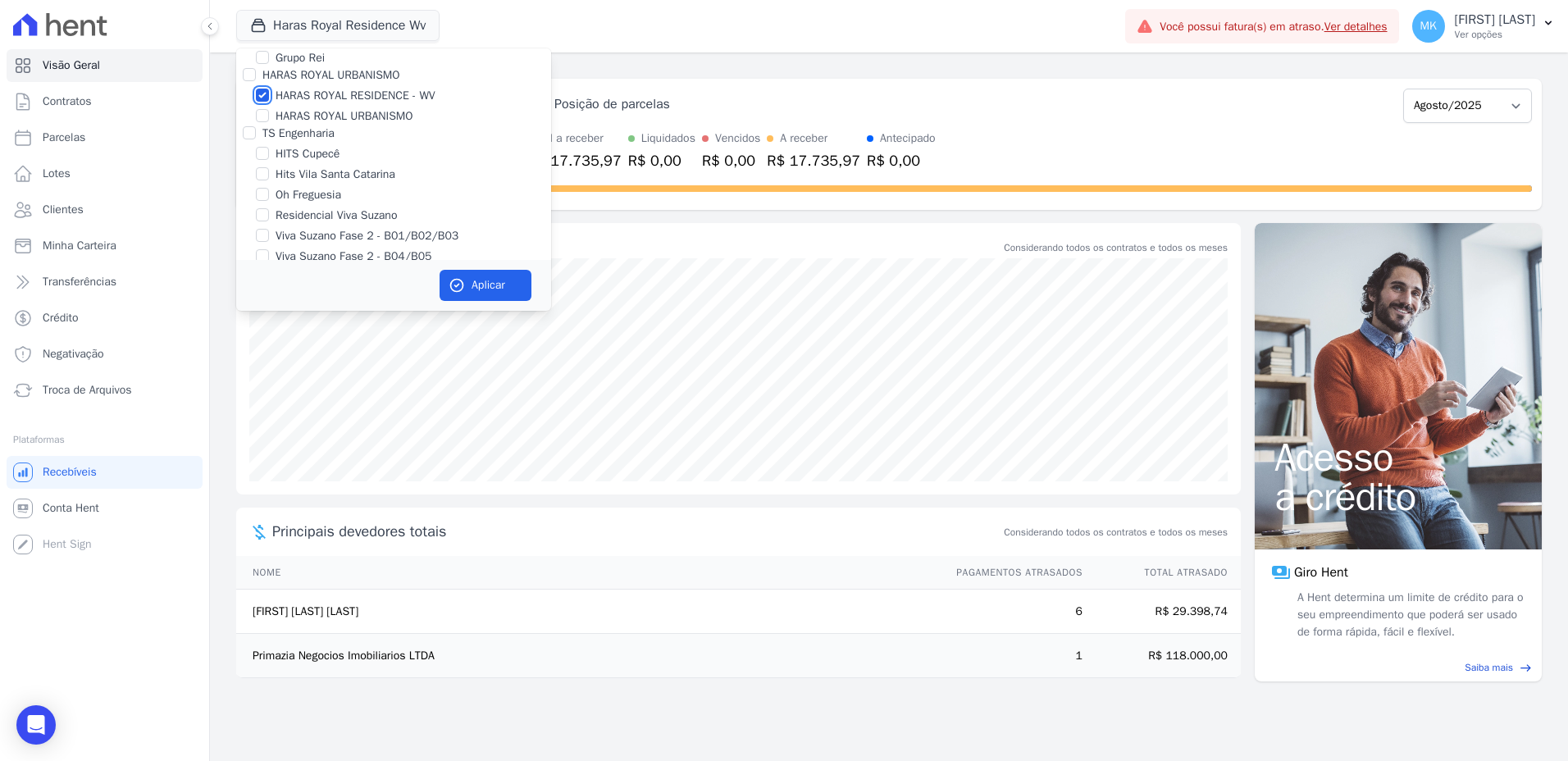 click on "HARAS ROYAL RESIDENCE - WV" at bounding box center [262, 95] 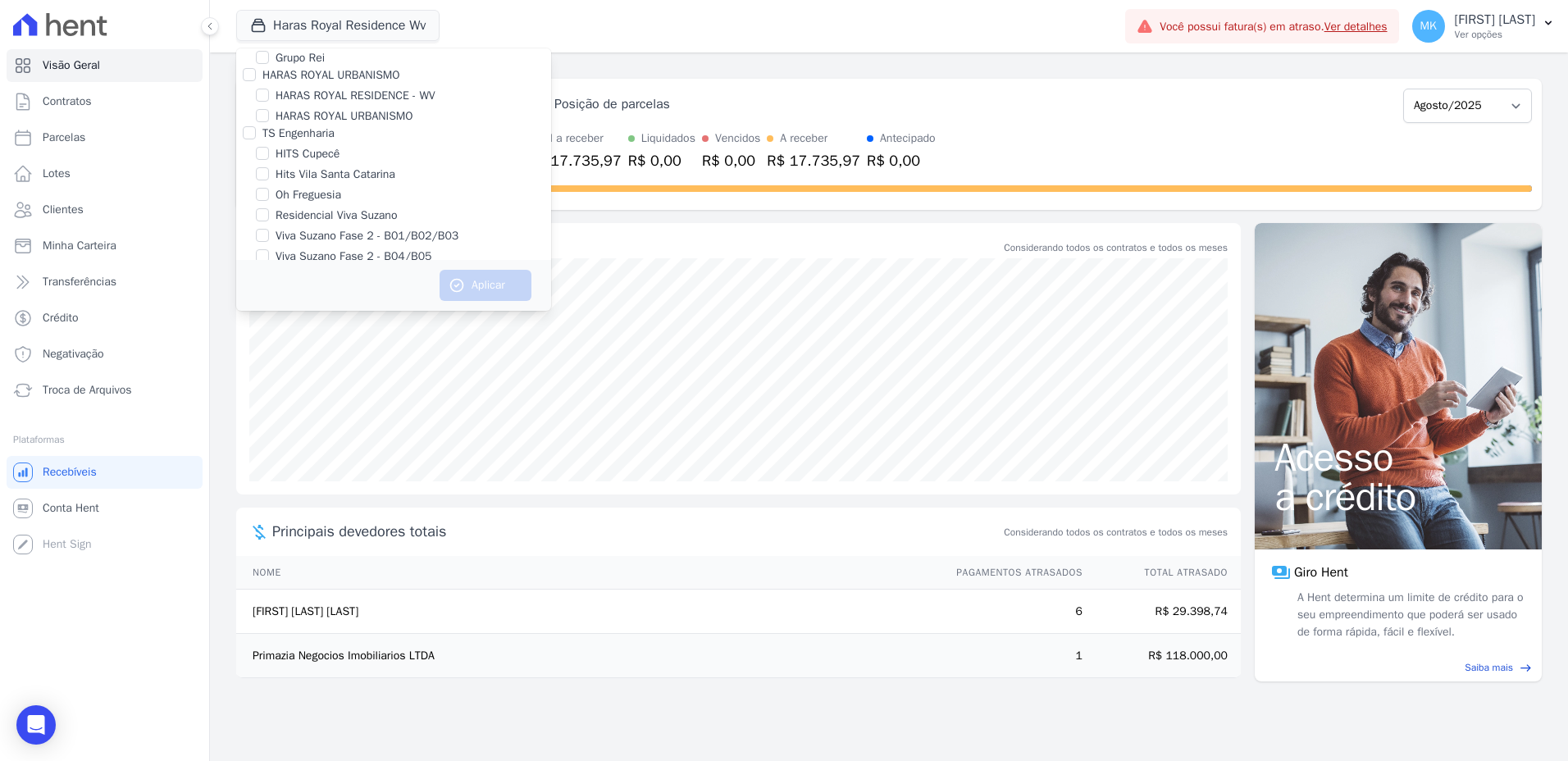 click on "HARAS ROYAL URBANISMO" at bounding box center (394, 116) 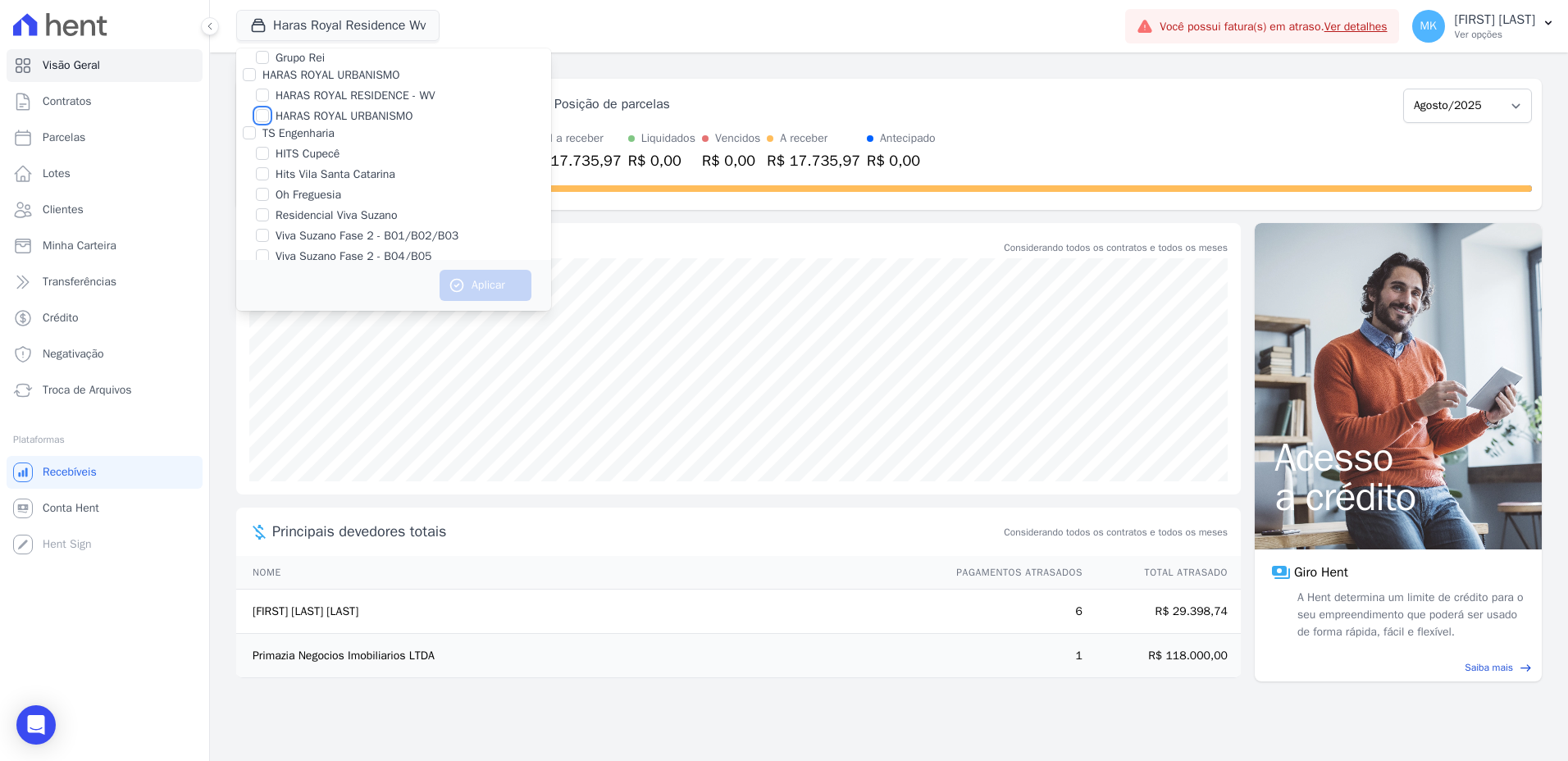 click on "HARAS ROYAL URBANISMO" at bounding box center [262, 116] 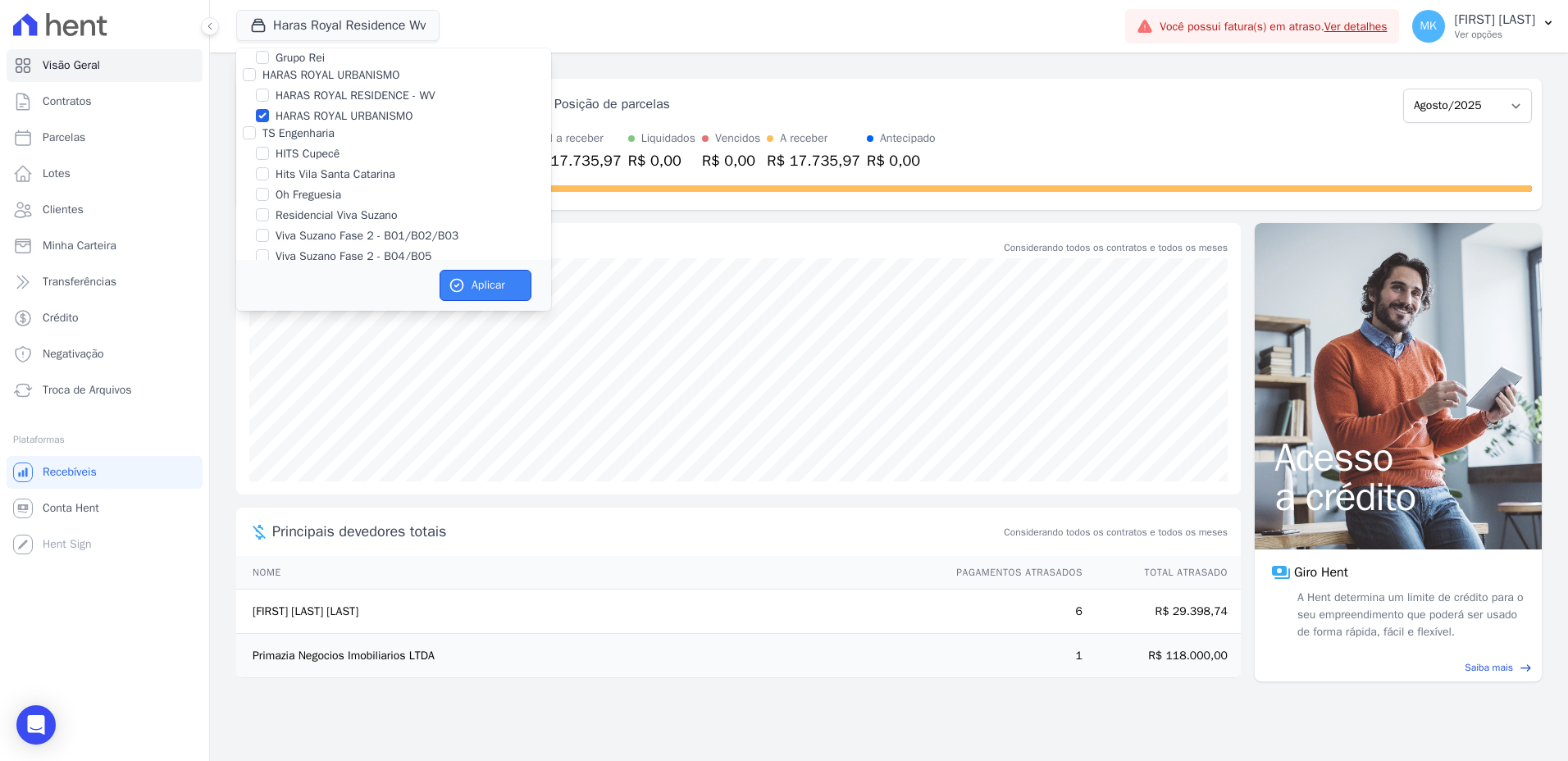 click on "Aplicar" at bounding box center [485, 285] 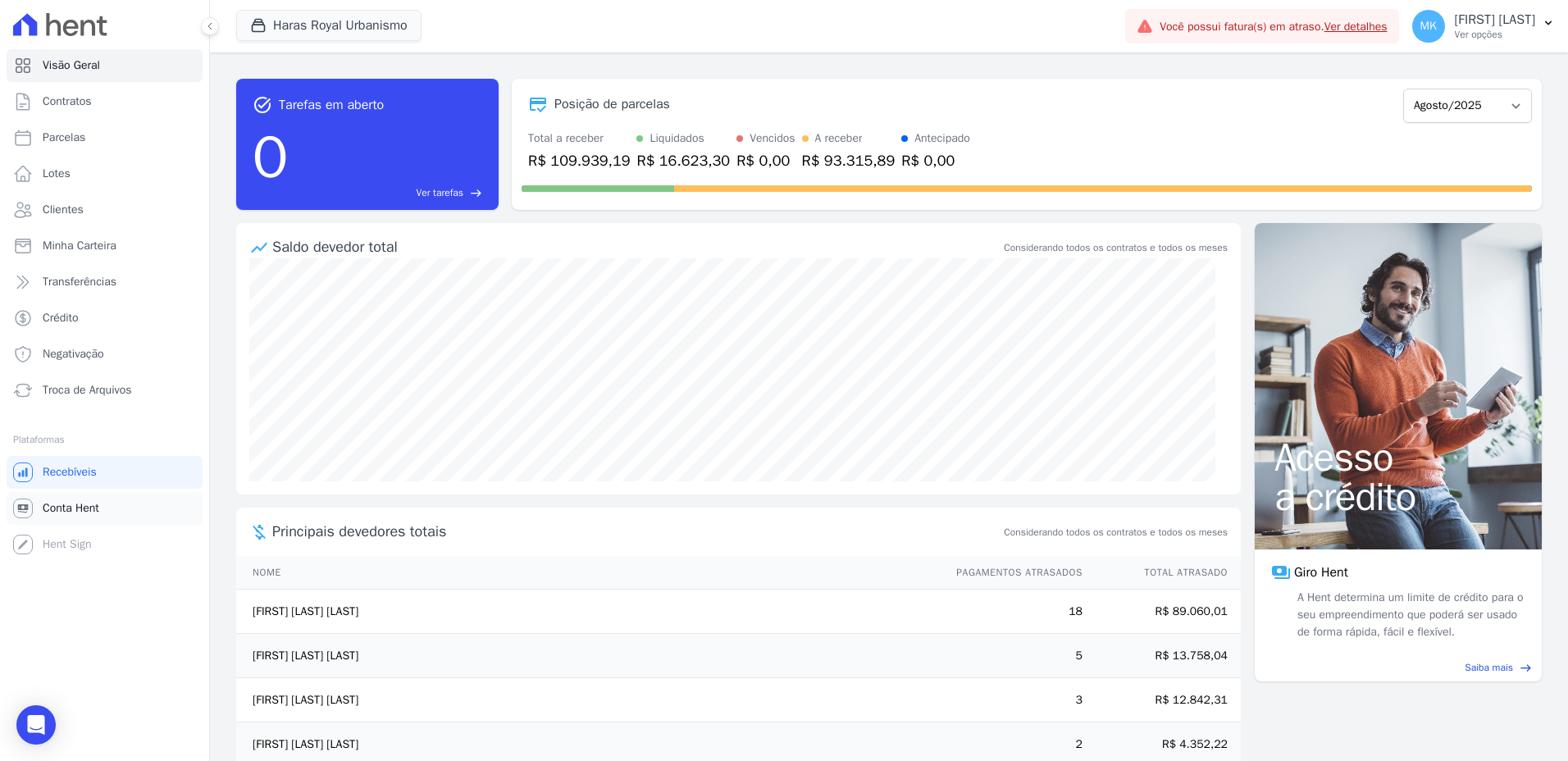 click on "Conta Hent" at bounding box center [104, 508] 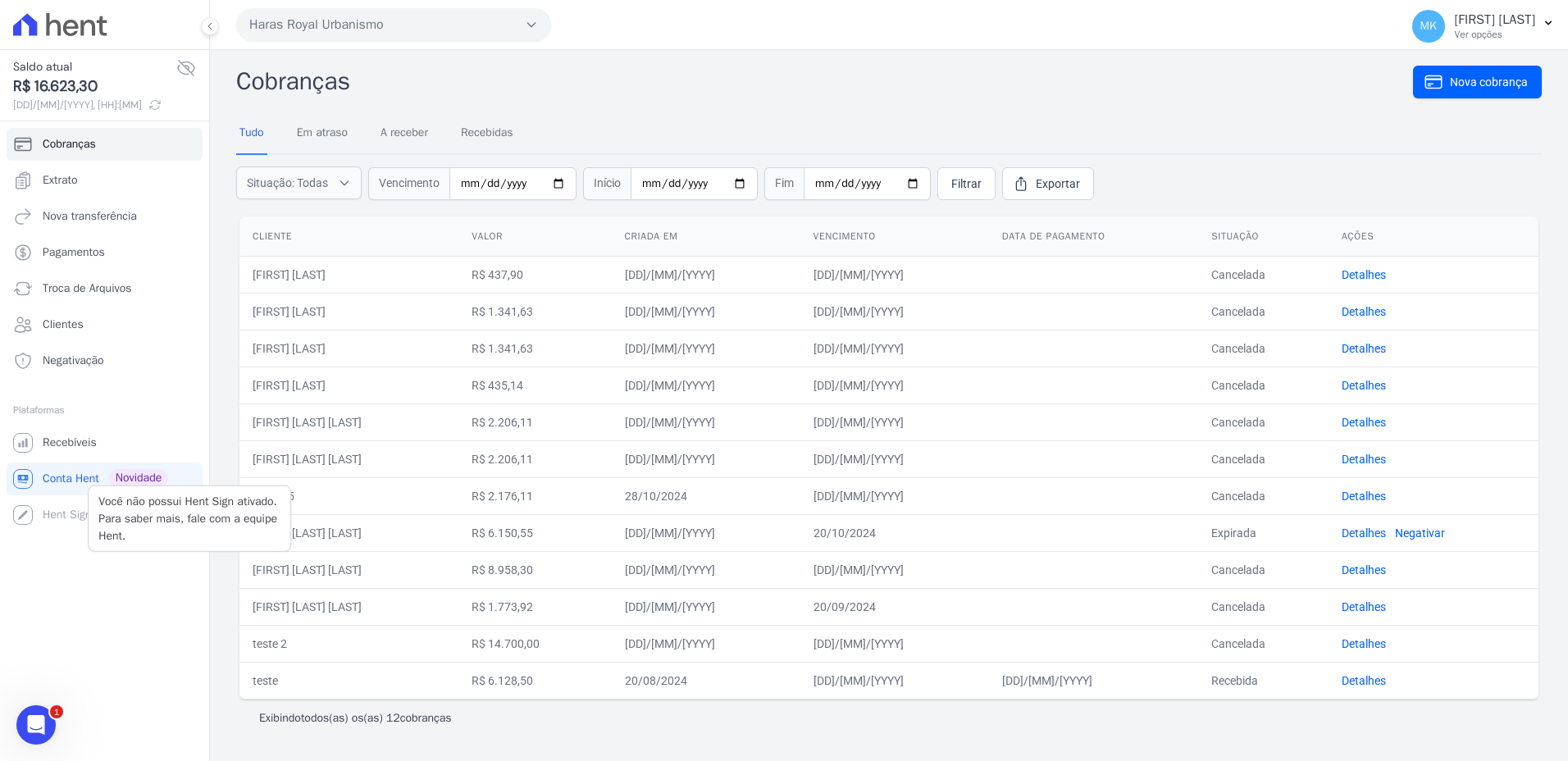 scroll, scrollTop: 0, scrollLeft: 0, axis: both 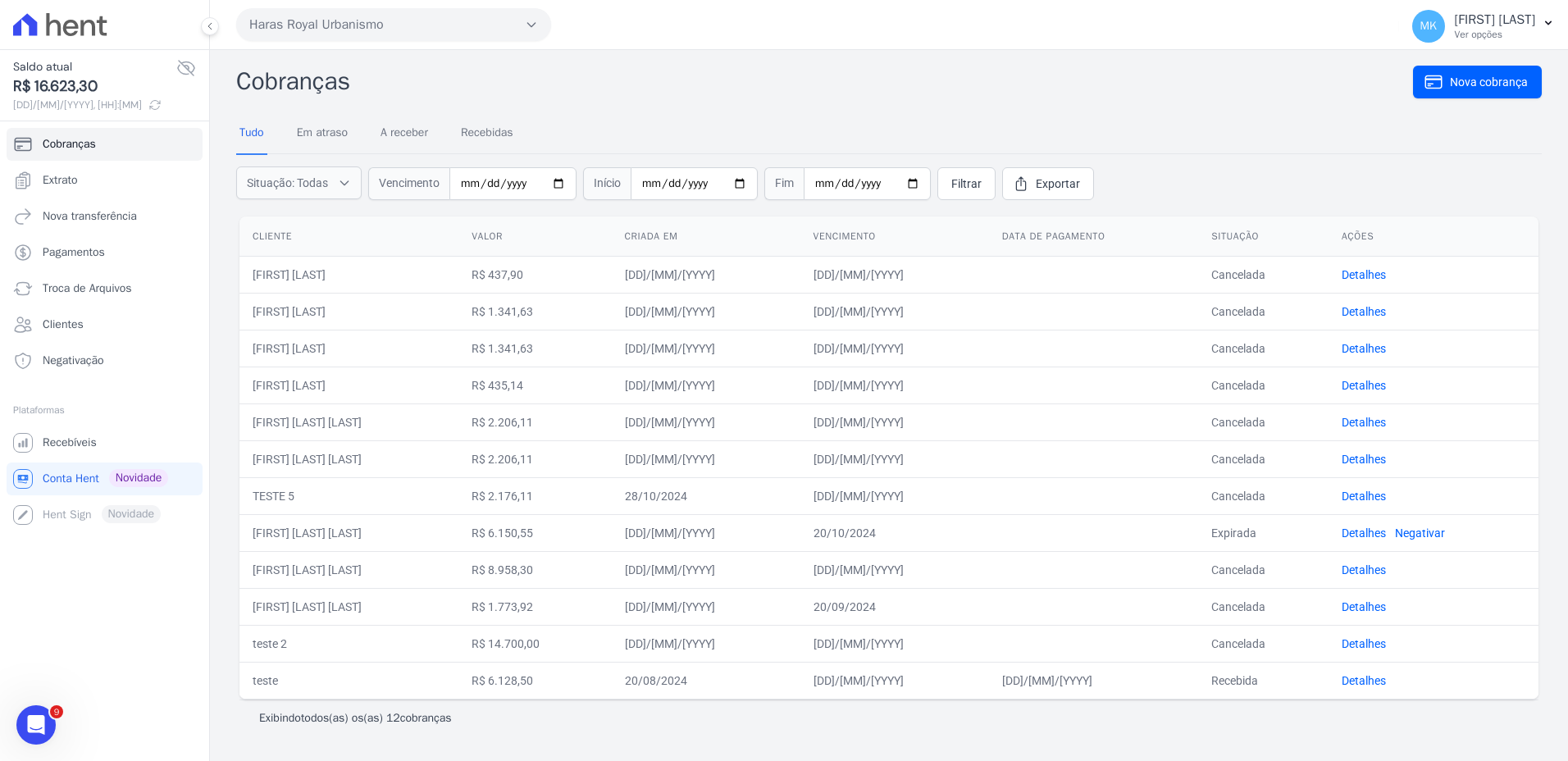 click on "Haras Royal Urbanismo" at bounding box center (394, 25) 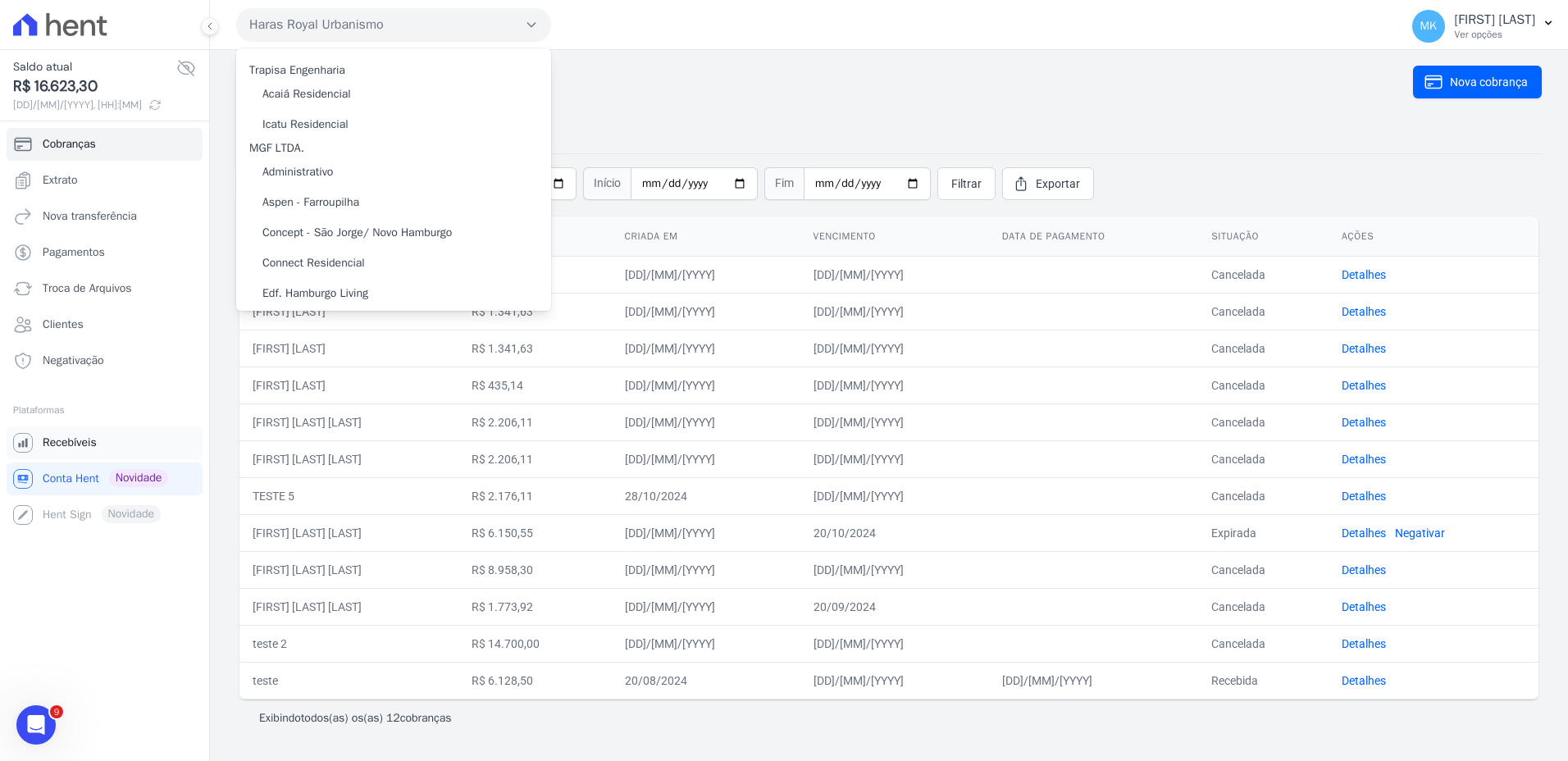 click on "Recebíveis" at bounding box center [104, 443] 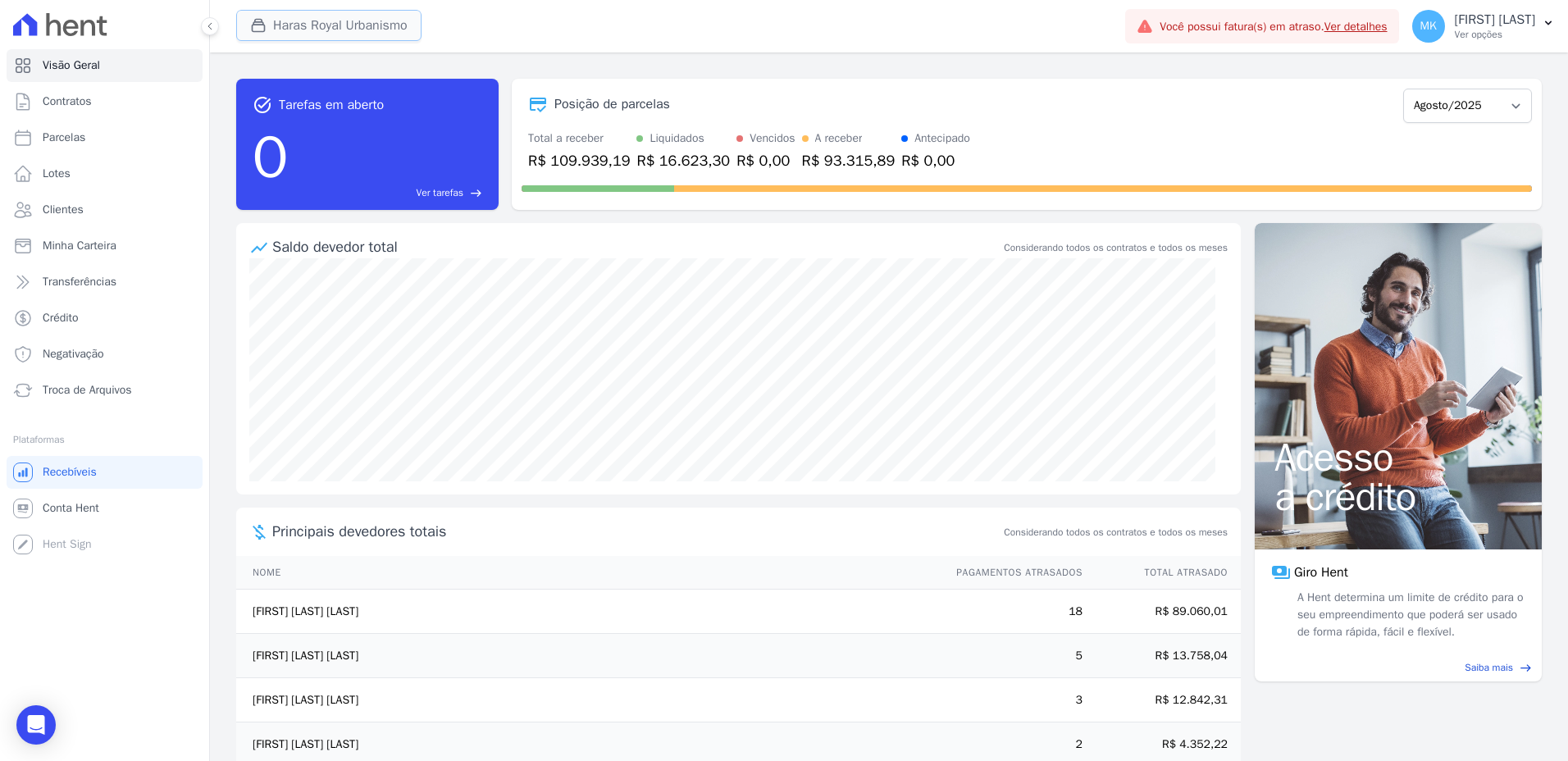 click on "Haras Royal Urbanismo" at bounding box center (329, 25) 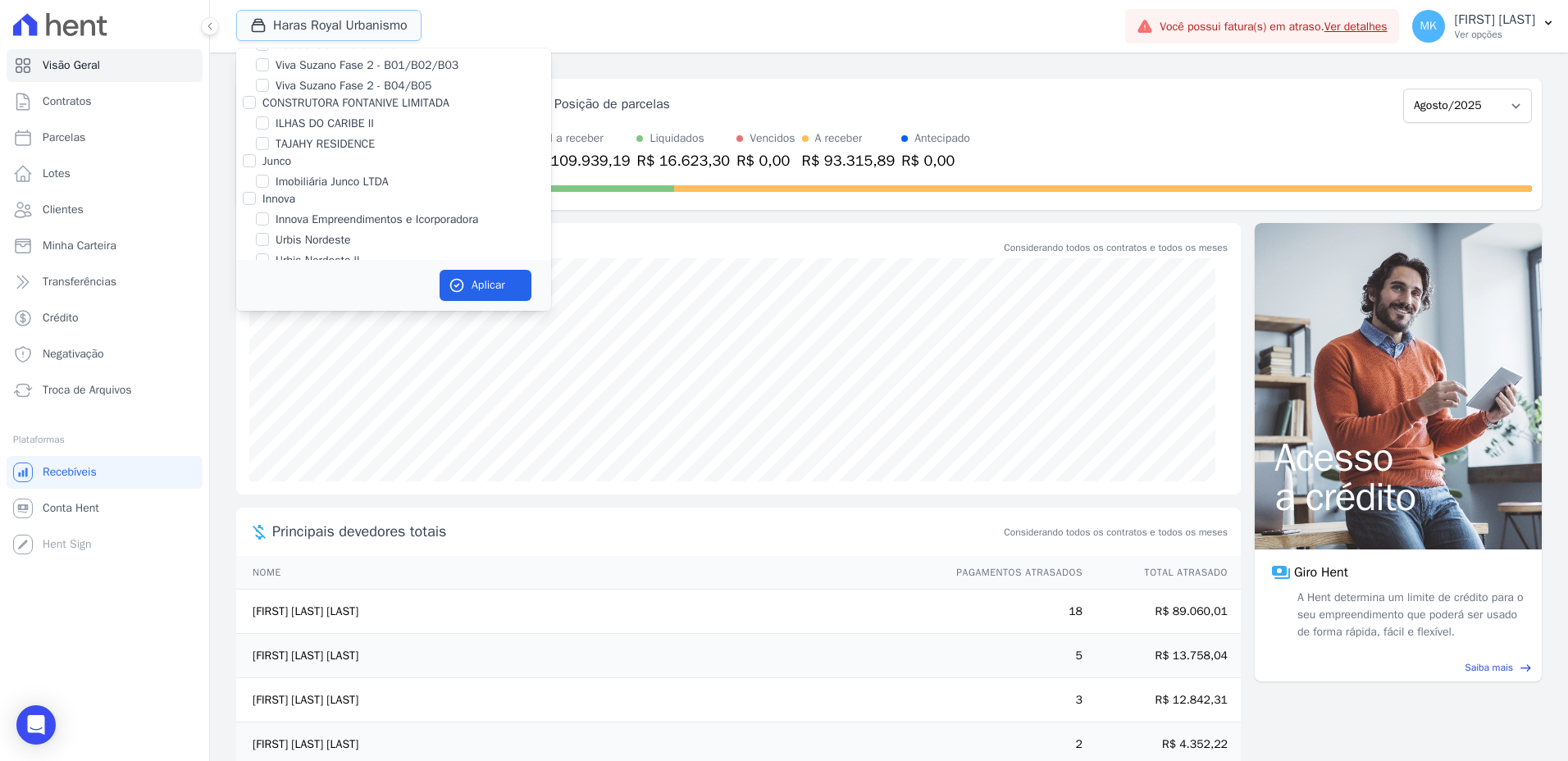 scroll, scrollTop: 4700, scrollLeft: 0, axis: vertical 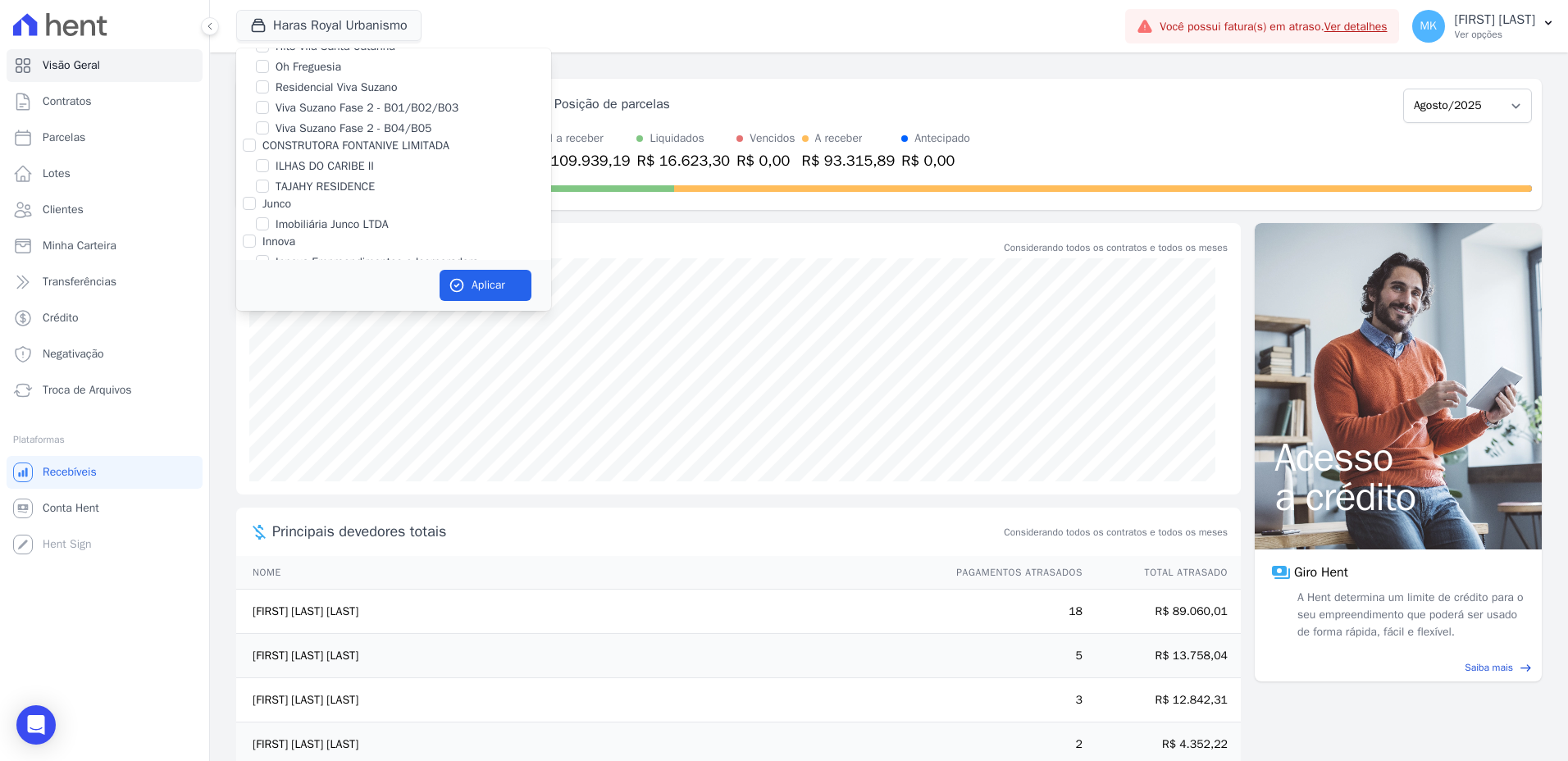click at bounding box center [262, -12] 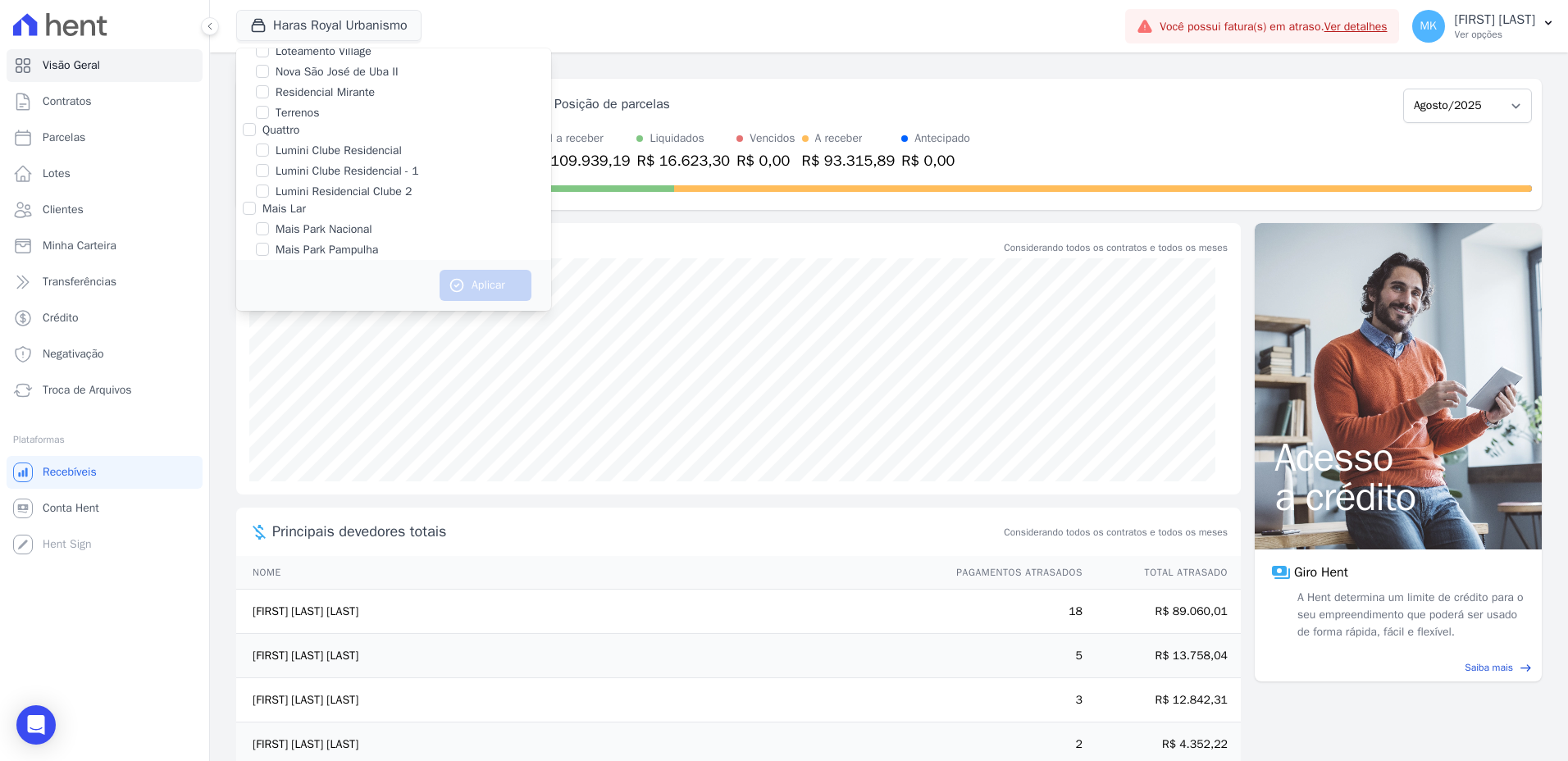 scroll, scrollTop: 5811, scrollLeft: 0, axis: vertical 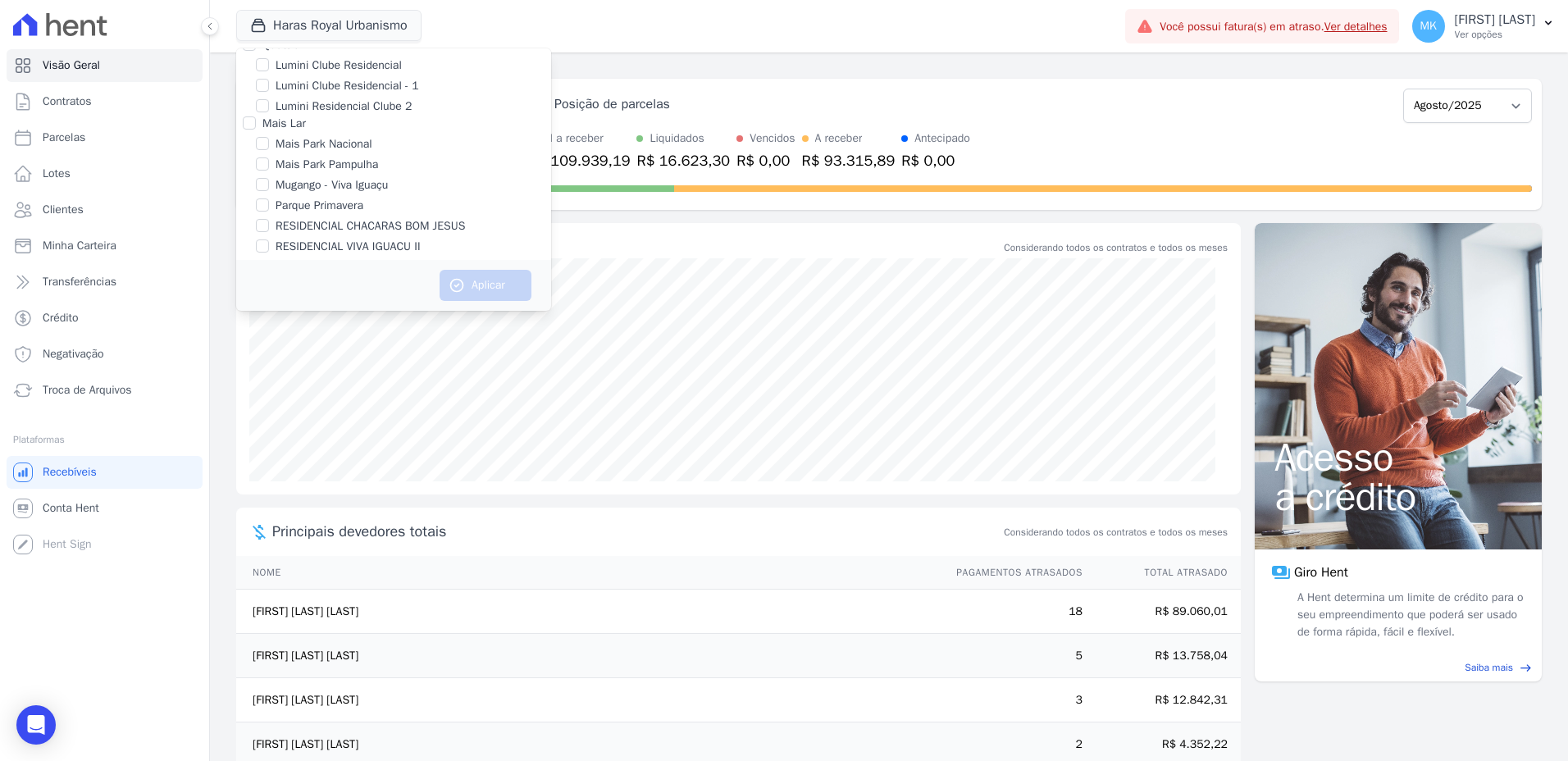click on "Saldo devedor total
Considerando todos os contratos e todos os meses" at bounding box center (738, 240) 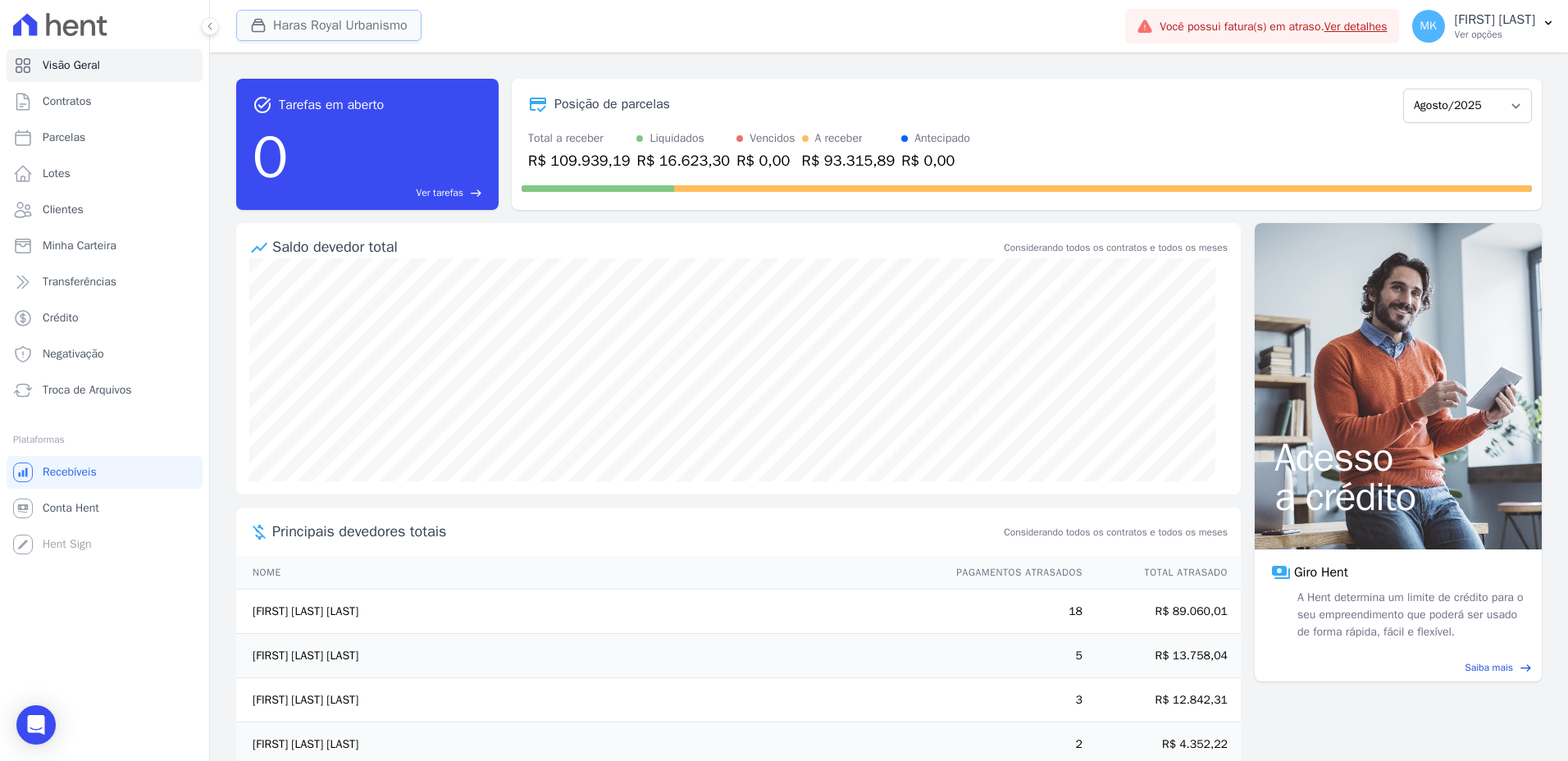 click on "Haras Royal Urbanismo" at bounding box center [329, 25] 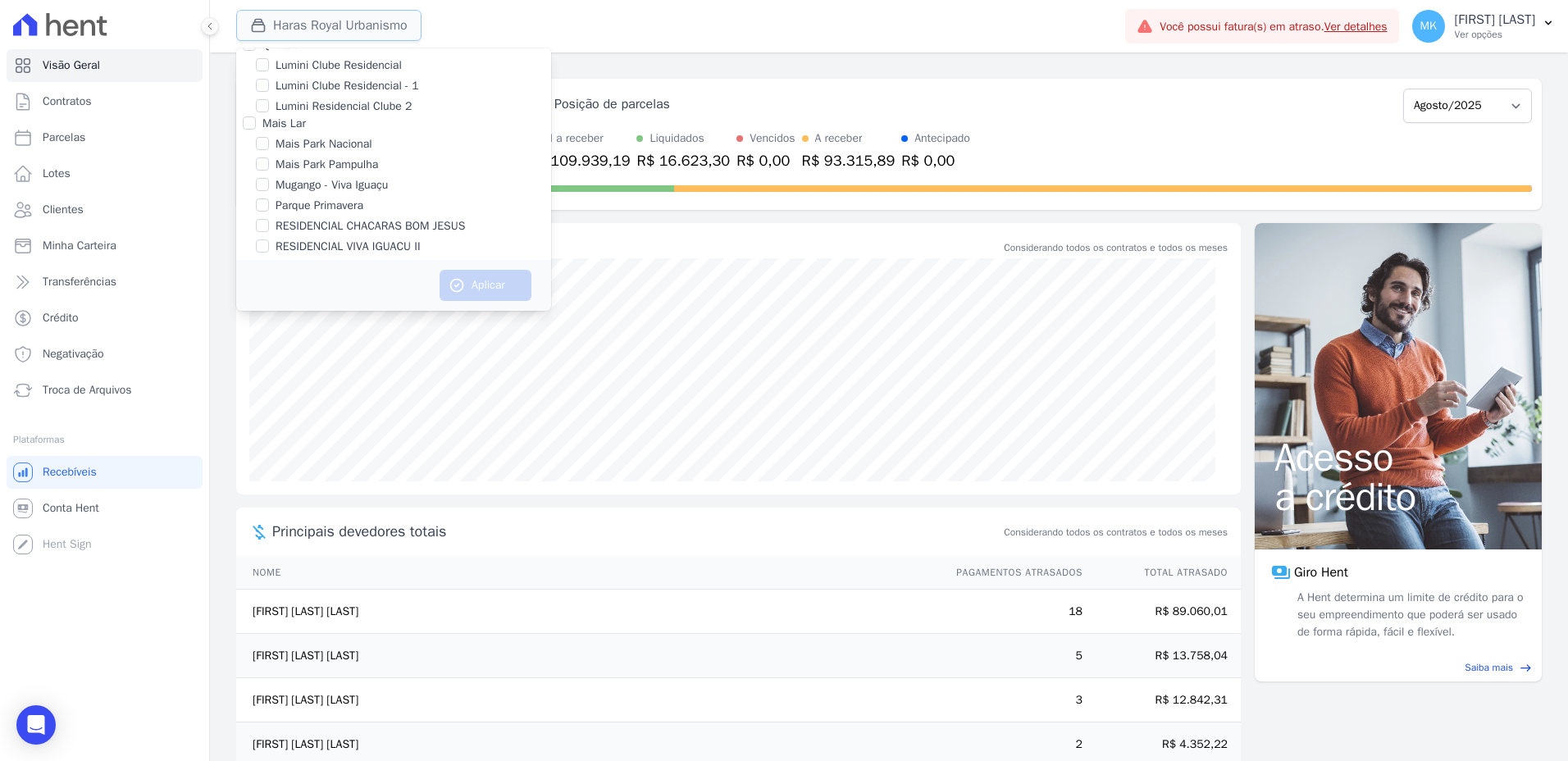 scroll, scrollTop: 5914, scrollLeft: 0, axis: vertical 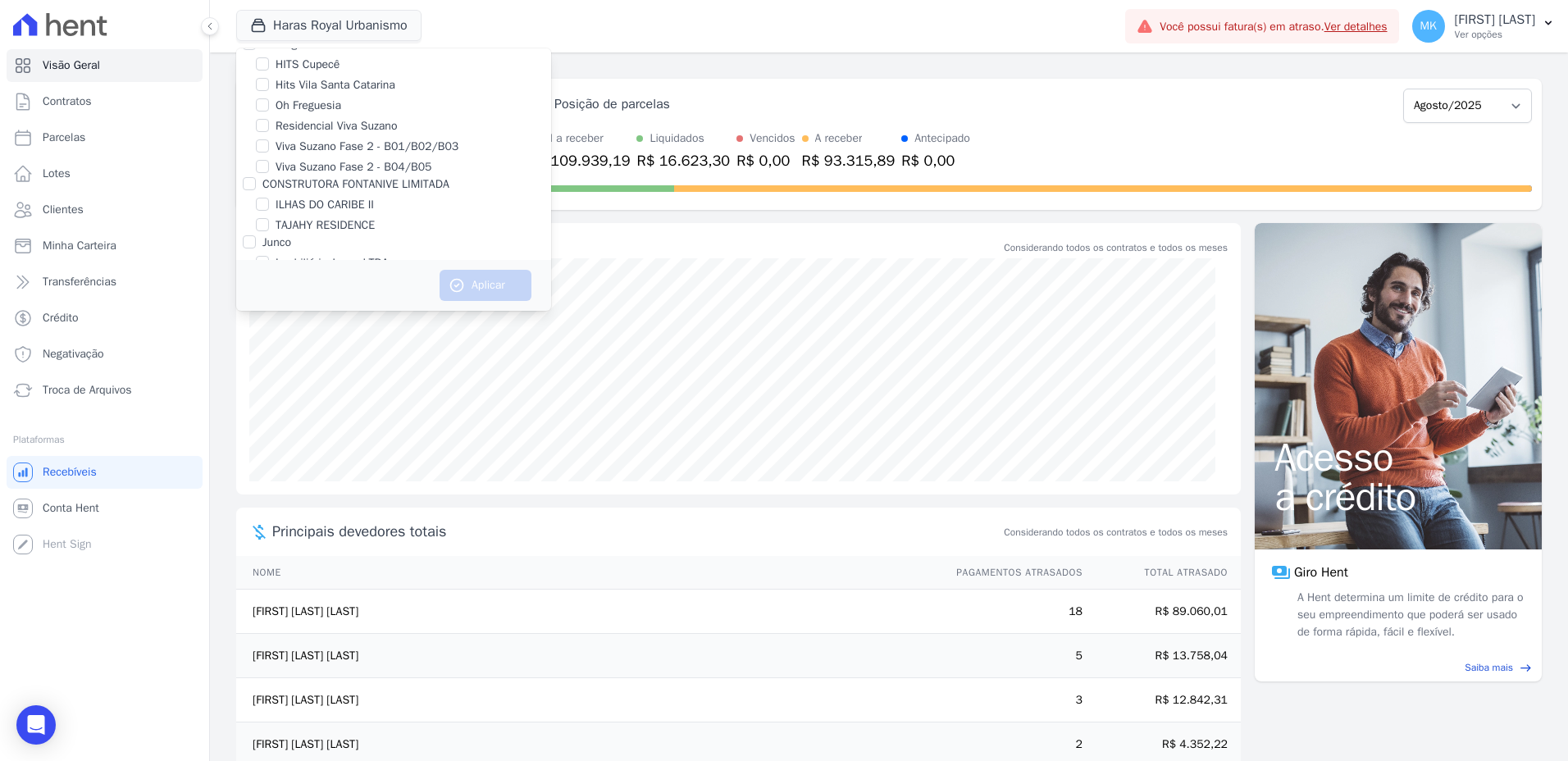 click on "HARAS ROYAL RESIDENCE - WV" at bounding box center [355, 6] 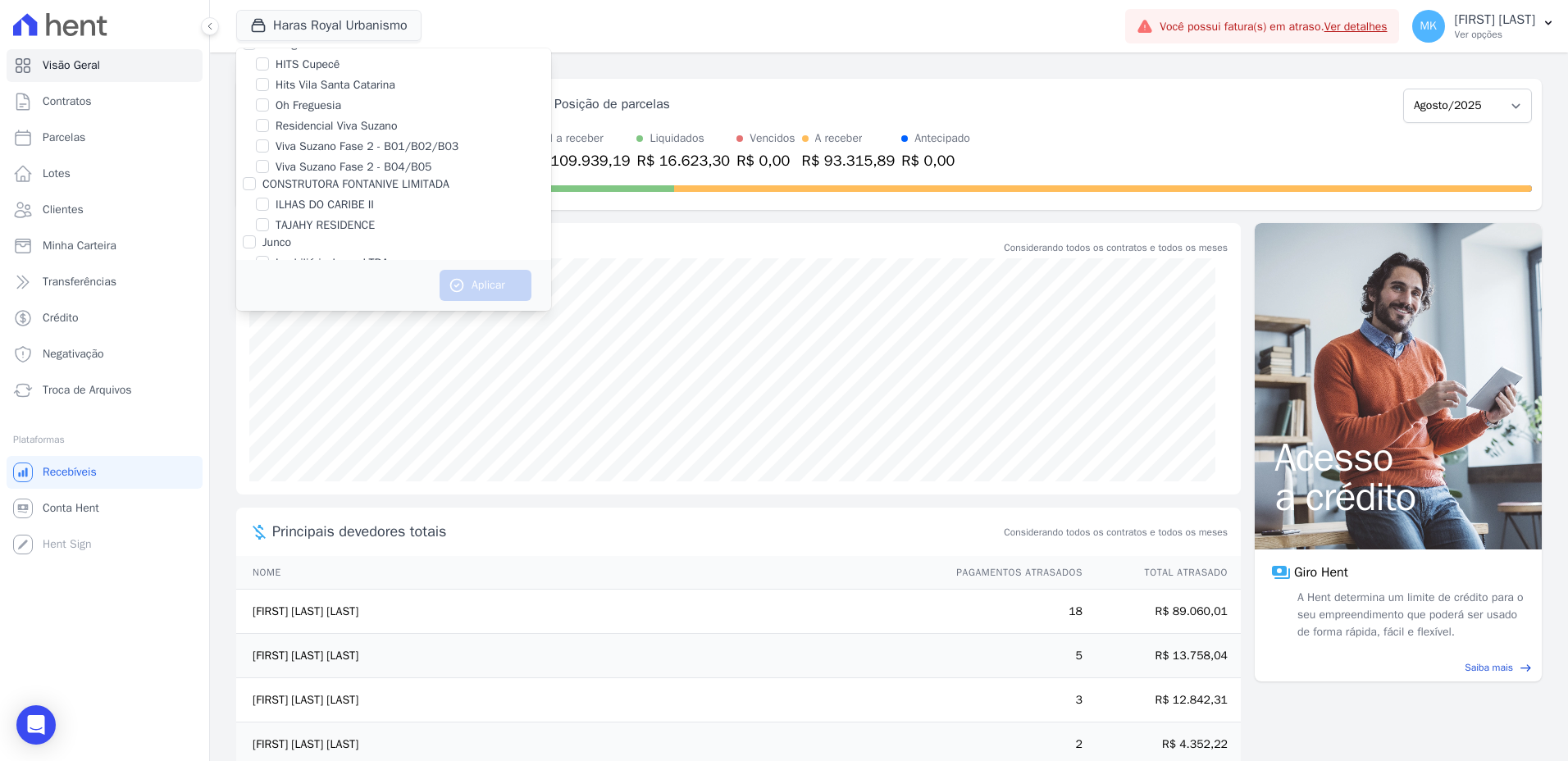 drag, startPoint x: 346, startPoint y: 111, endPoint x: 269, endPoint y: 112, distance: 77.00649 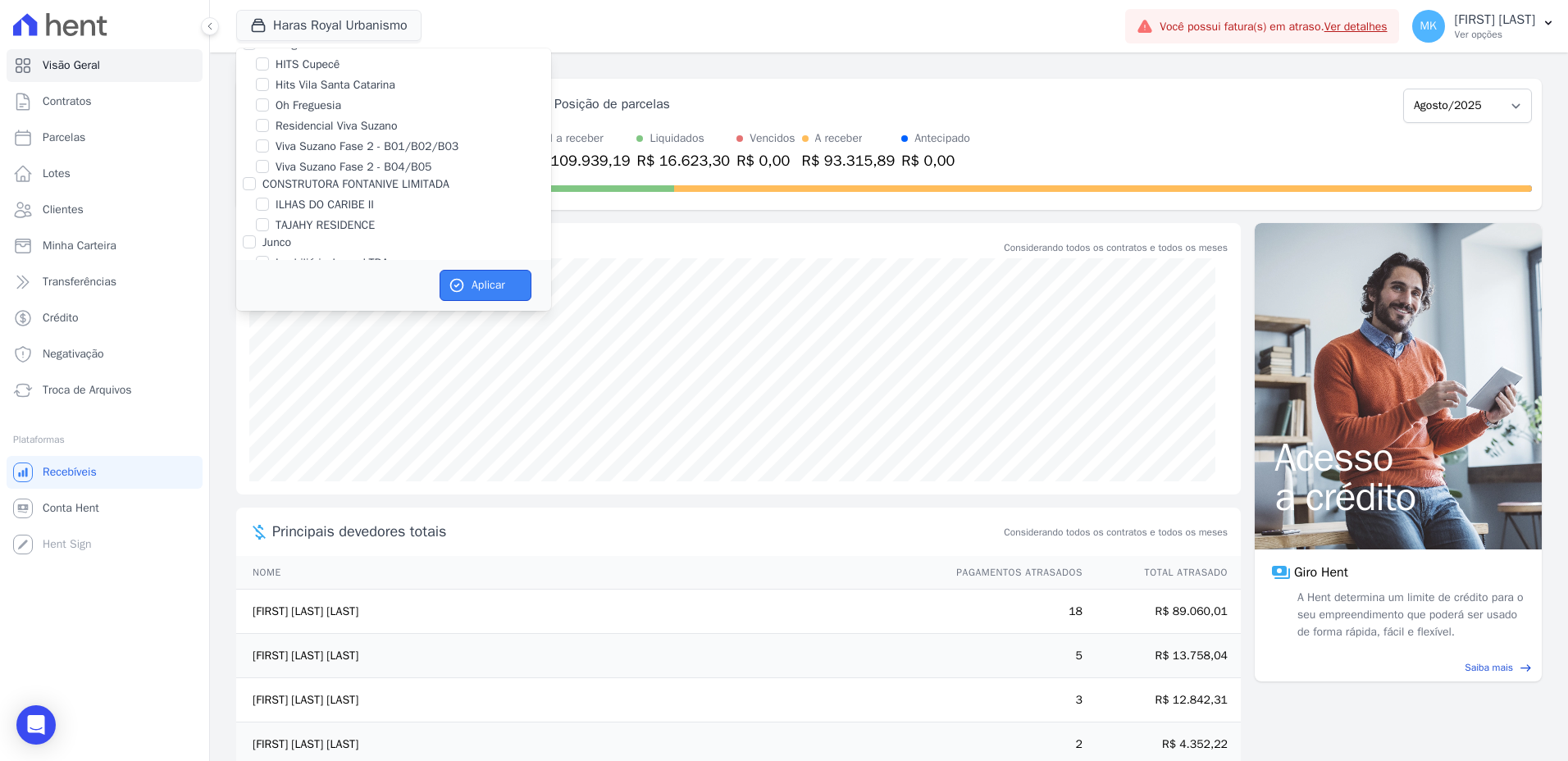 click on "Aplicar" at bounding box center (485, 285) 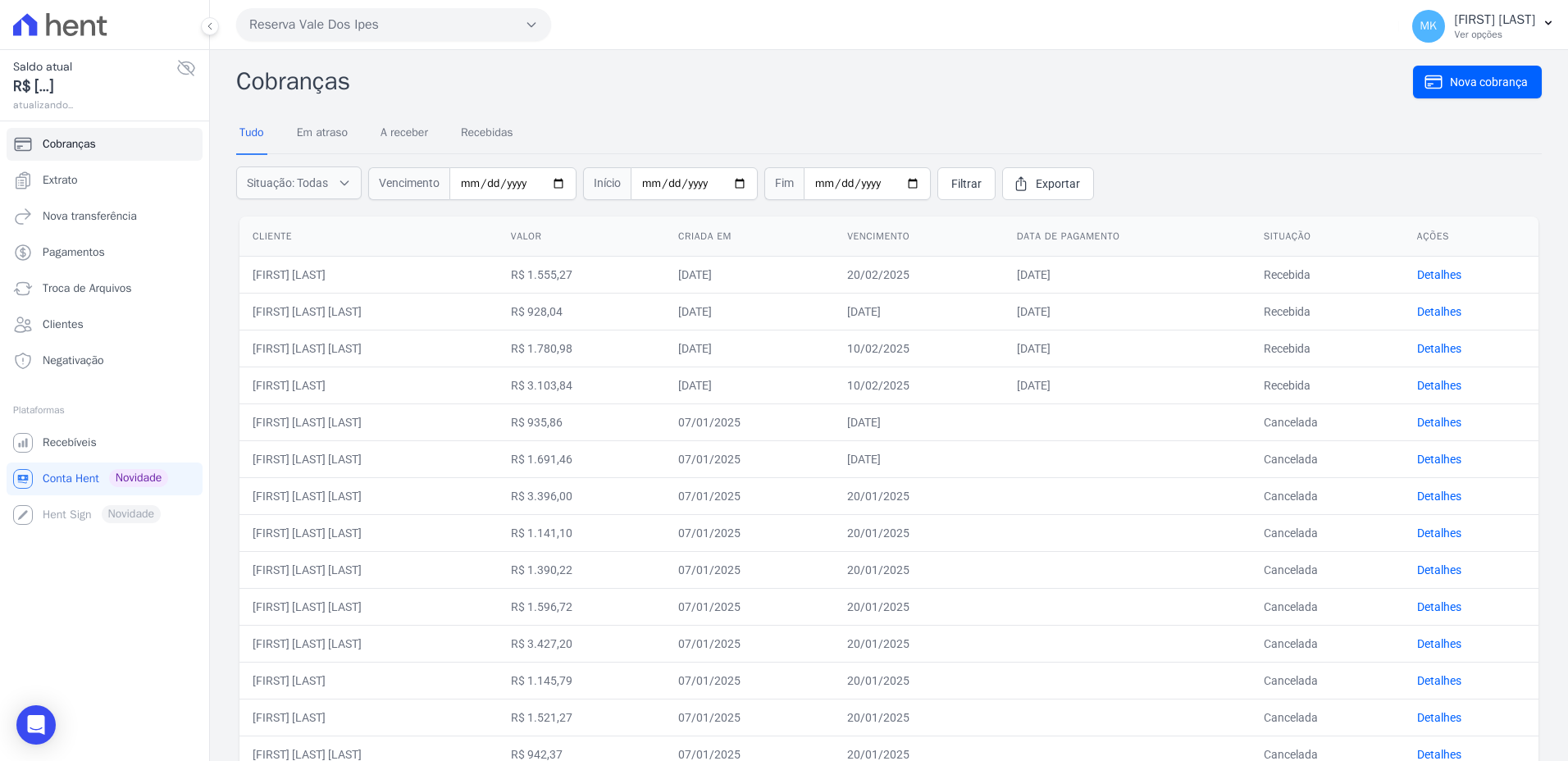 scroll, scrollTop: 0, scrollLeft: 0, axis: both 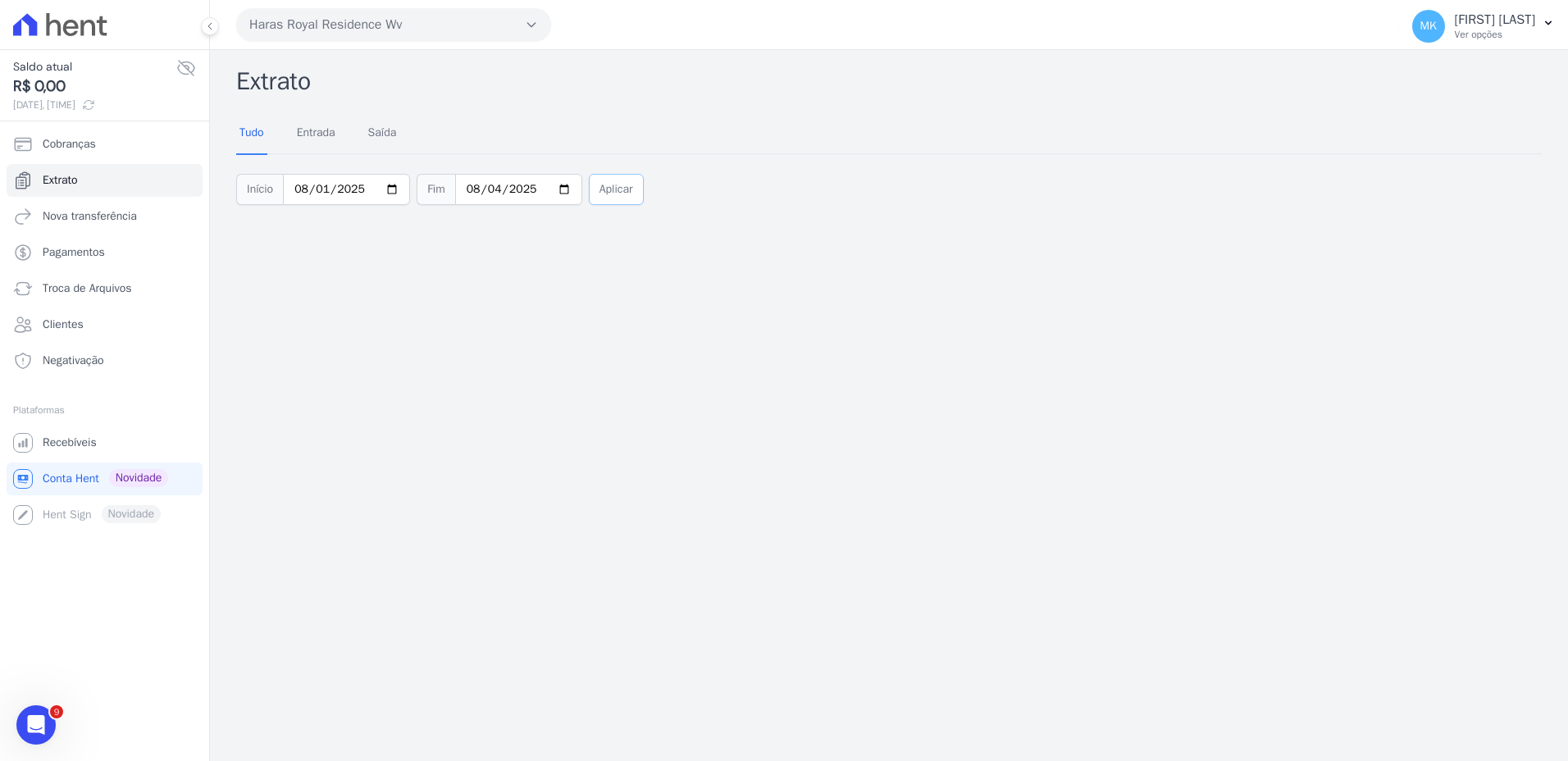 click on "Aplicar" at bounding box center [616, 189] 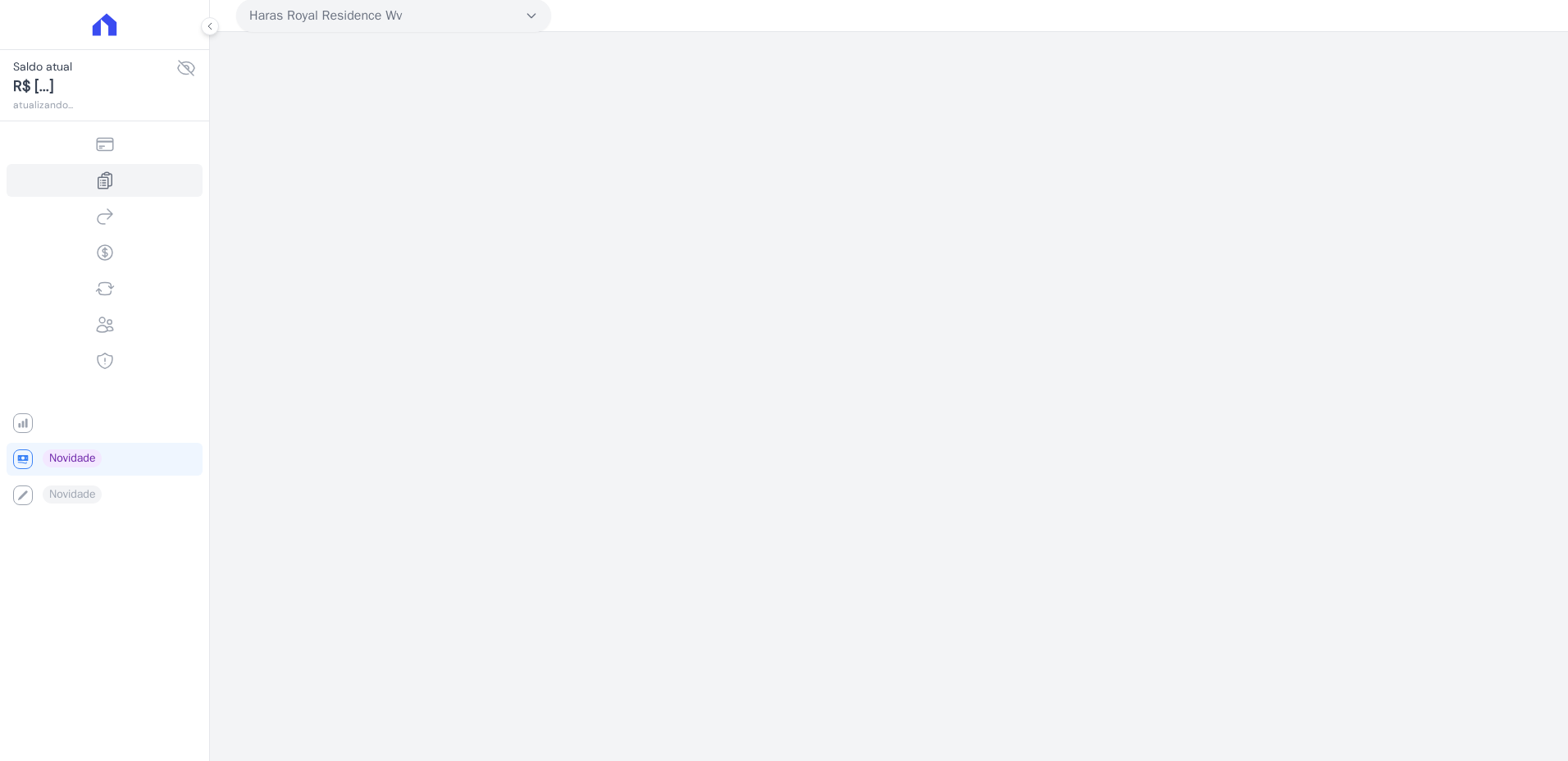 scroll, scrollTop: 0, scrollLeft: 0, axis: both 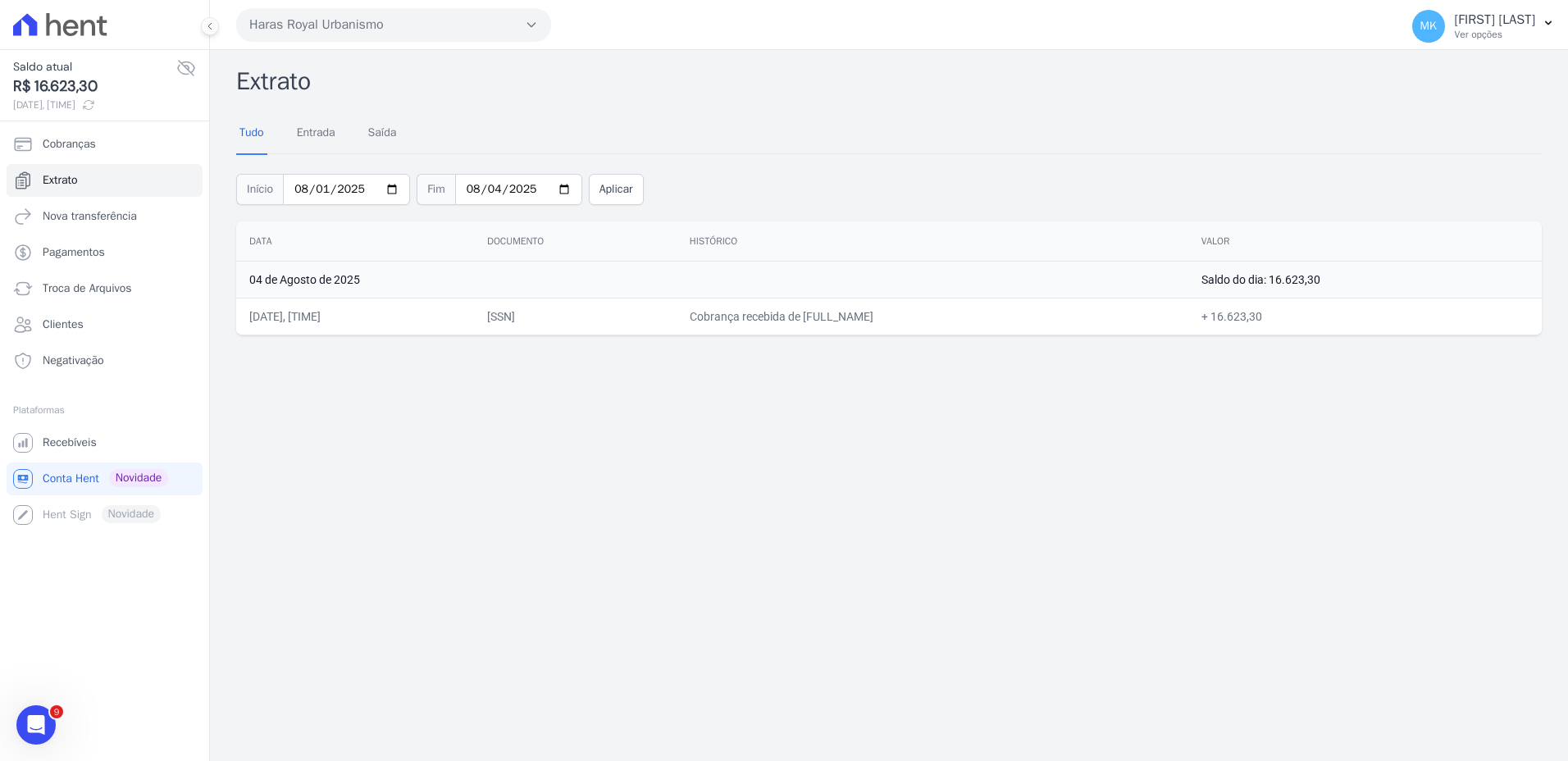 click on "Tudo
Entrada
Saída" at bounding box center (889, 133) 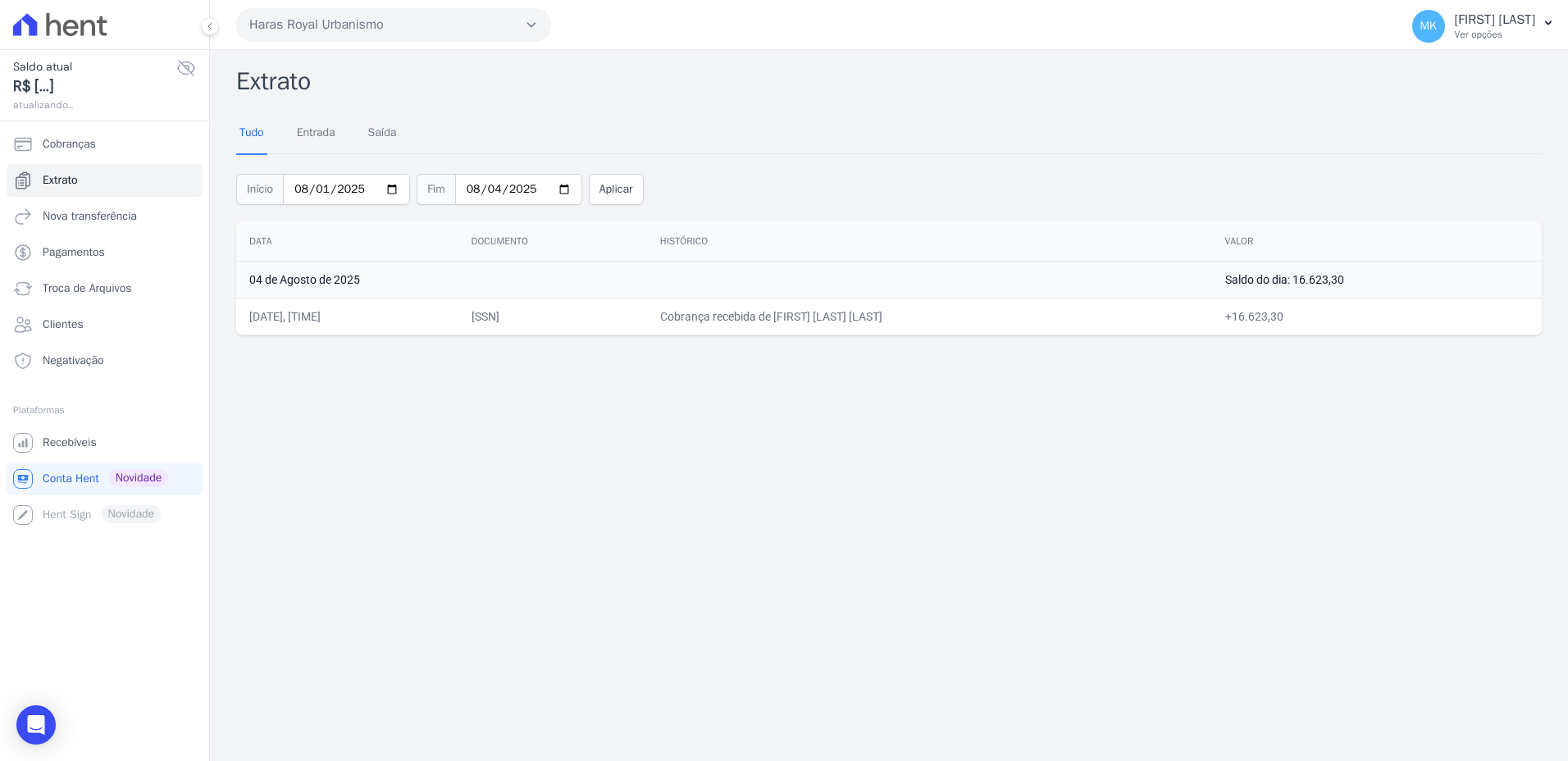 scroll, scrollTop: 0, scrollLeft: 0, axis: both 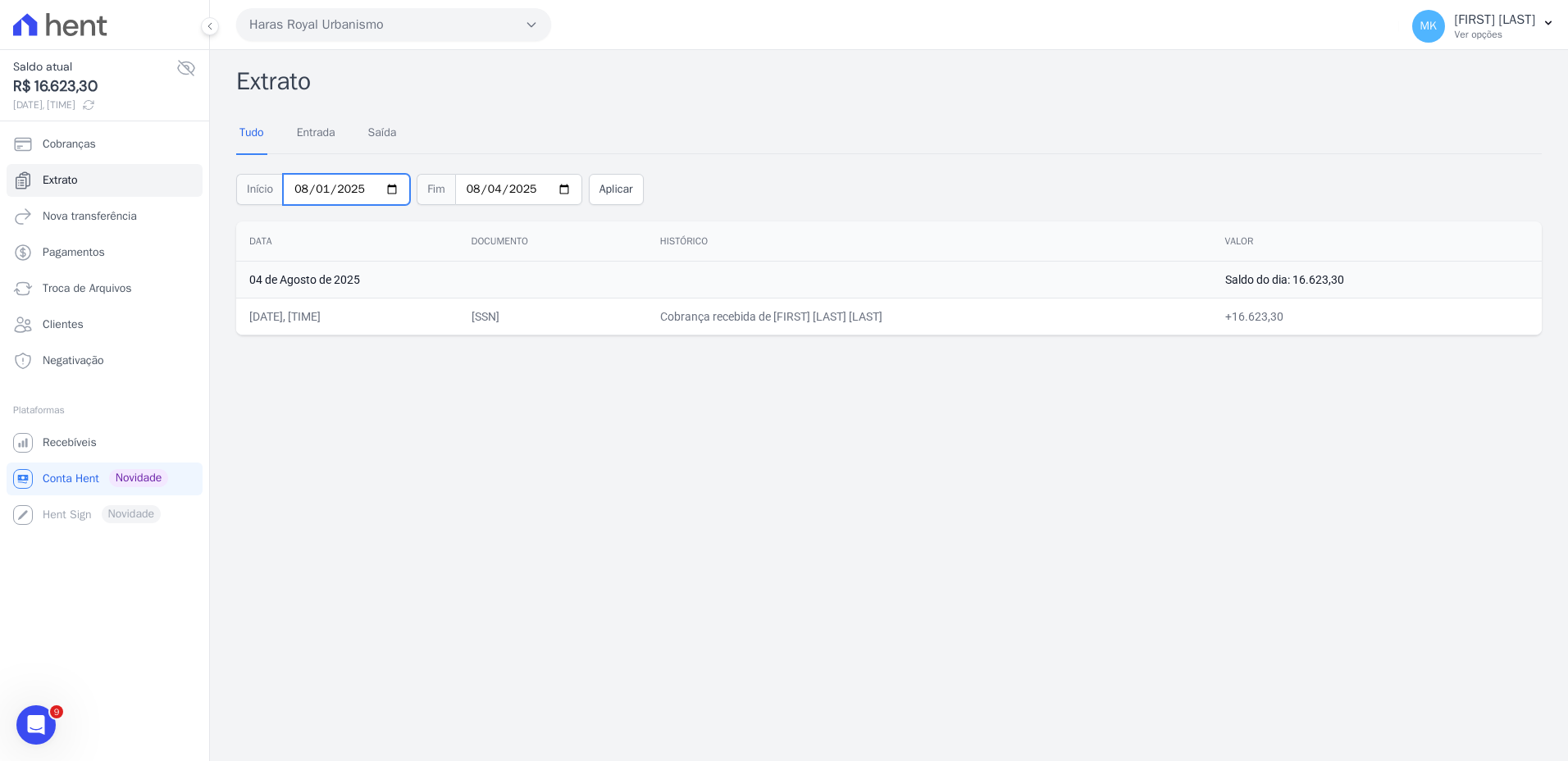 click on "2025-08-01" at bounding box center [346, 189] 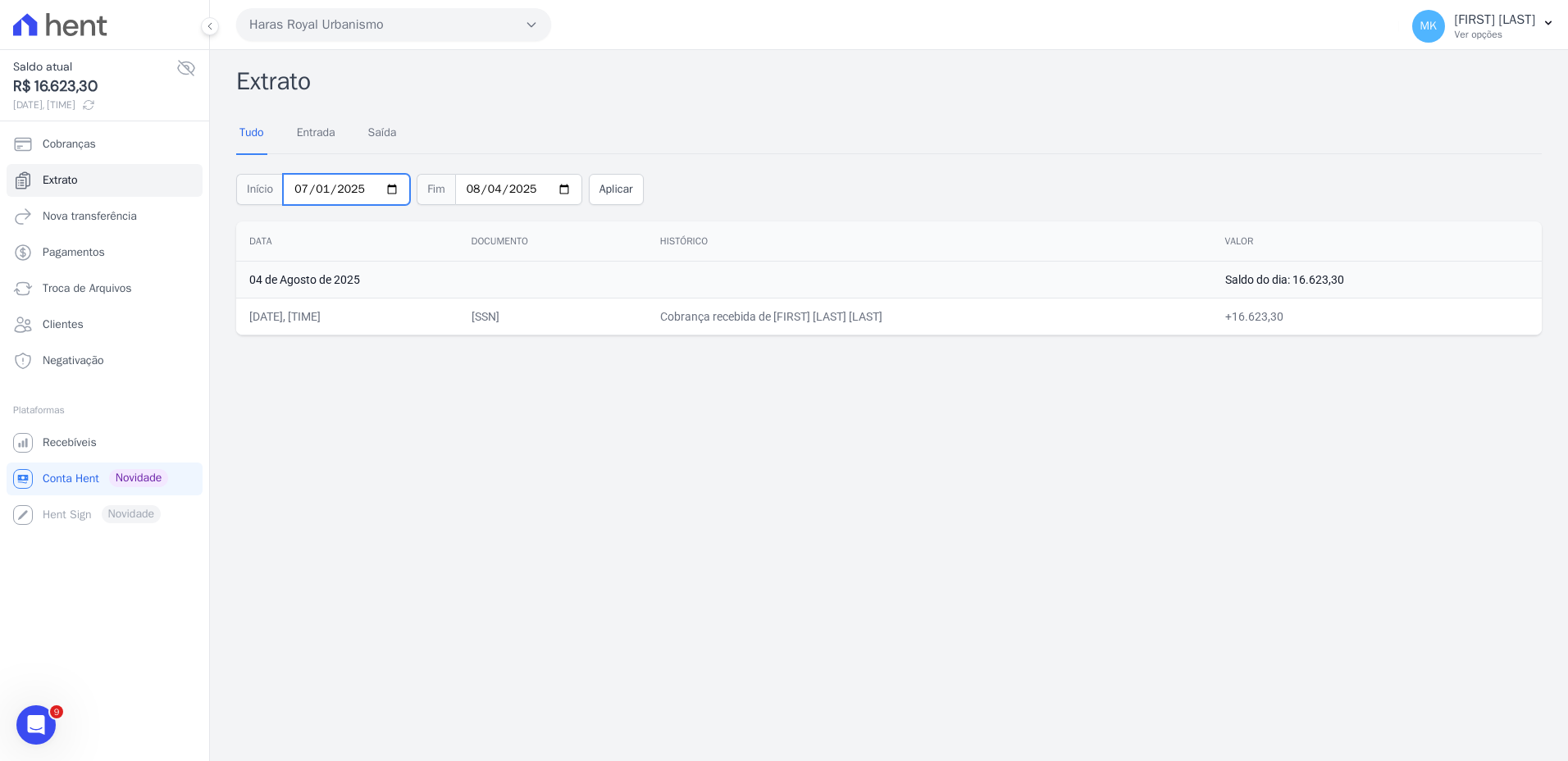 type on "2025-07-01" 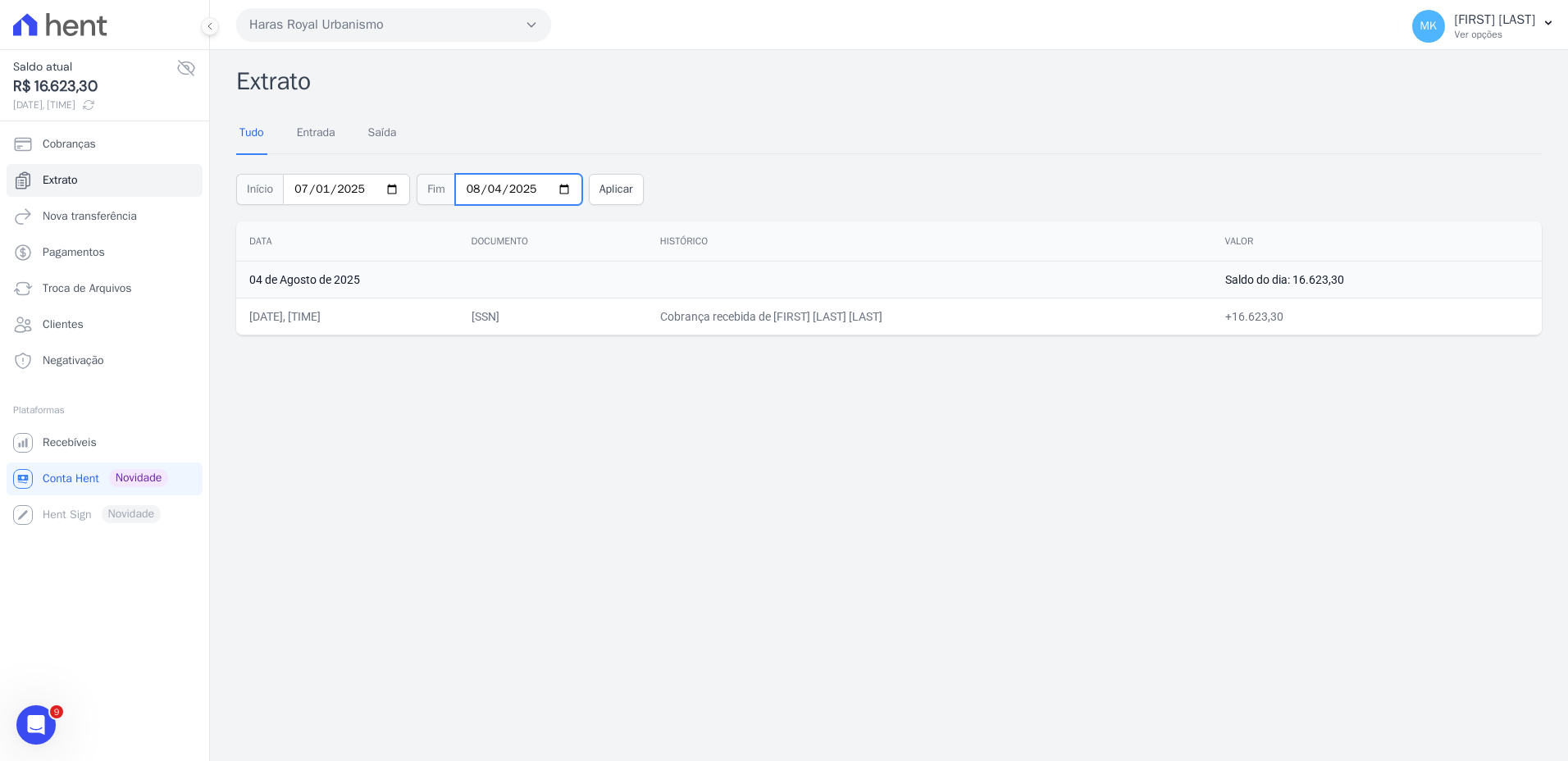 click on "2025-08-04" at bounding box center (518, 189) 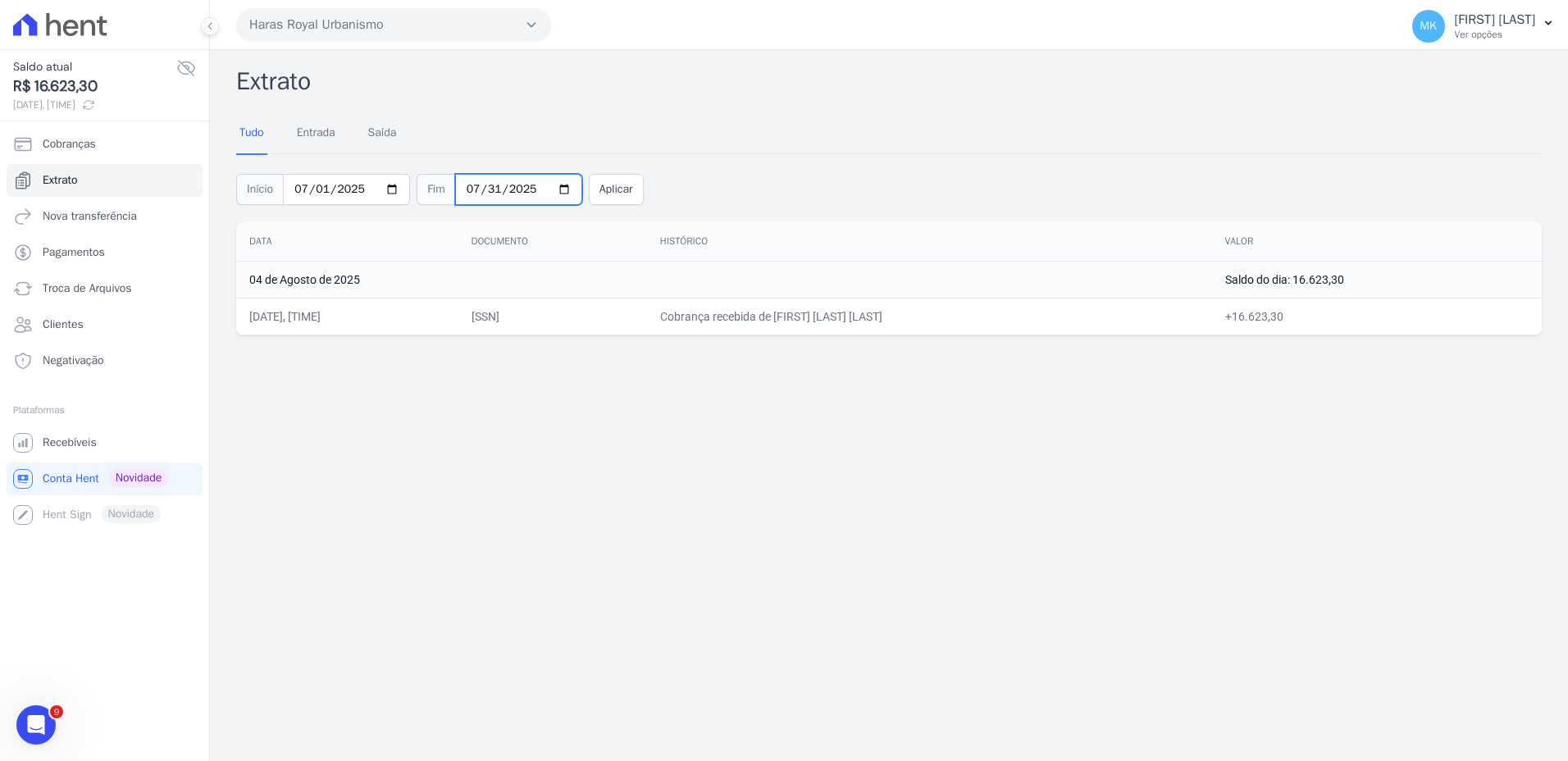 type on "2025-07-31" 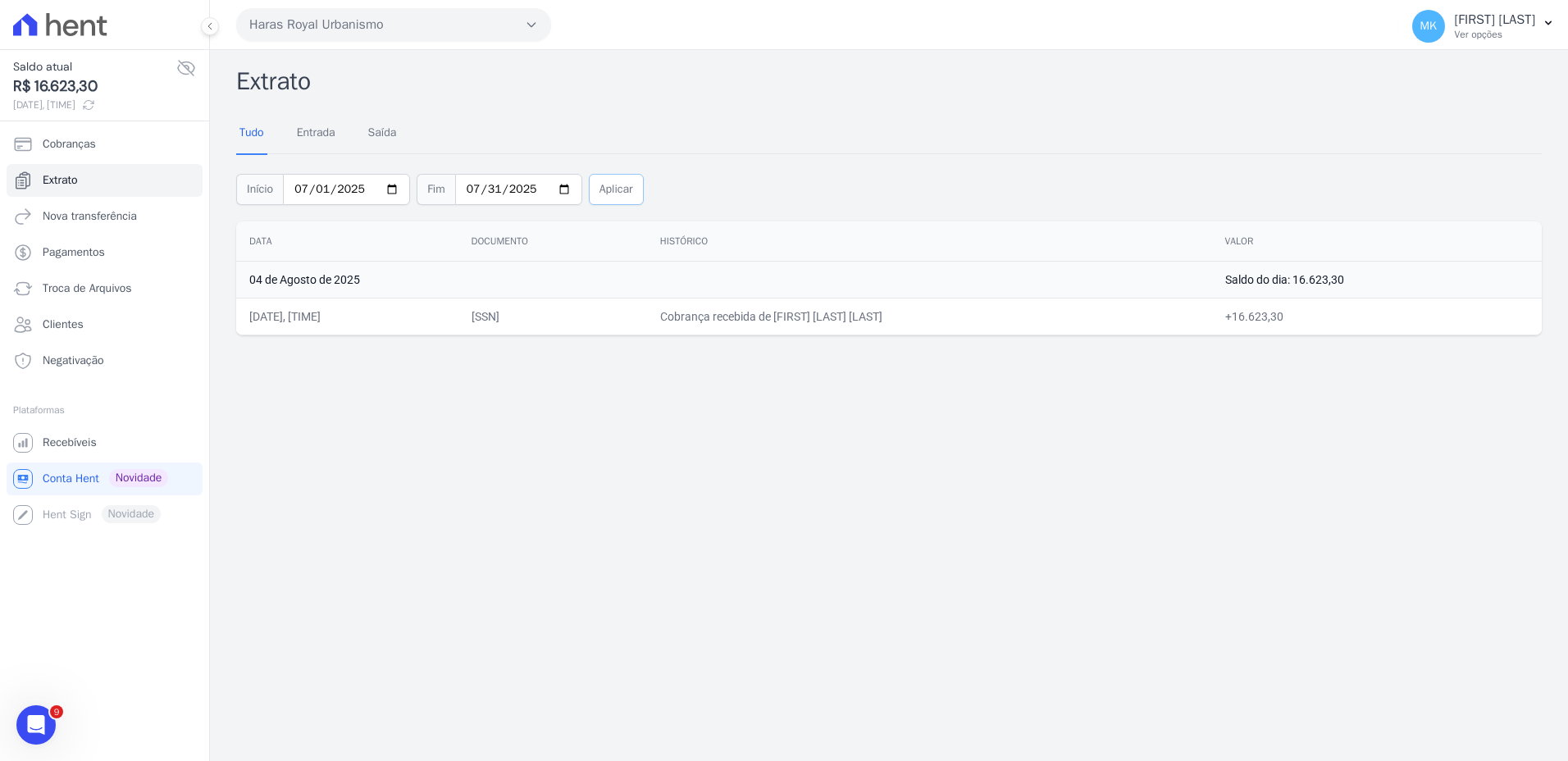 click on "Aplicar" at bounding box center (616, 189) 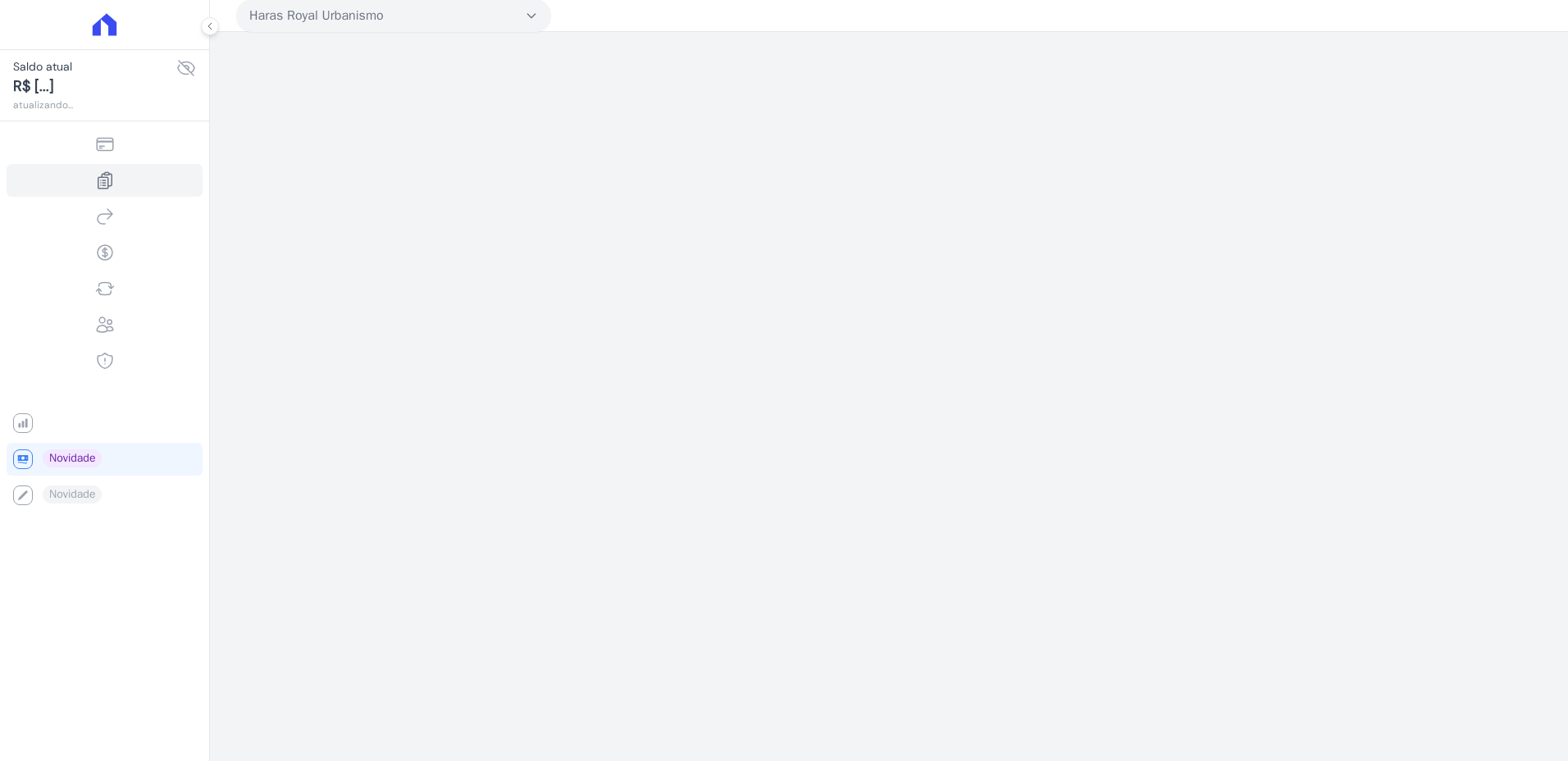 scroll, scrollTop: 0, scrollLeft: 0, axis: both 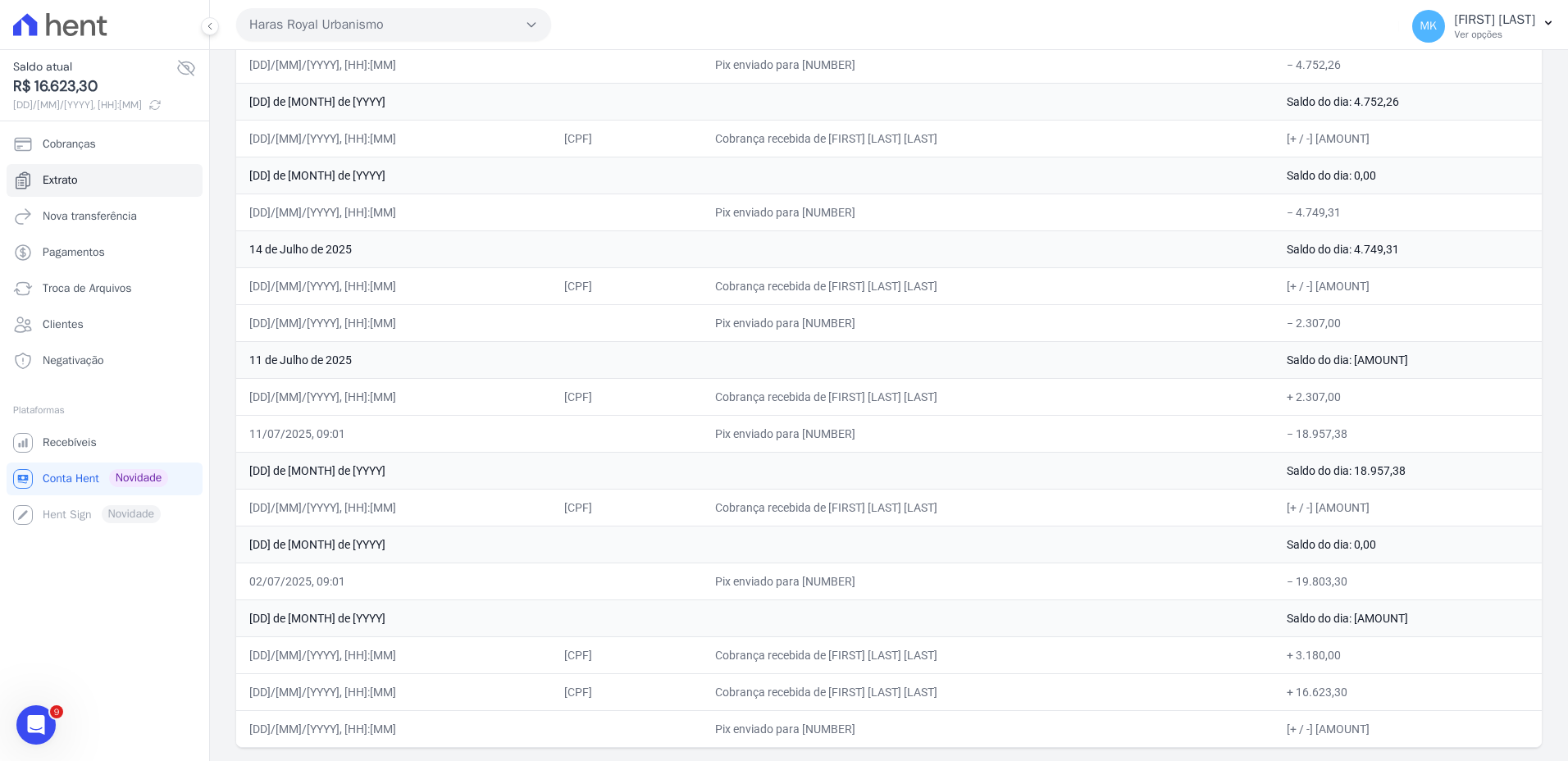 drag, startPoint x: 247, startPoint y: 275, endPoint x: 1157, endPoint y: 796, distance: 1048.59 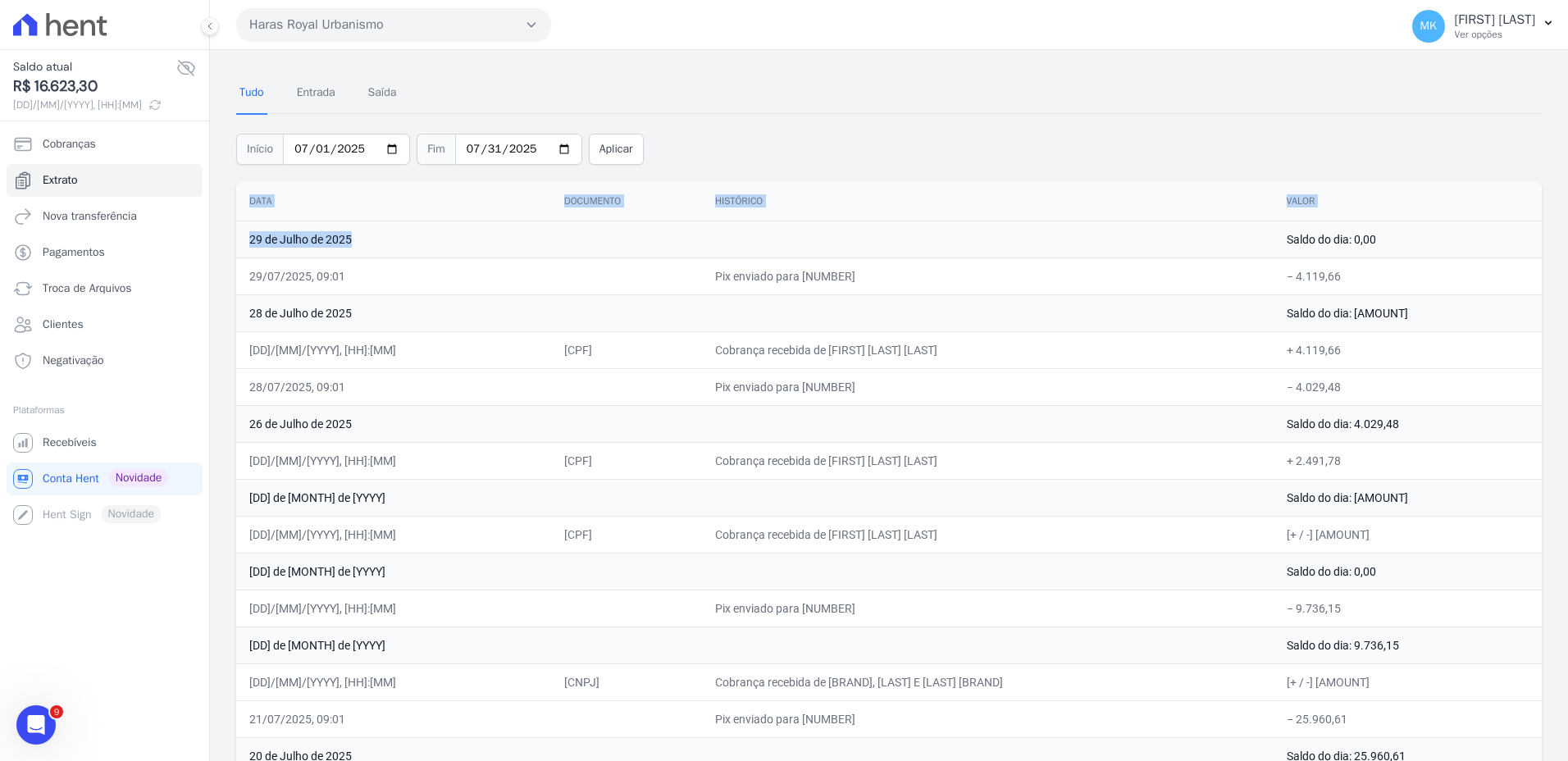 scroll, scrollTop: 45, scrollLeft: 0, axis: vertical 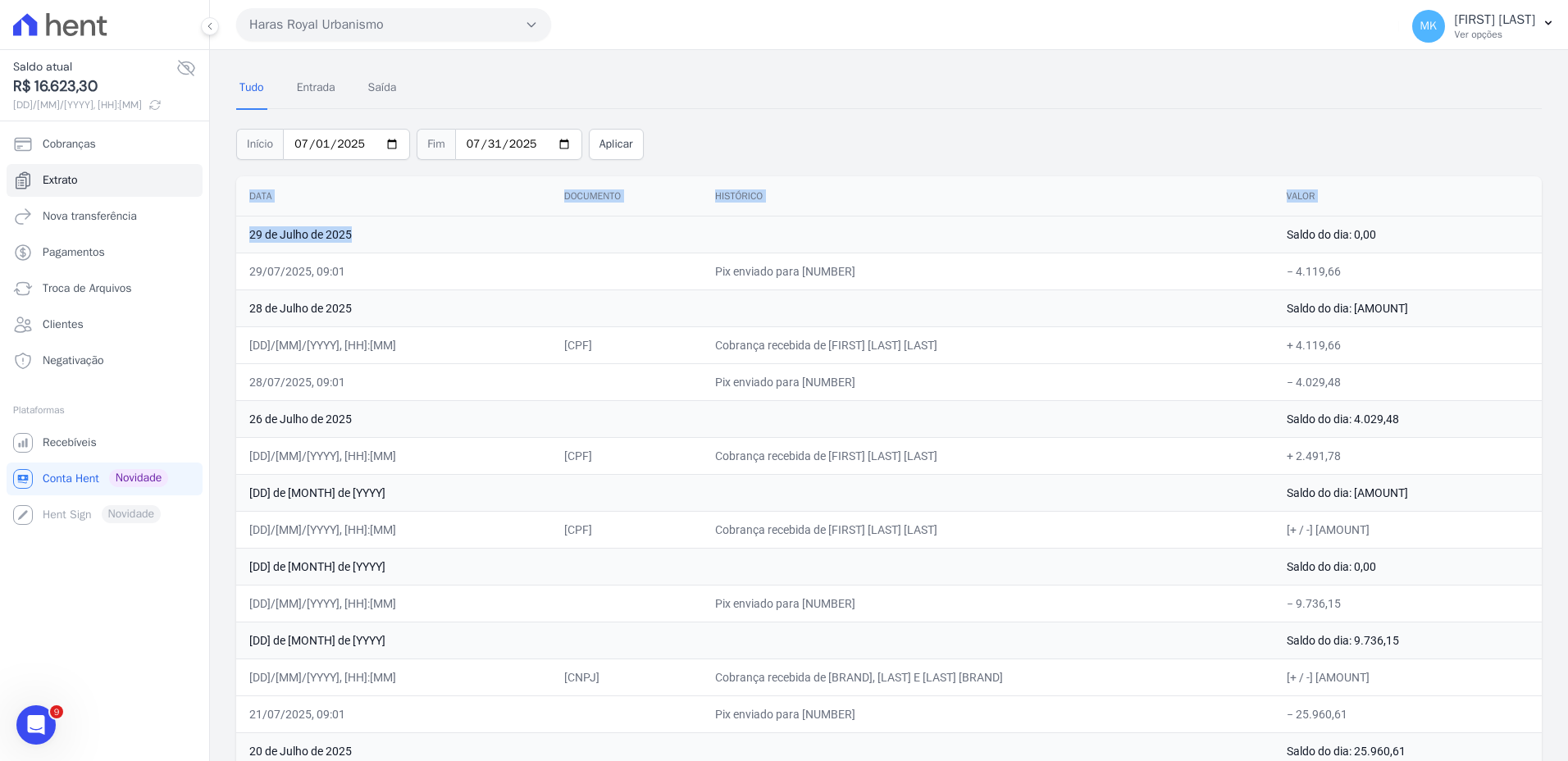 click on "29 de Julho de 2025" at bounding box center (754, 234) 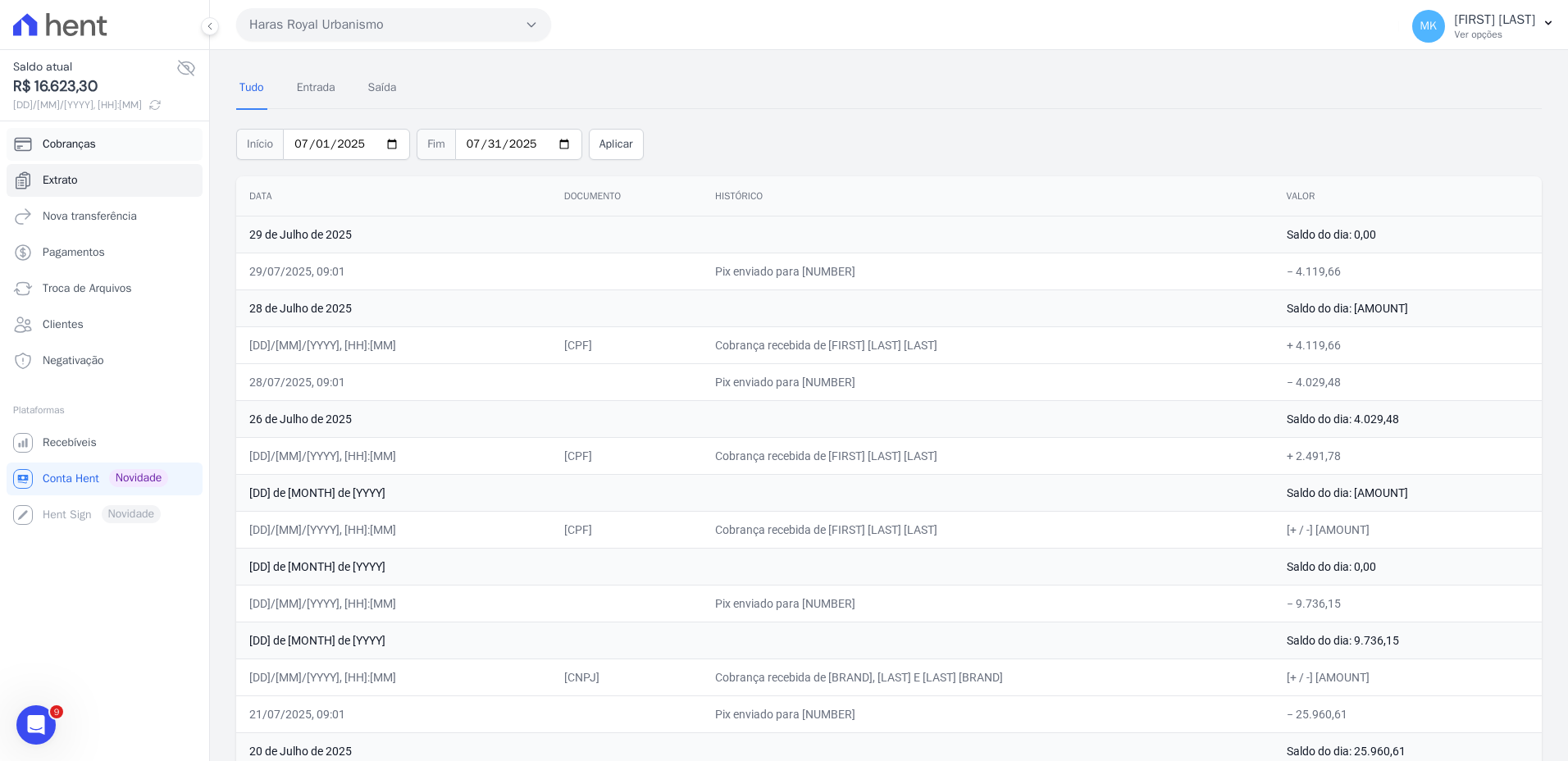 click on "Cobranças" at bounding box center (104, 144) 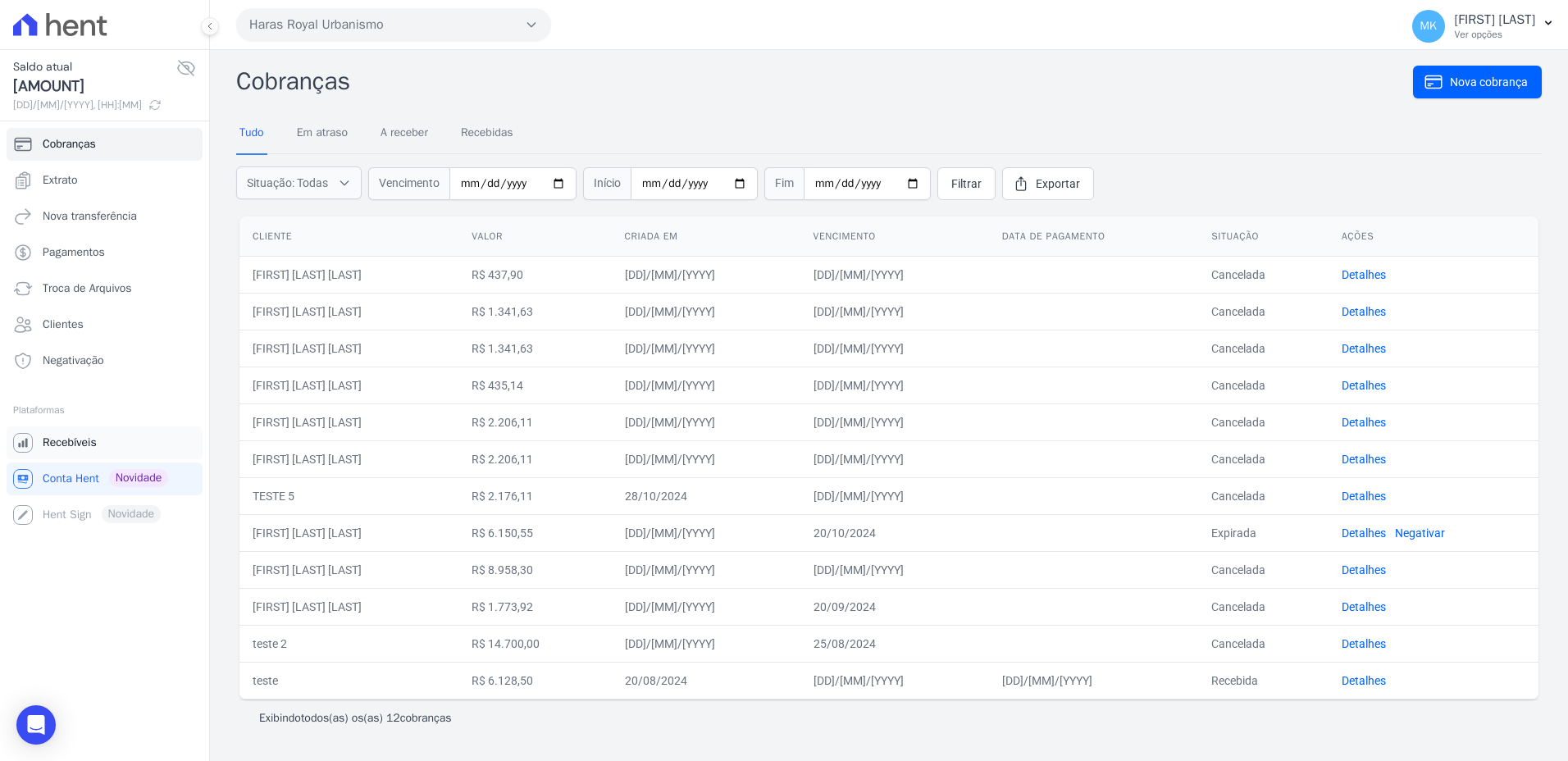 click on "Recebíveis" at bounding box center [70, 443] 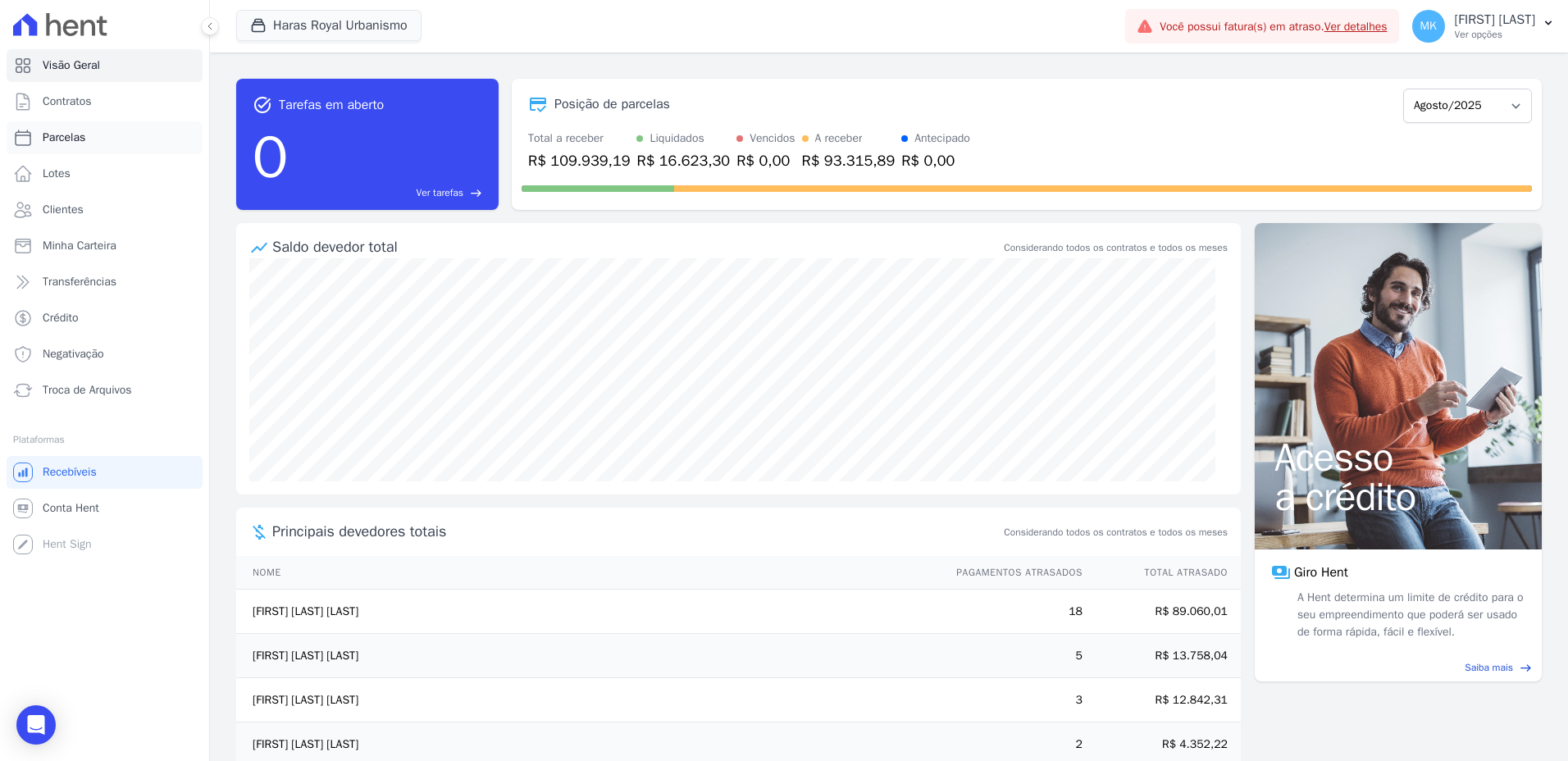click on "Parcelas" at bounding box center (64, 138) 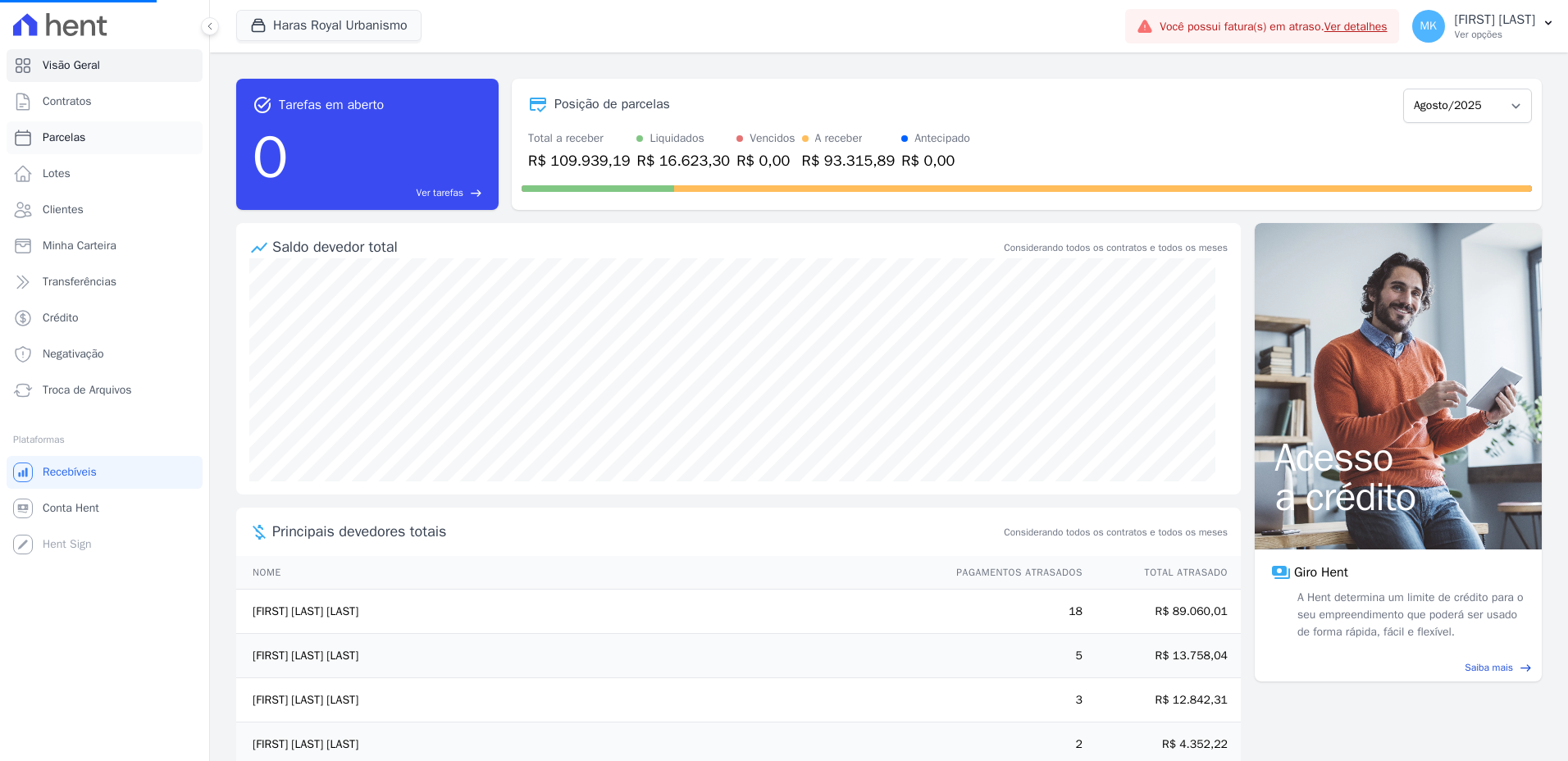 select 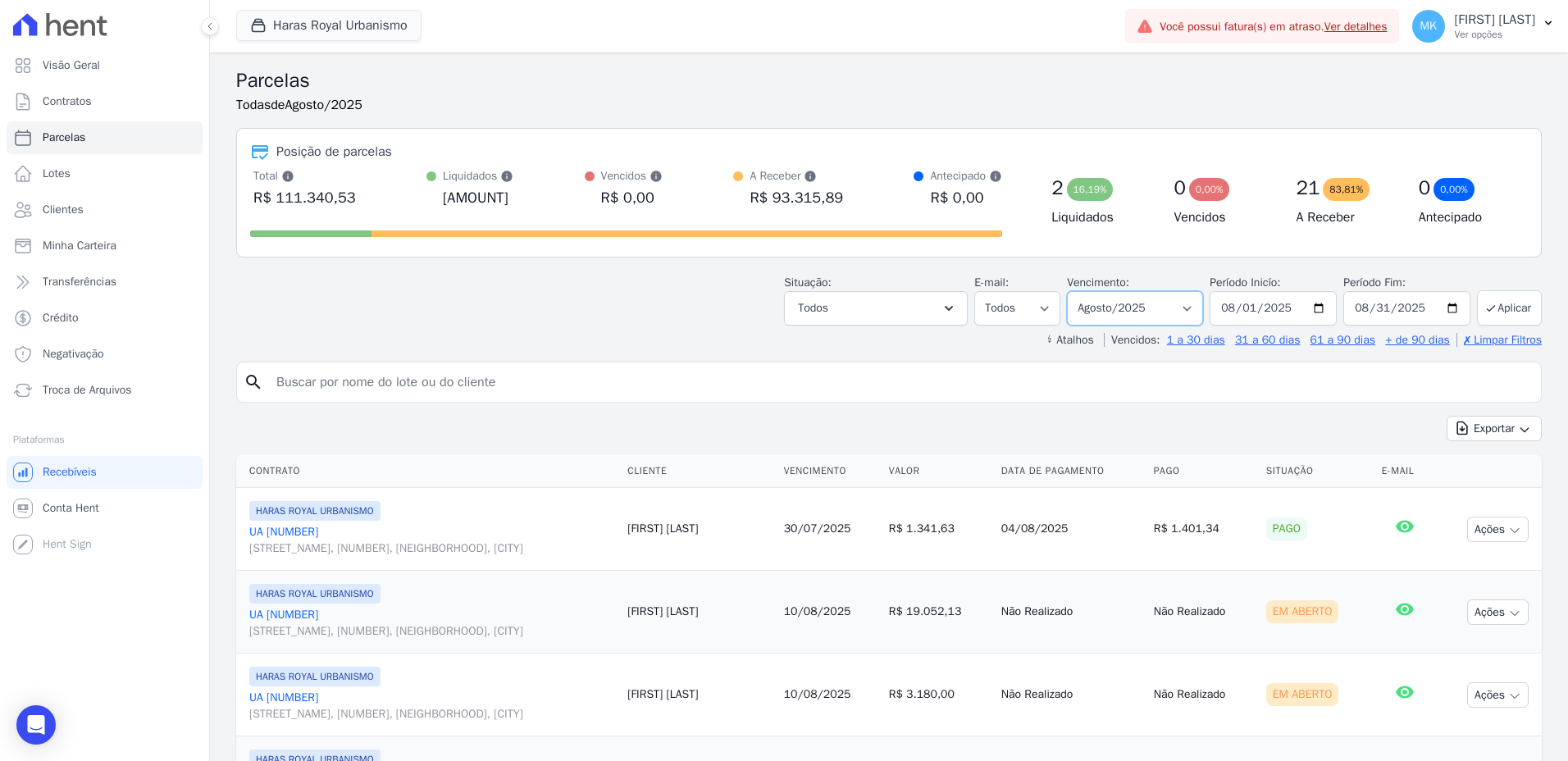 click on "Filtrar por período
────────
Todos os meses
Julho/2024
Agosto/2024
Setembro/2024
Outubro/2024
Novembro/2024
Dezembro/2024
Janeiro/2025
Fevereiro/2025
Março/2025
Abril/2025
Maio/2025
Junho/2025
Julho/2025
Agosto/2025
Setembro/2025
Outubro/2025
Novembro/2025
Dezembro/2025
Janeiro/2026
Fevereiro/2026
Março/2026
Abril/2026
Maio/2026
Junho/2026
Julho/2026
Agosto/2026
Setembro/2026
Outubro/2026
Novembro/2026
Dezembro/2026
Janeiro/2027
Fevereiro/2027
Março/2027
Abril/2027
Maio/2027
Junho/2027
Julho/2027
Agosto/2027
Setembro/2027
Outubro/2027
Novembro/2027
Dezembro/2027
Janeiro/2028
Fevereiro/2028
Março/2028
Abril/2028
Maio/2028
Junho/2028
Julho/2028
Agosto/2028
Setembro/2028
Outubro/2028
Novembro/2028
Dezembro/2028
Janeiro/2029
Fevereiro/2029
Março/2029
Abril/2029
Maio/2029
Junho/2029
Julho/2029
Agosto/2029
Setembro/2029
Outubro/2029
Novembro/2029" at bounding box center (1135, 308) 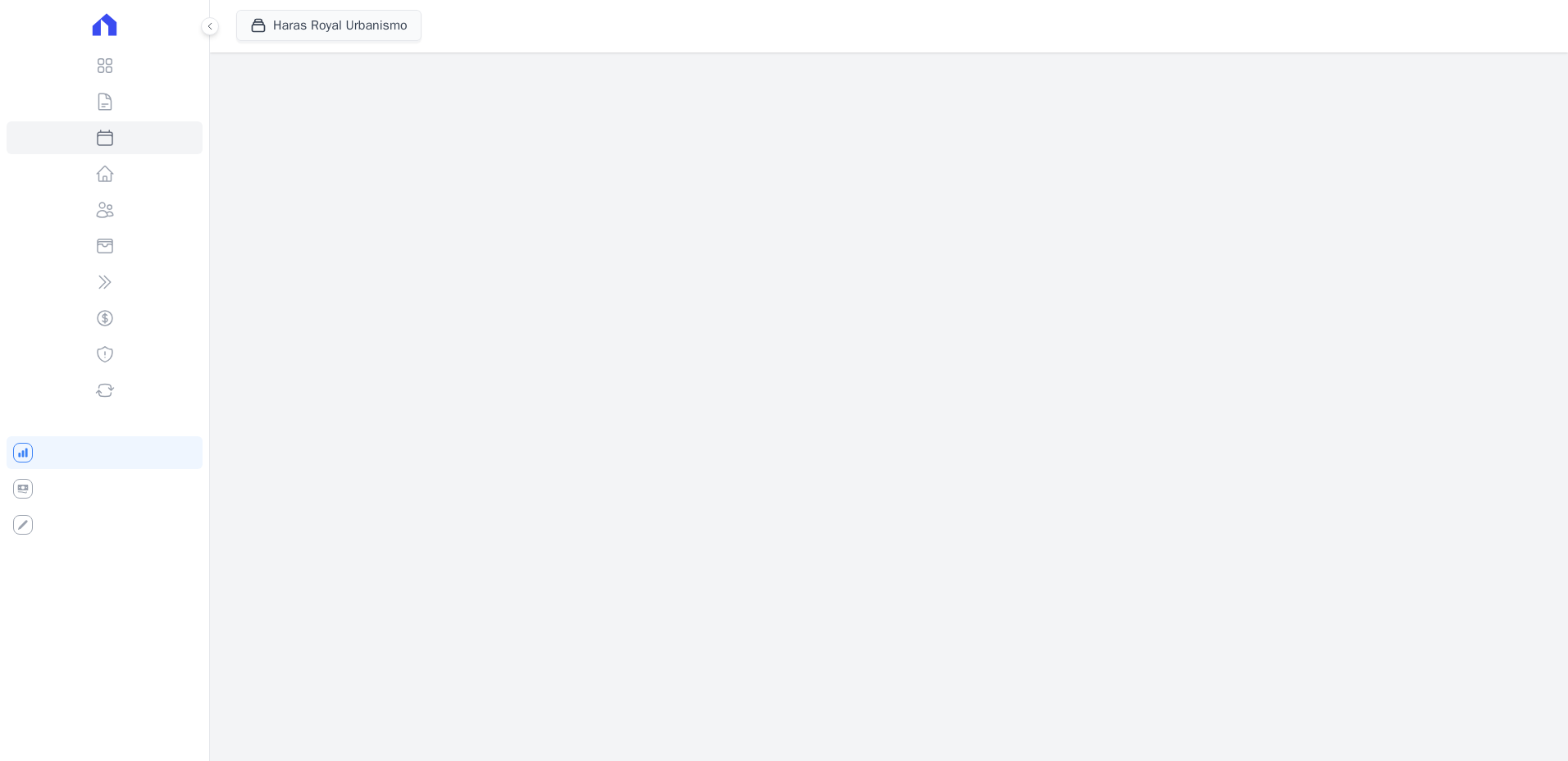 scroll, scrollTop: 0, scrollLeft: 0, axis: both 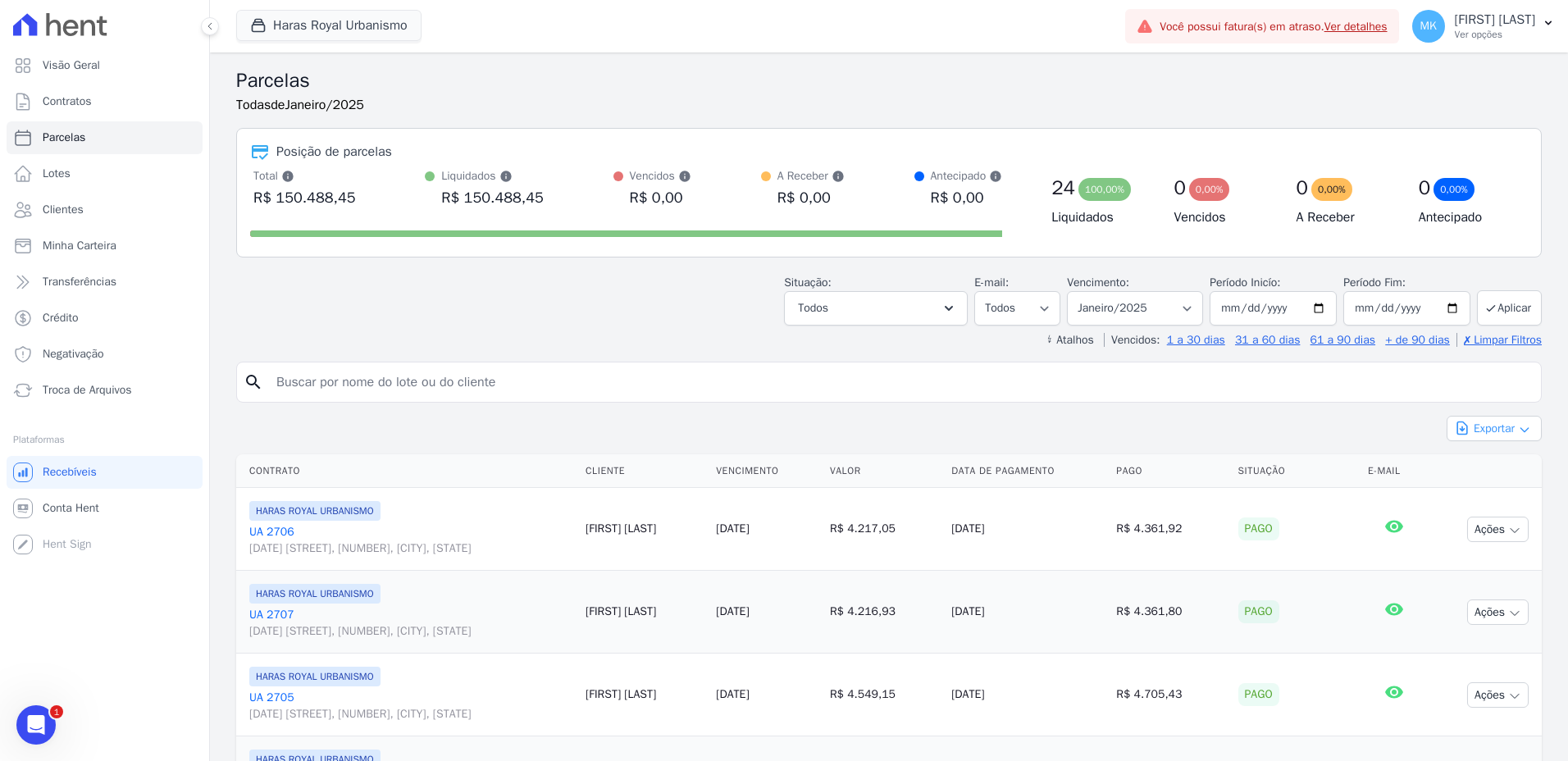 click on "Exportar" at bounding box center (1494, 428) 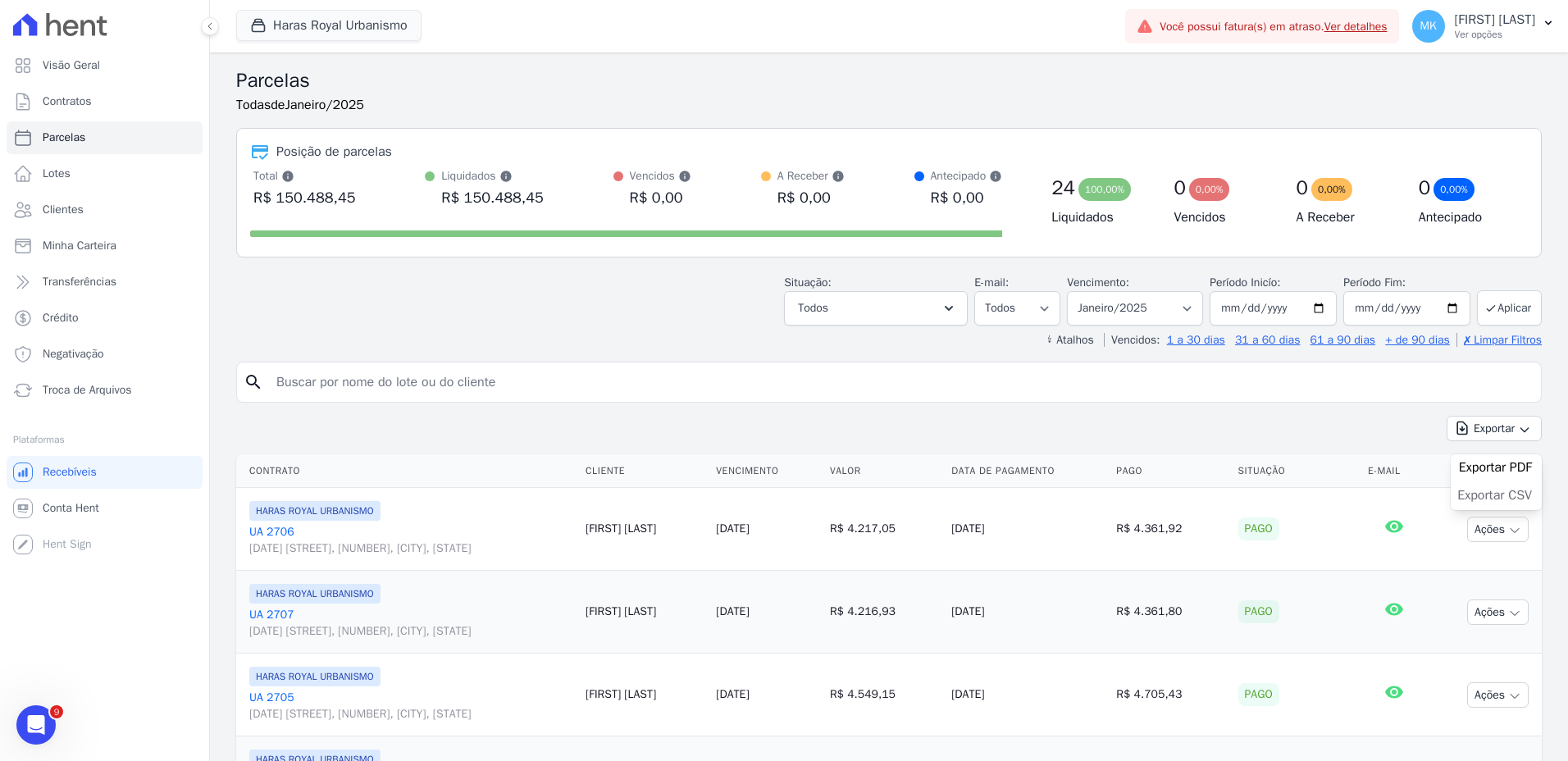 click on "Exportar CSV" at bounding box center (1494, 495) 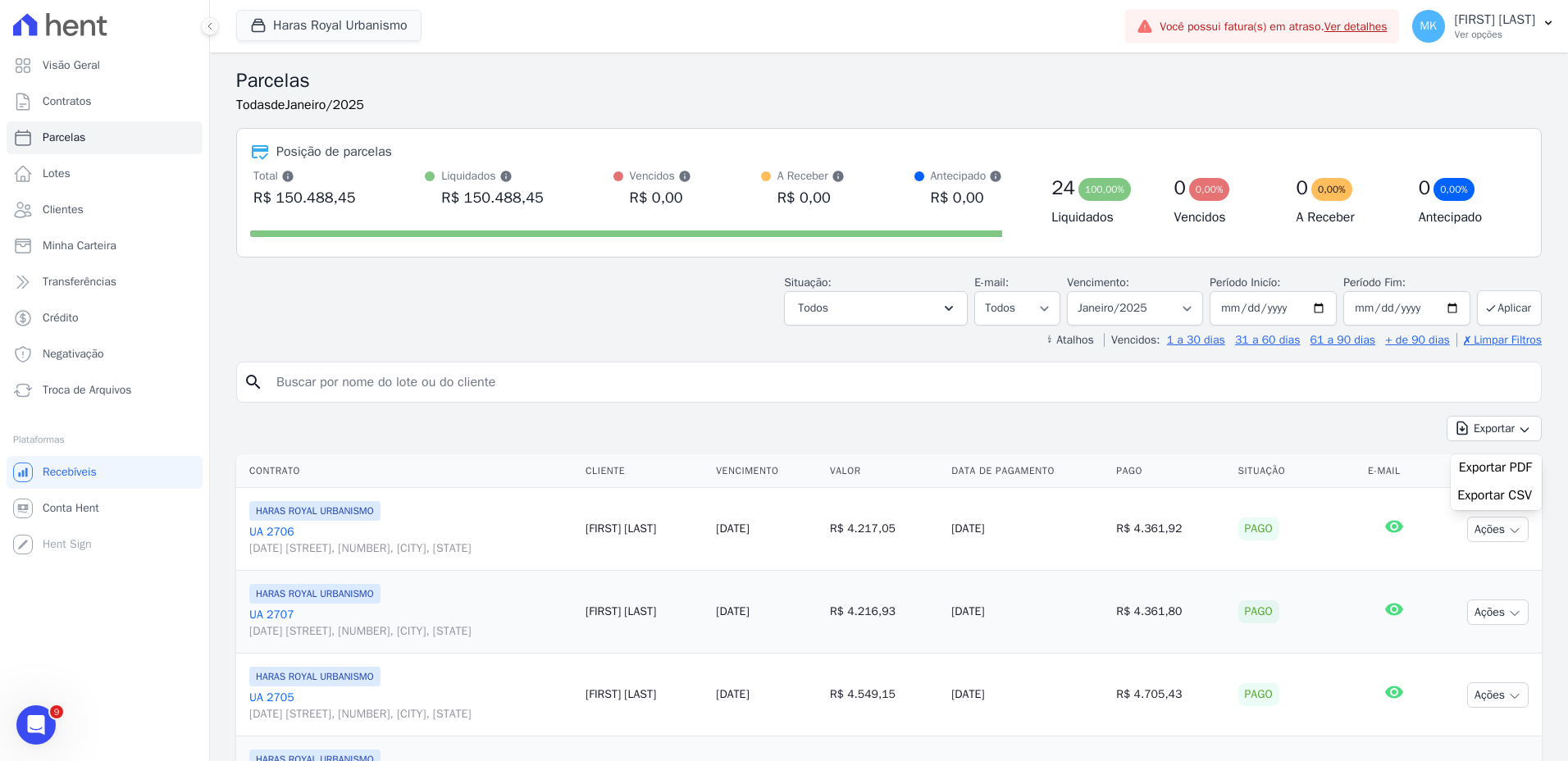 click on "Parcelas
Todas
de  Janeiro/2025
Posição de parcelas
Total
Soma das parcelas pagas, vencidas, em aberto e agendadas. Não considera parcelas canceladas ou renegociadas.
R$ 150.488,45
Liquidados
Soma das parcelas pagas, considera o valor de juros moratórios e multa nesses casos." at bounding box center (889, 207) 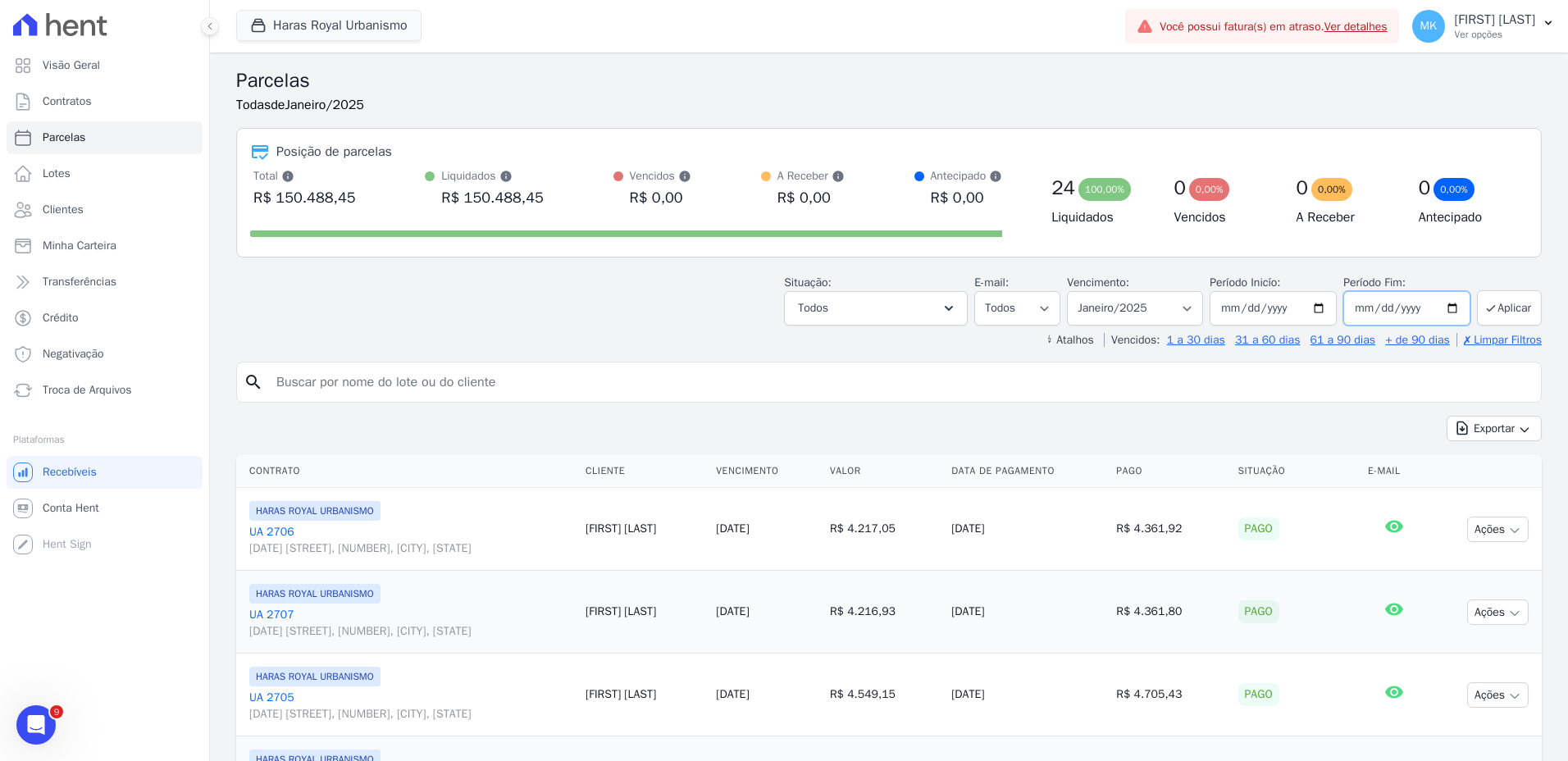 click on "[DATE]" at bounding box center (1406, 308) 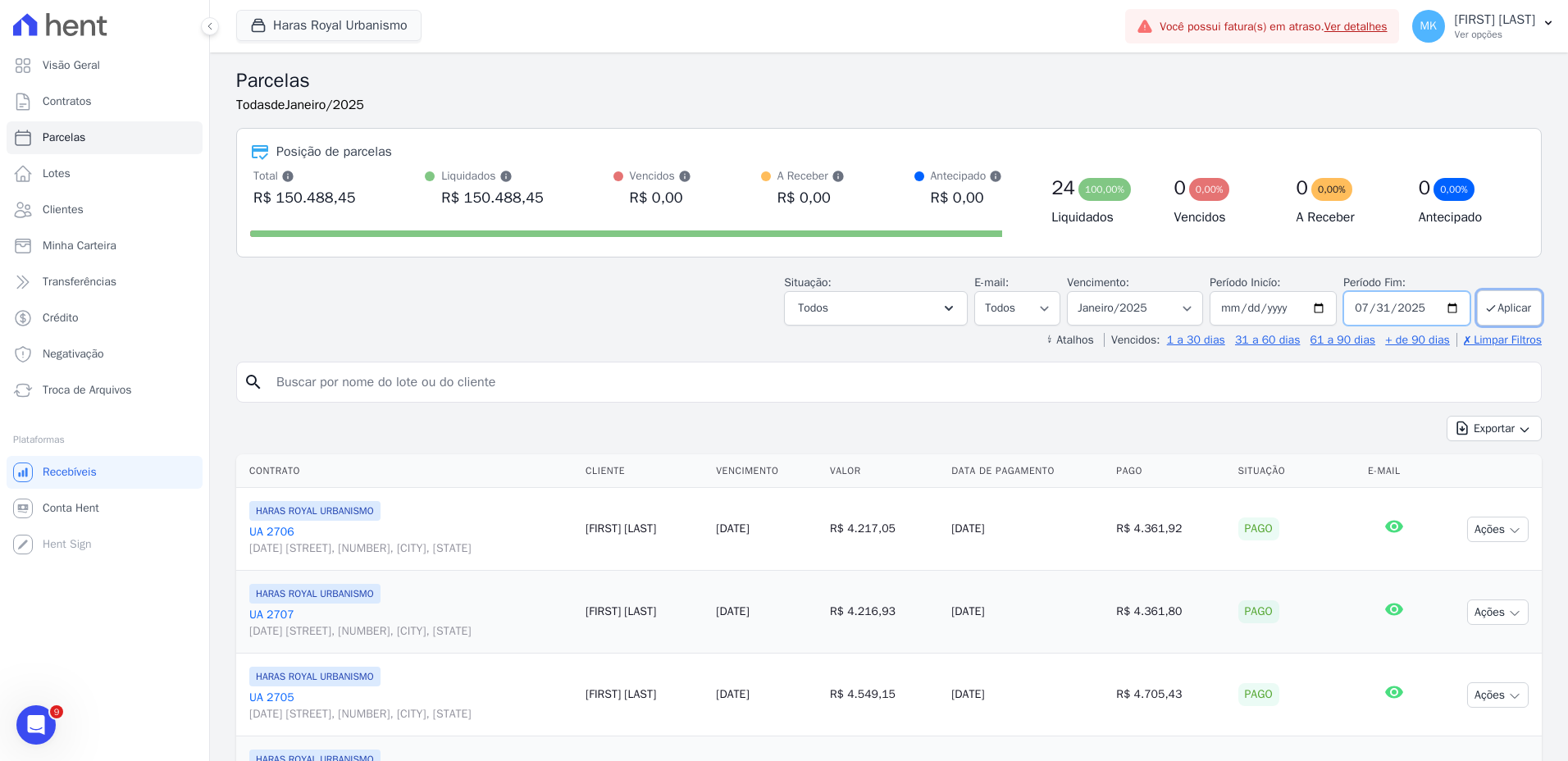 type on "2025-07-31" 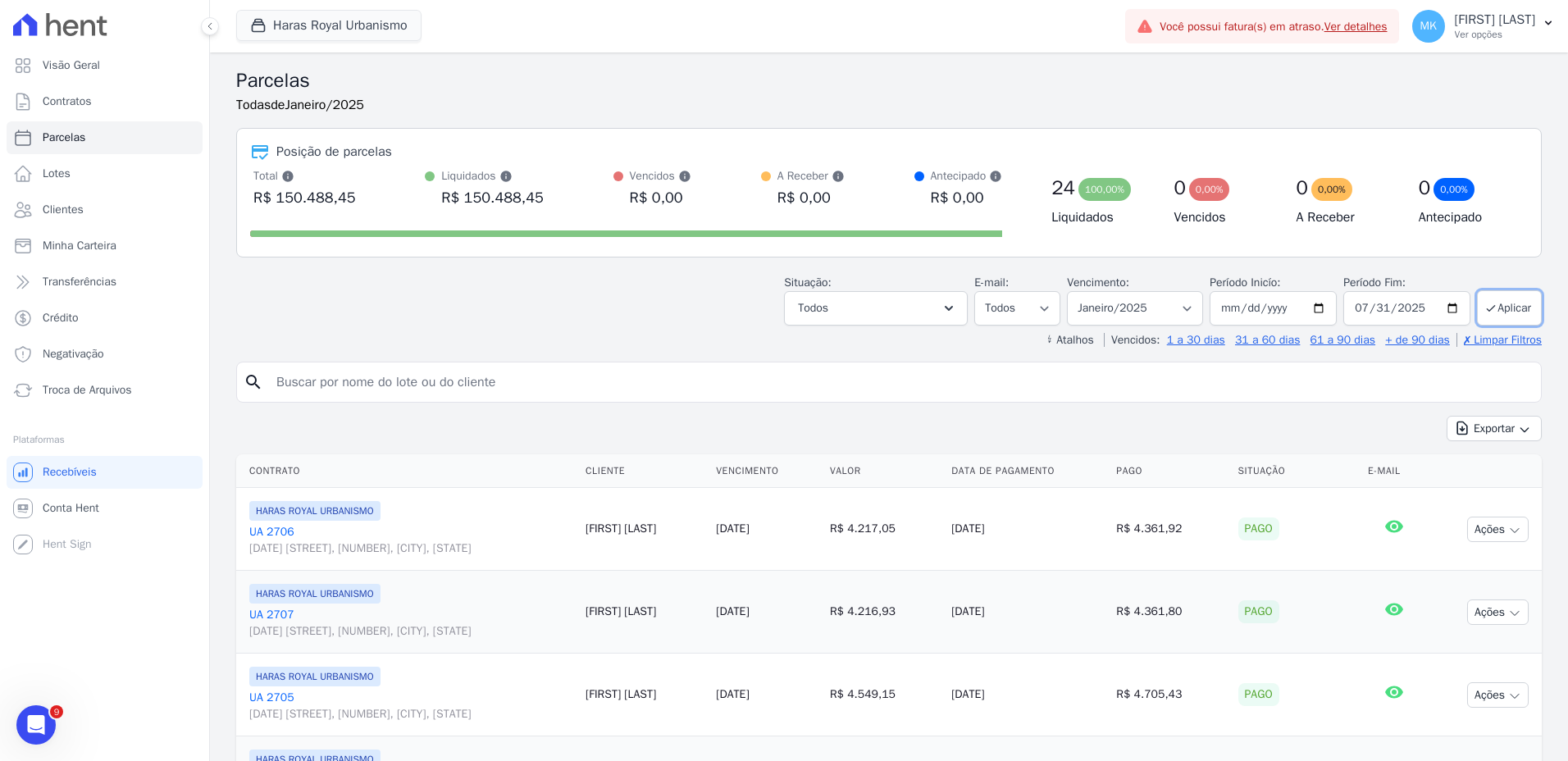 click at bounding box center (900, 382) 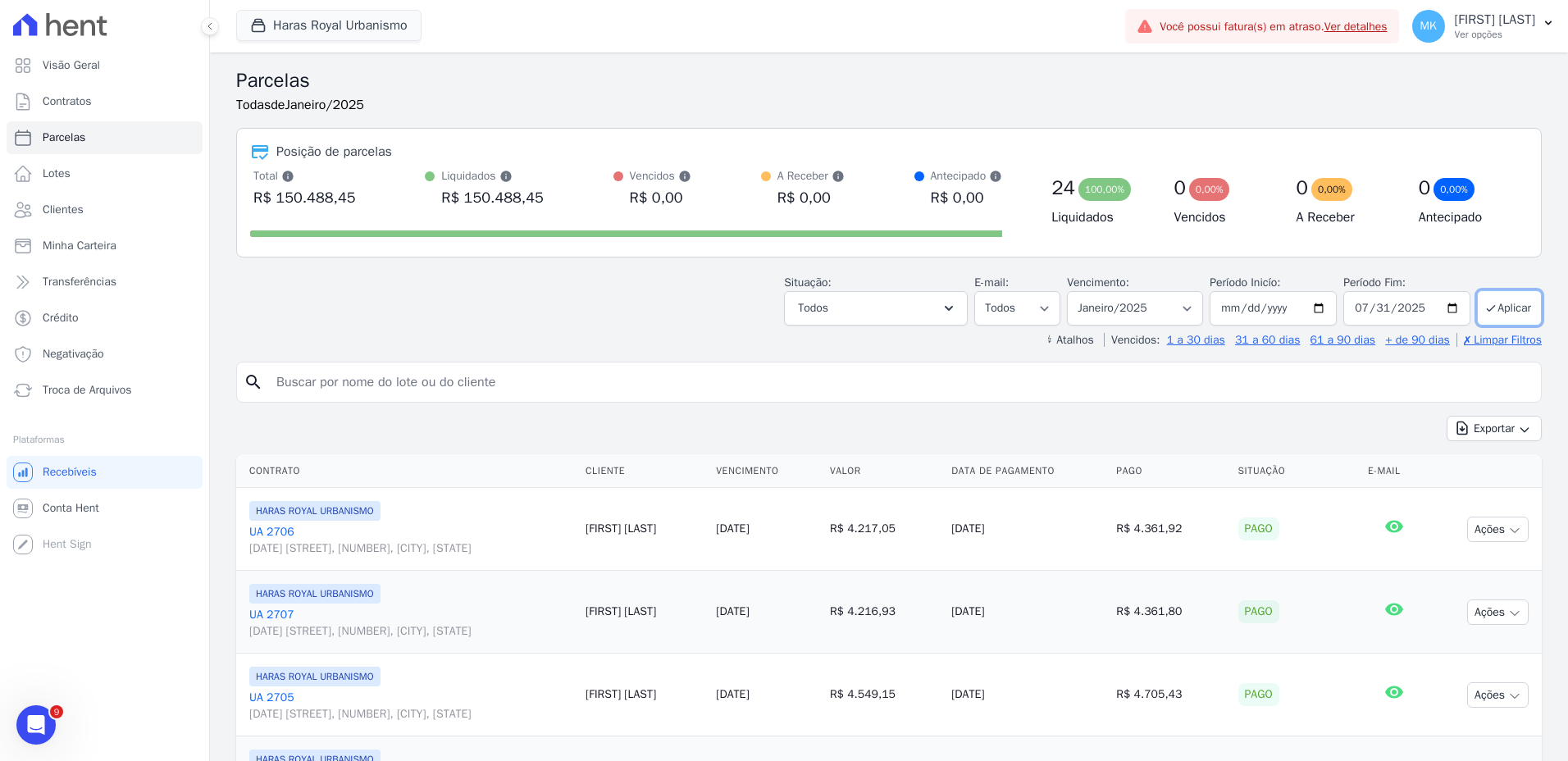 click on "Aplicar" at bounding box center (1509, 308) 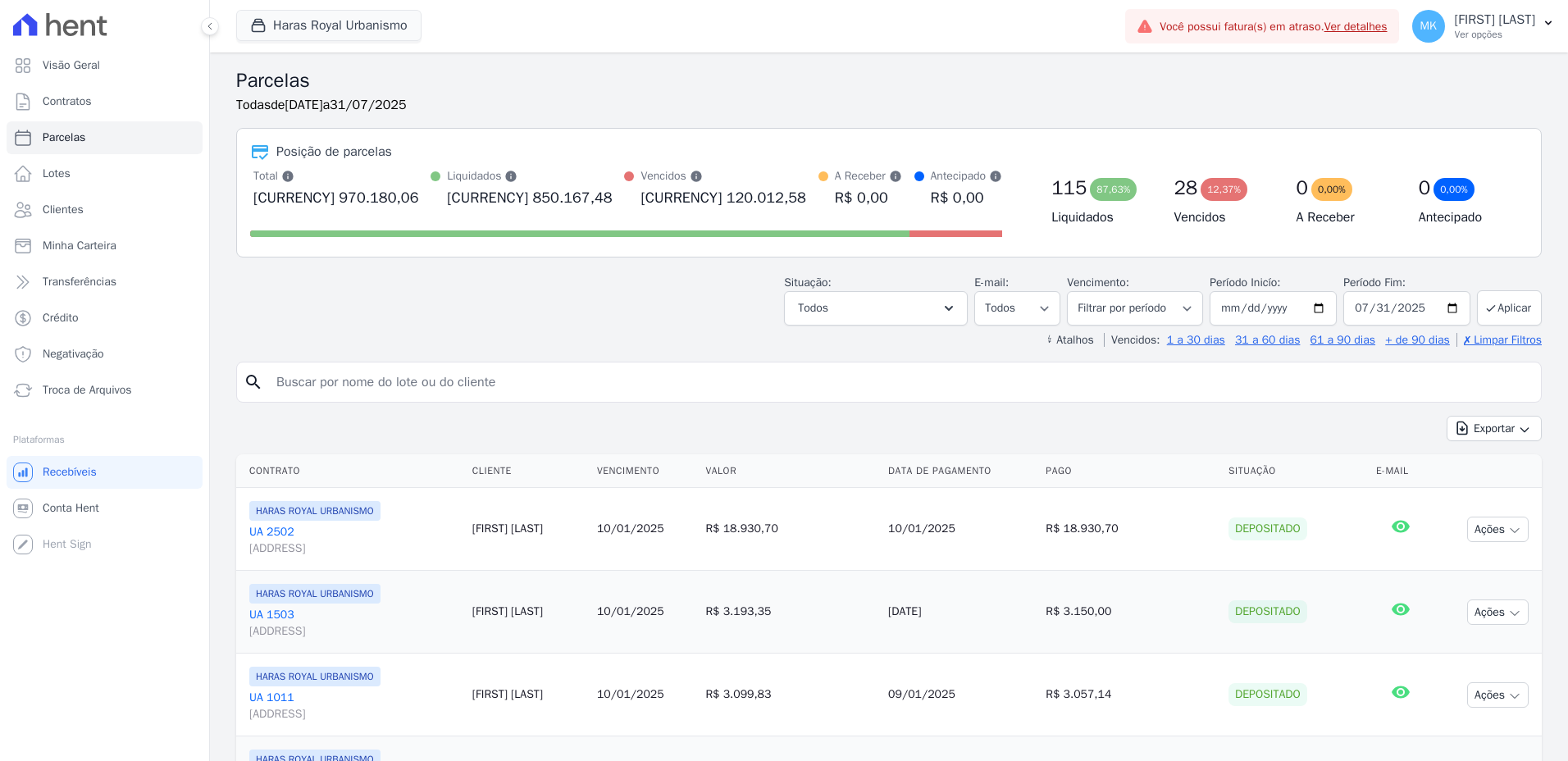 select 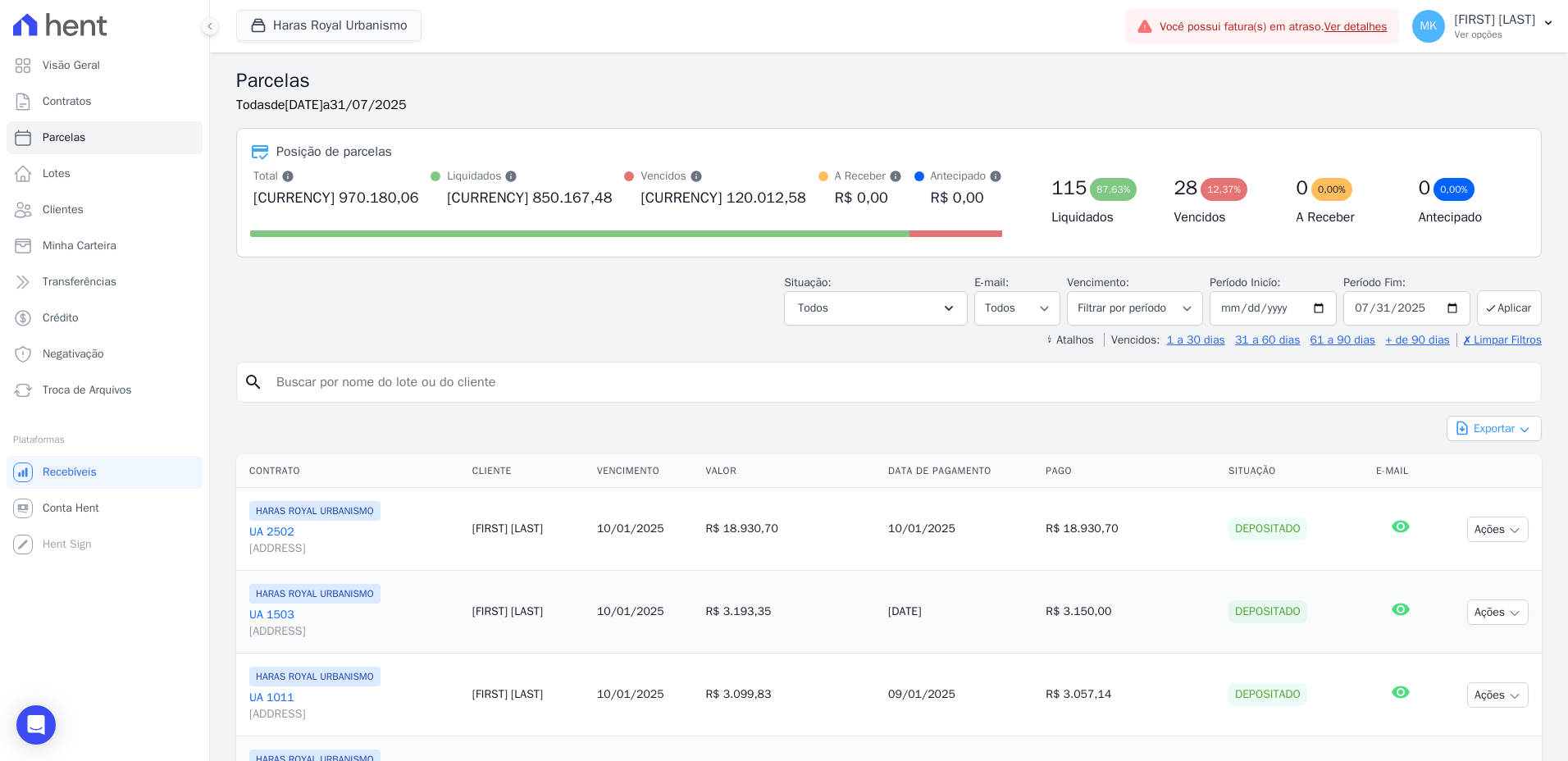 click on "Exportar" at bounding box center (1494, 428) 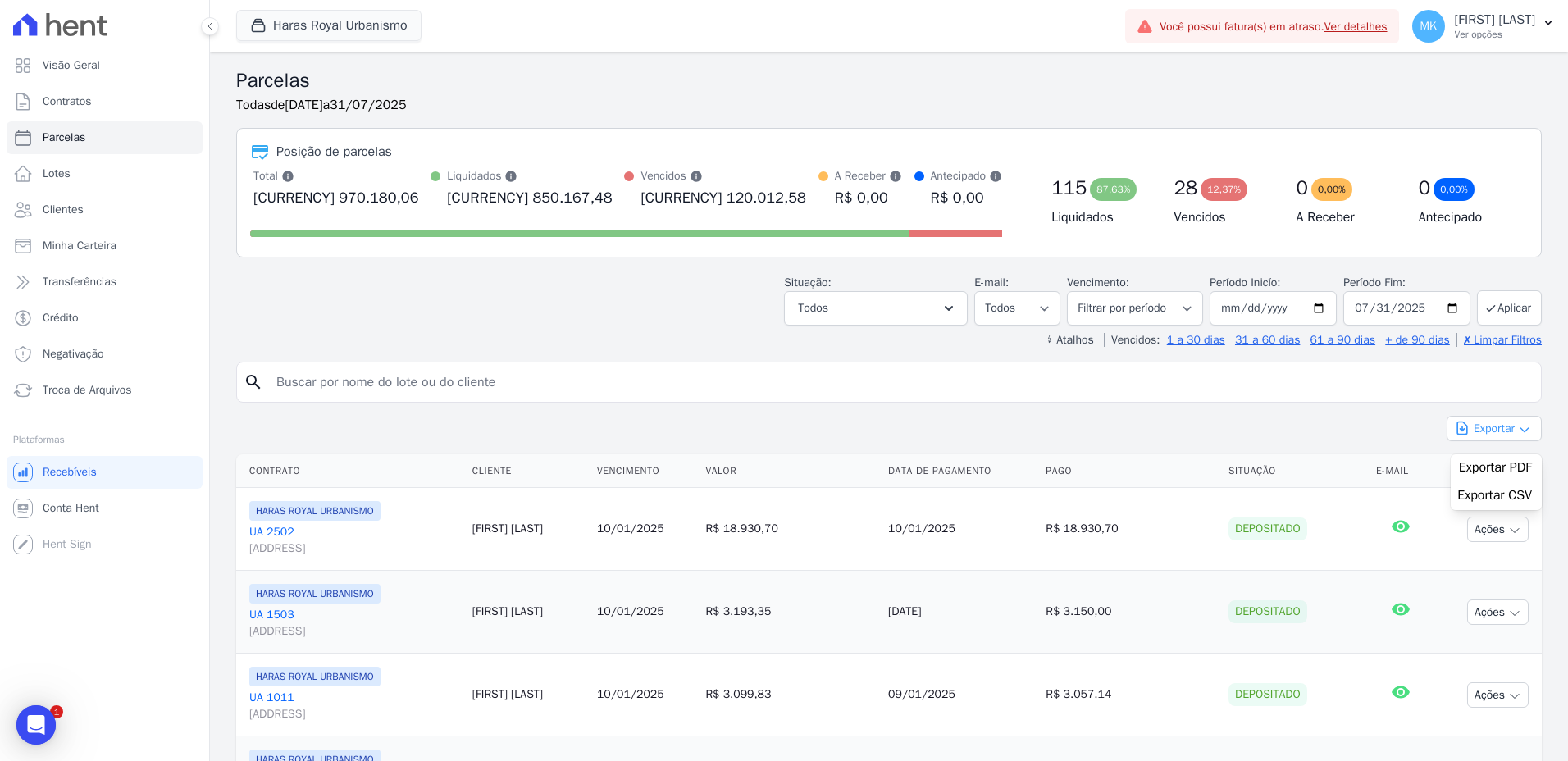 scroll, scrollTop: 0, scrollLeft: 0, axis: both 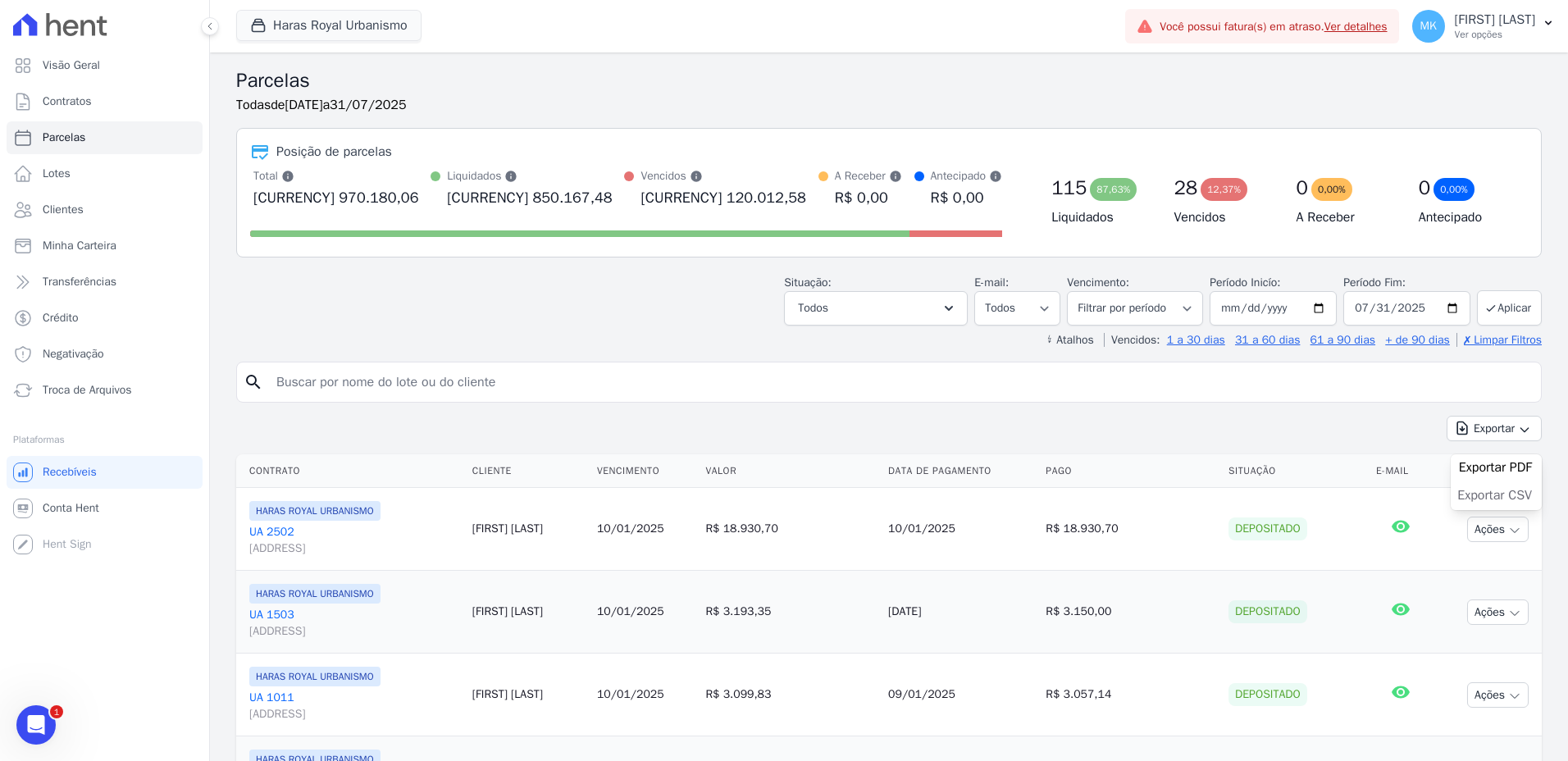 click on "Exportar CSV" at bounding box center (1494, 495) 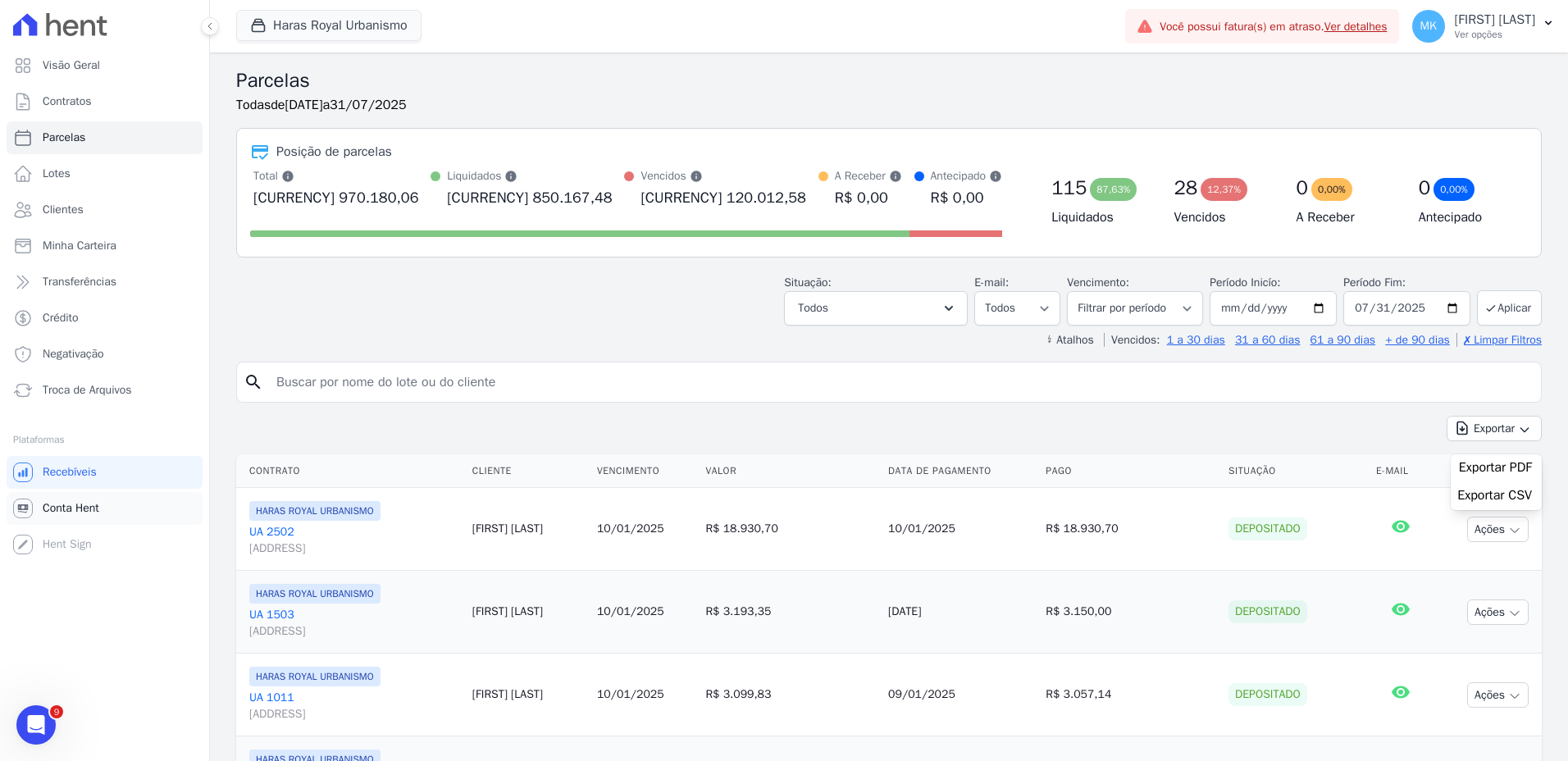 click on "Conta Hent" at bounding box center (104, 508) 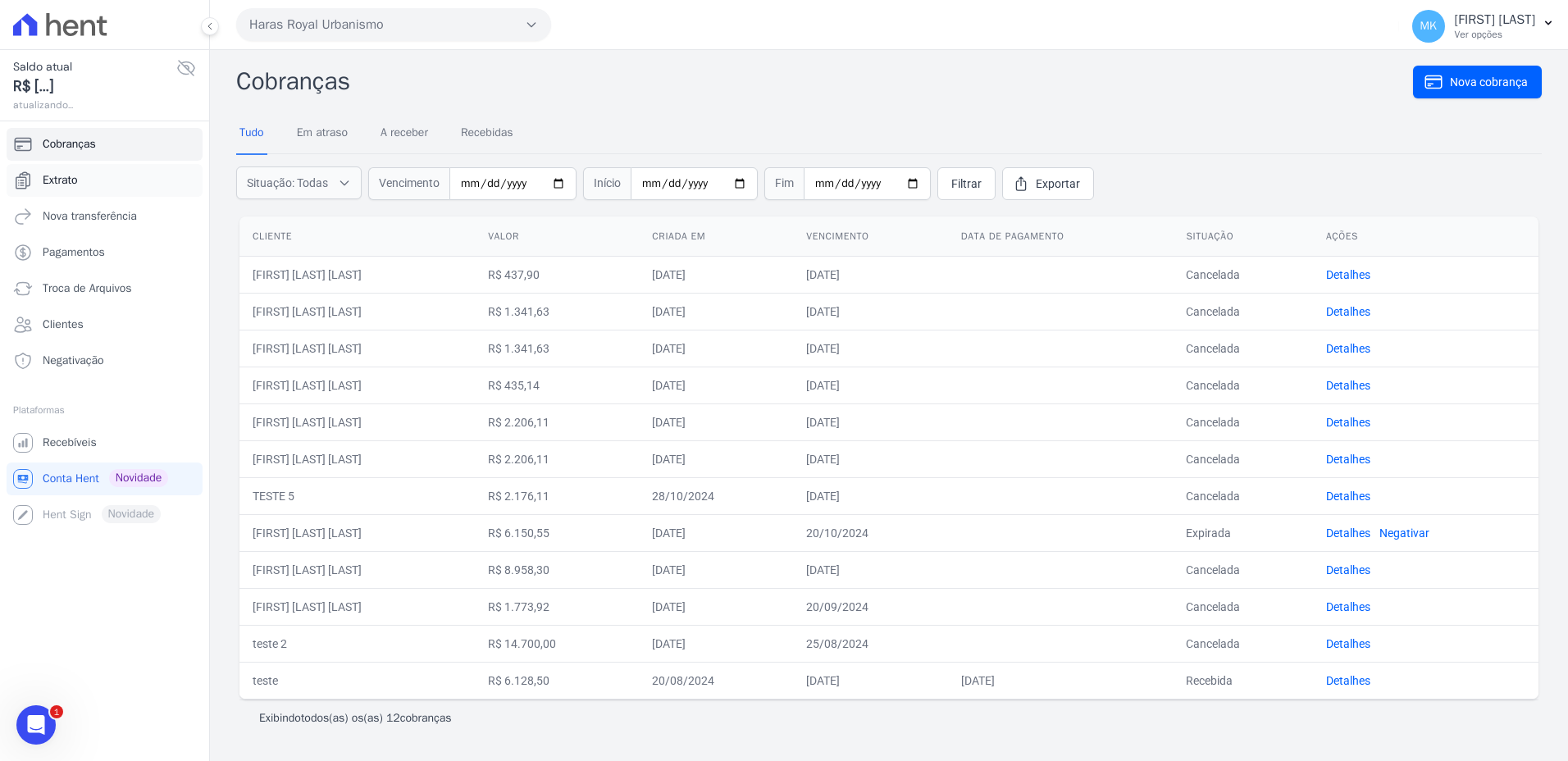 scroll, scrollTop: 0, scrollLeft: 0, axis: both 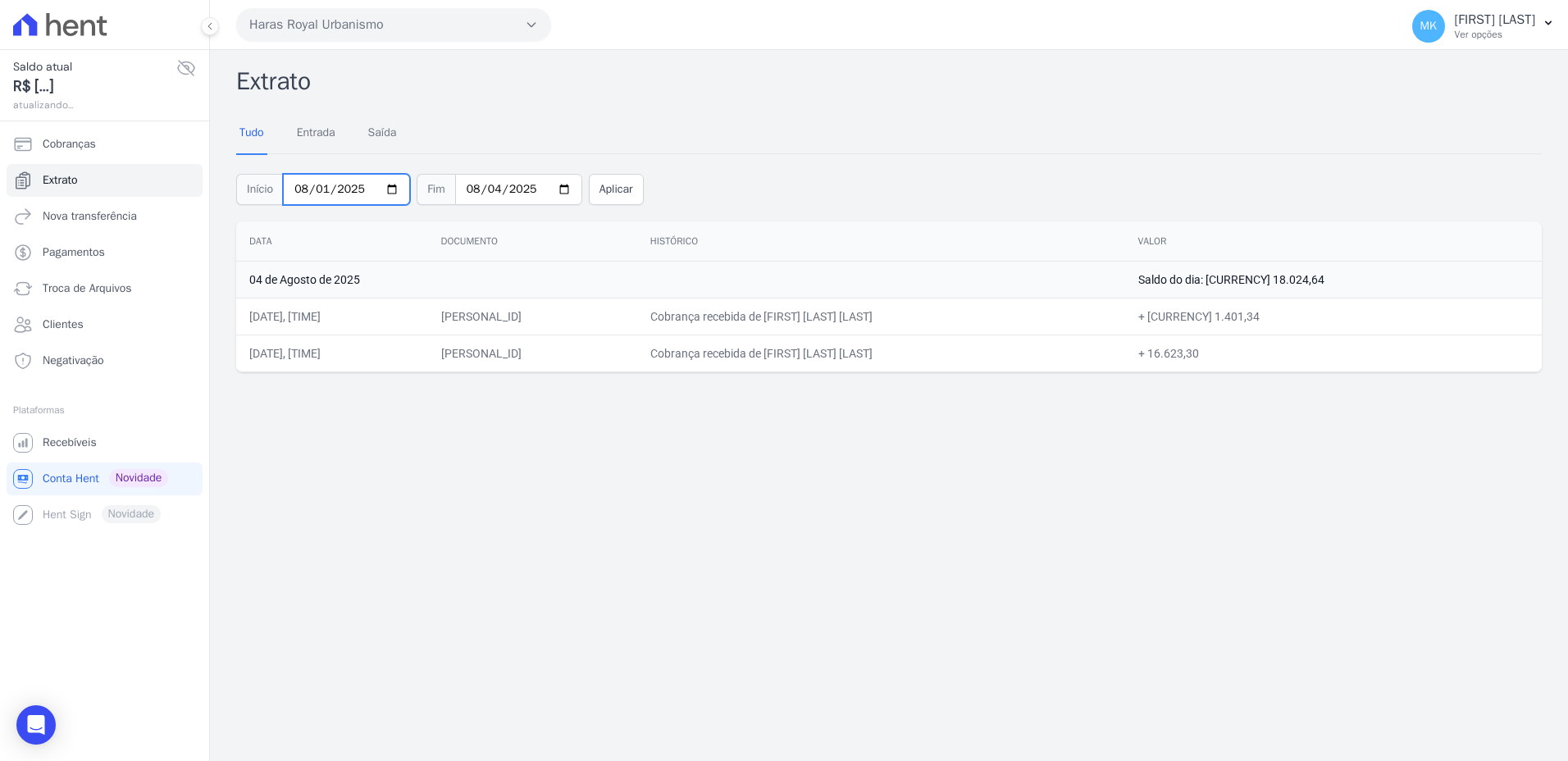 click on "2025-08-01" at bounding box center [346, 189] 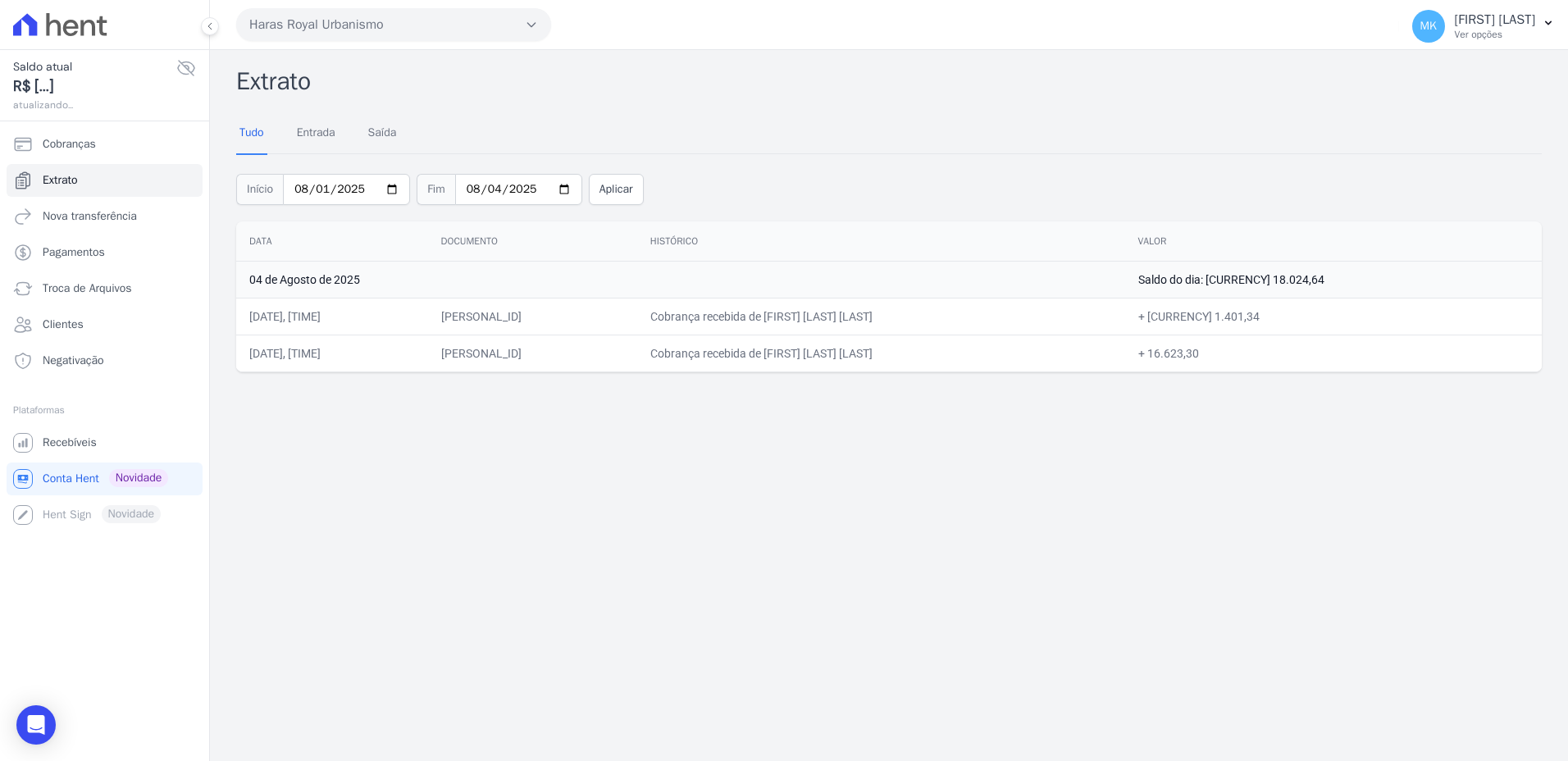 click on "Extrato
Tudo
Entrada
Saída
Início
2025-08-01
Fim
2025-08-04
Aplicar
Data
Documento
Histórico
Valor
04 de Agosto de 2025
Saldo do dia:  18.024,64
04/08/2025, 16:51
124.148.817-71
Cobrança recebida de JESSICA WERNER VIEIRA" at bounding box center (889, 405) 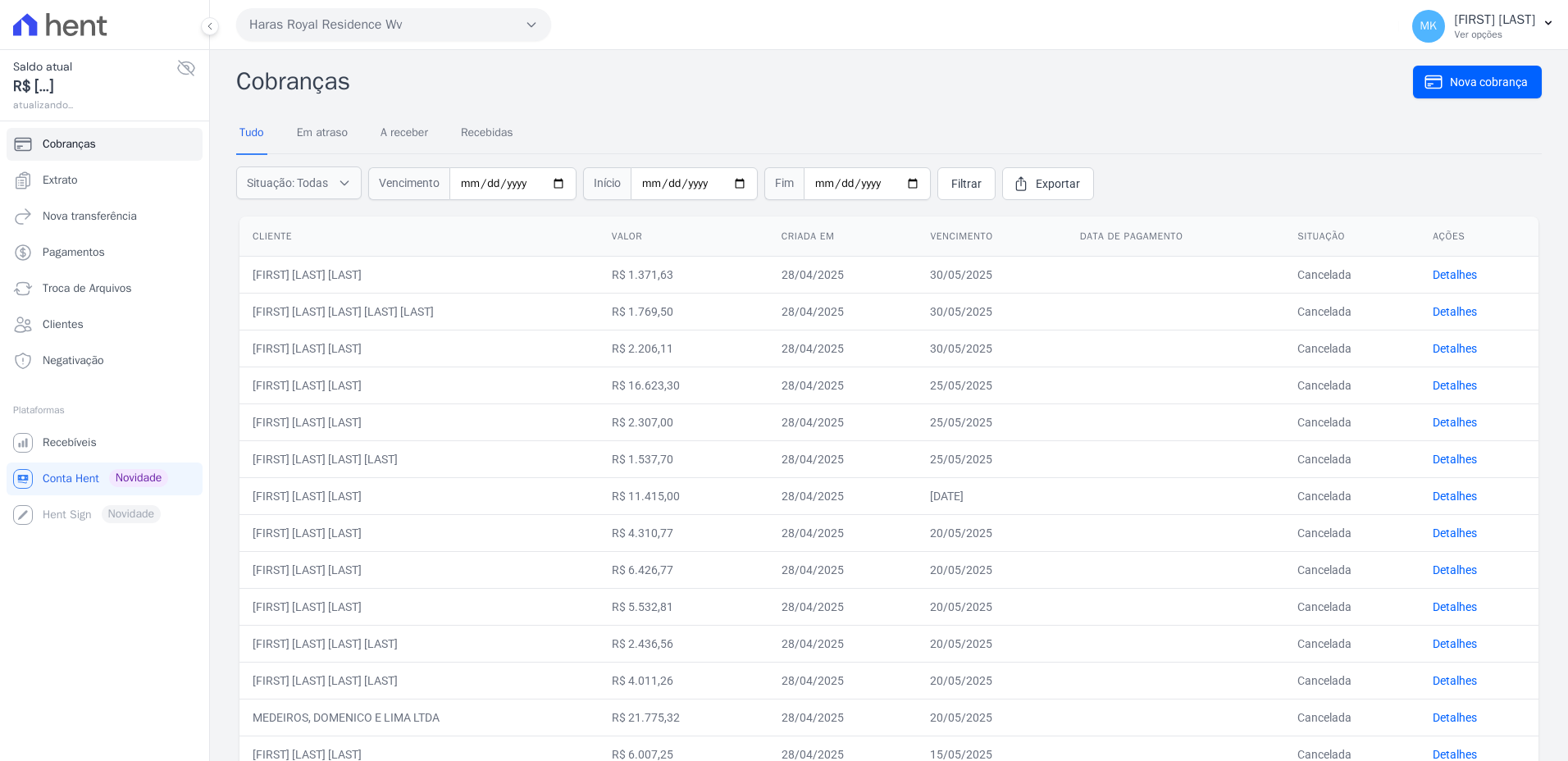 scroll, scrollTop: 0, scrollLeft: 0, axis: both 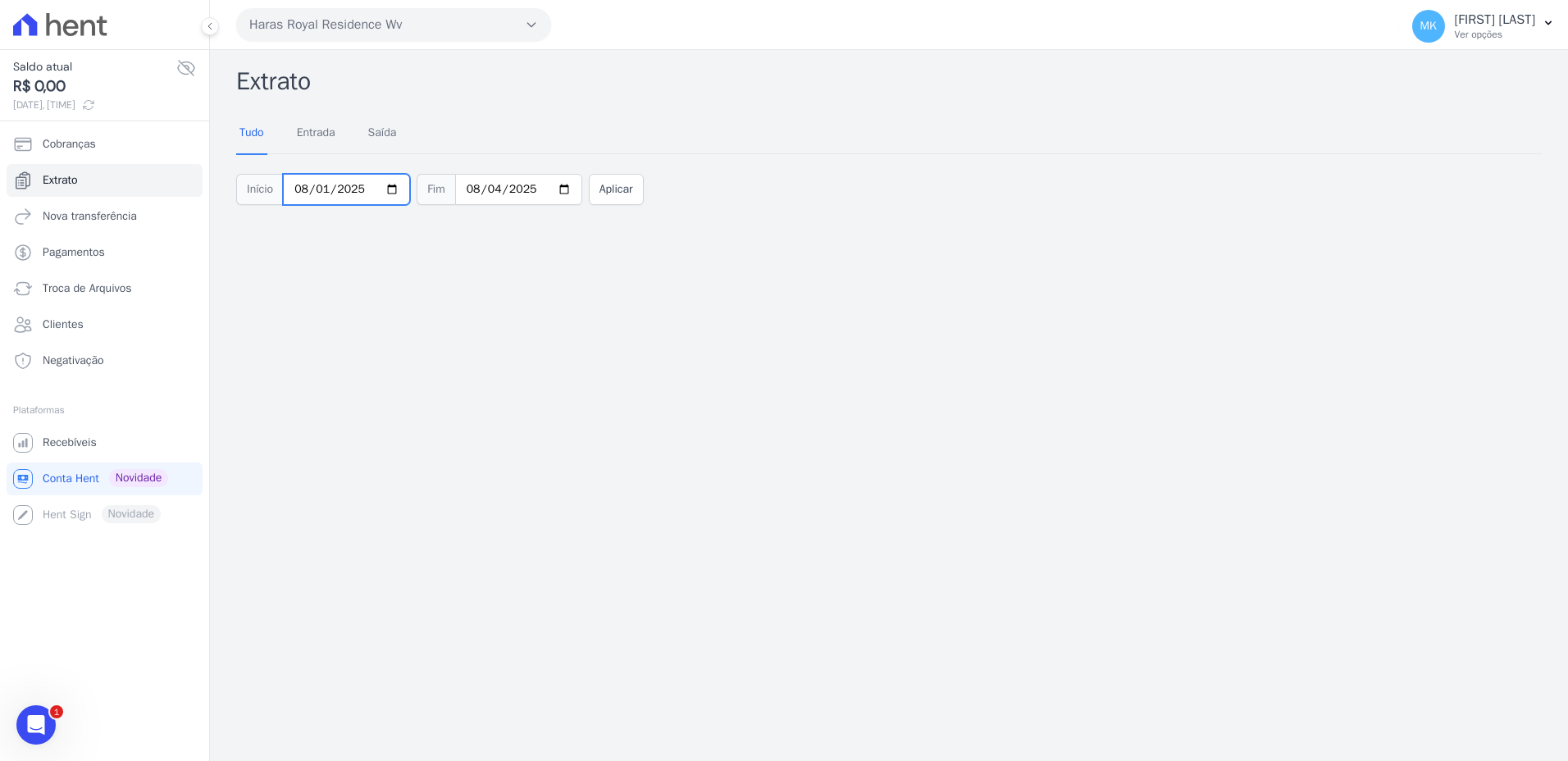 click on "2025-08-01" at bounding box center [346, 189] 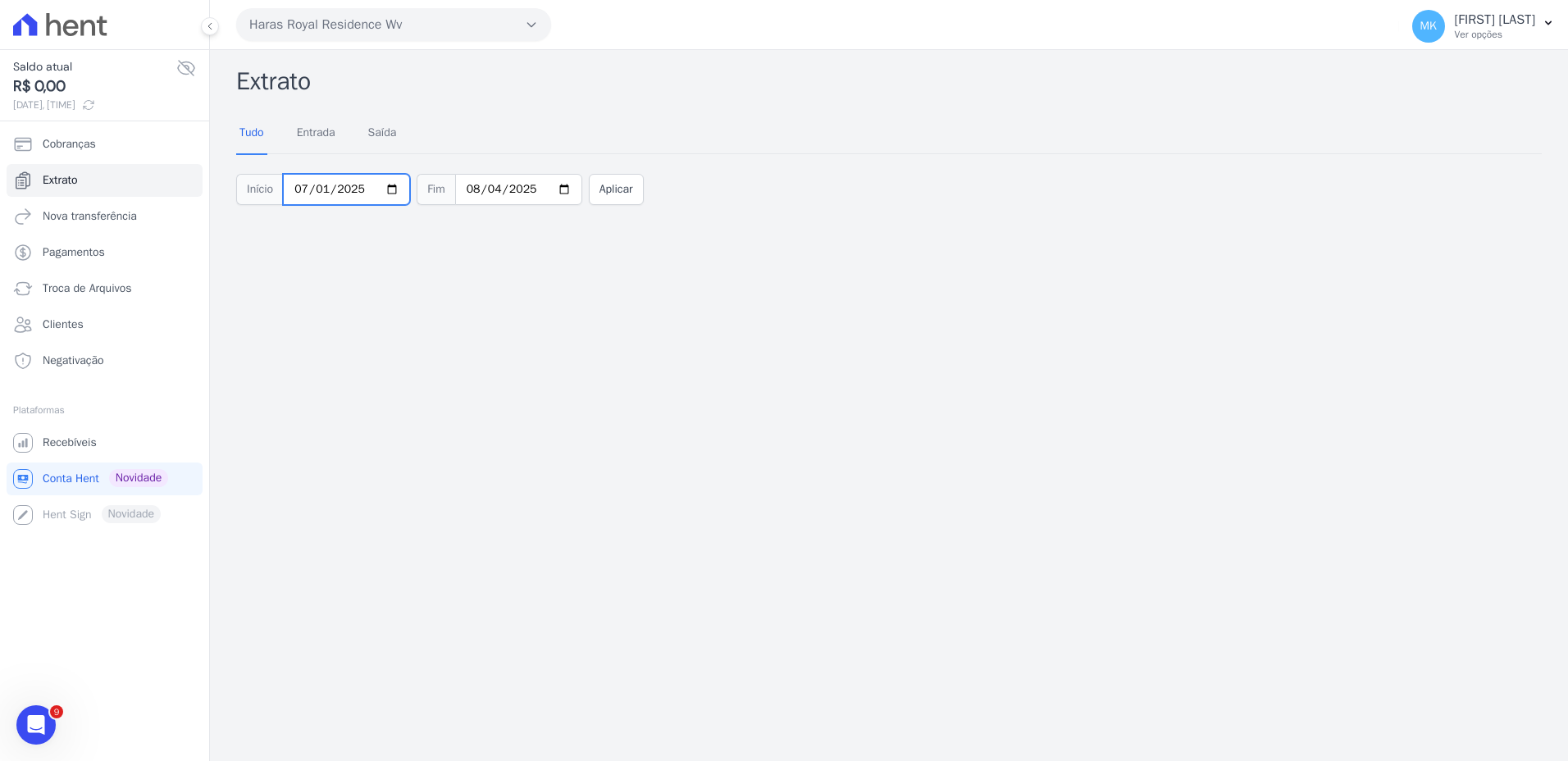 type on "2025-07-01" 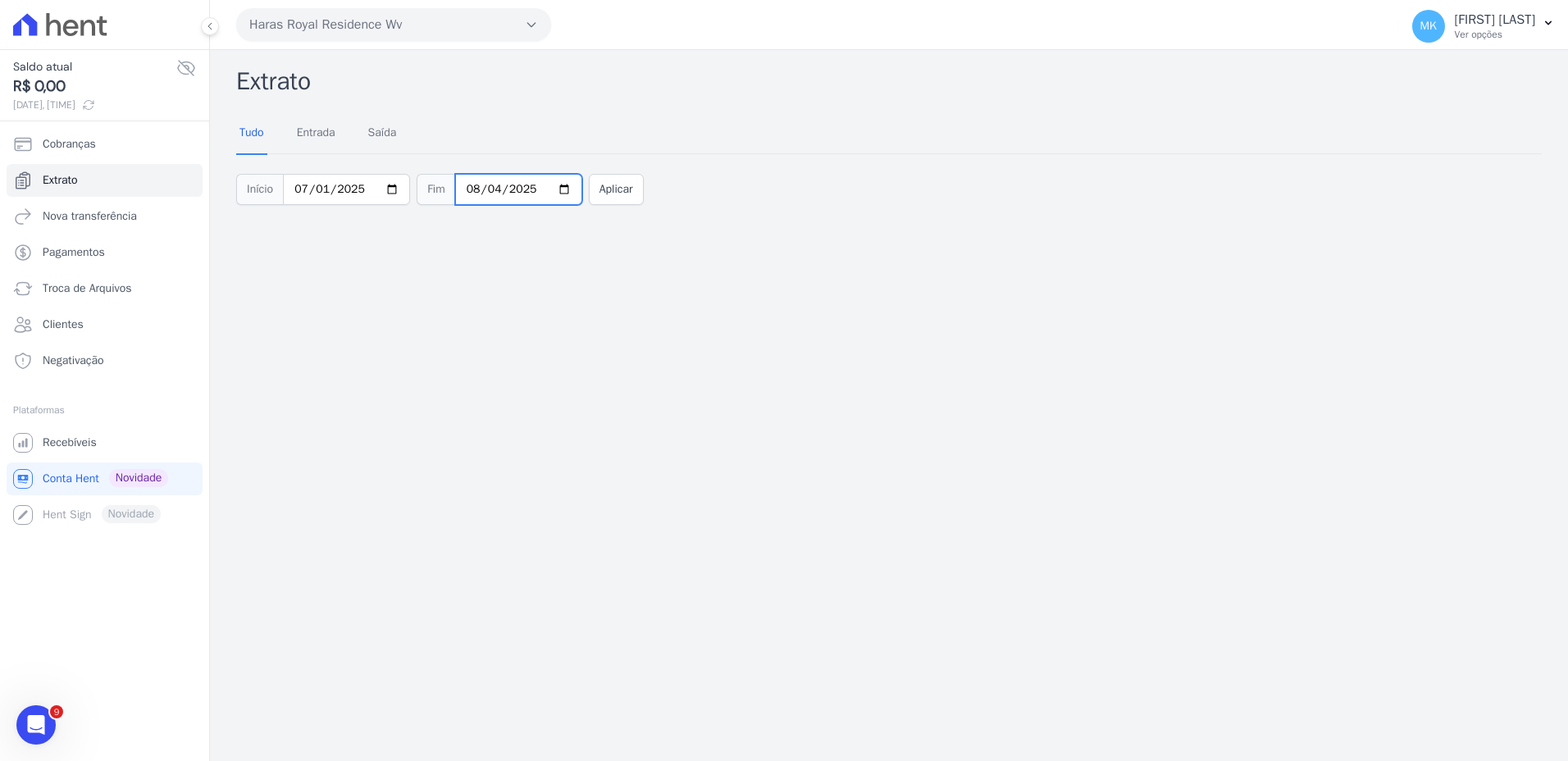 click on "2025-08-04" at bounding box center (518, 189) 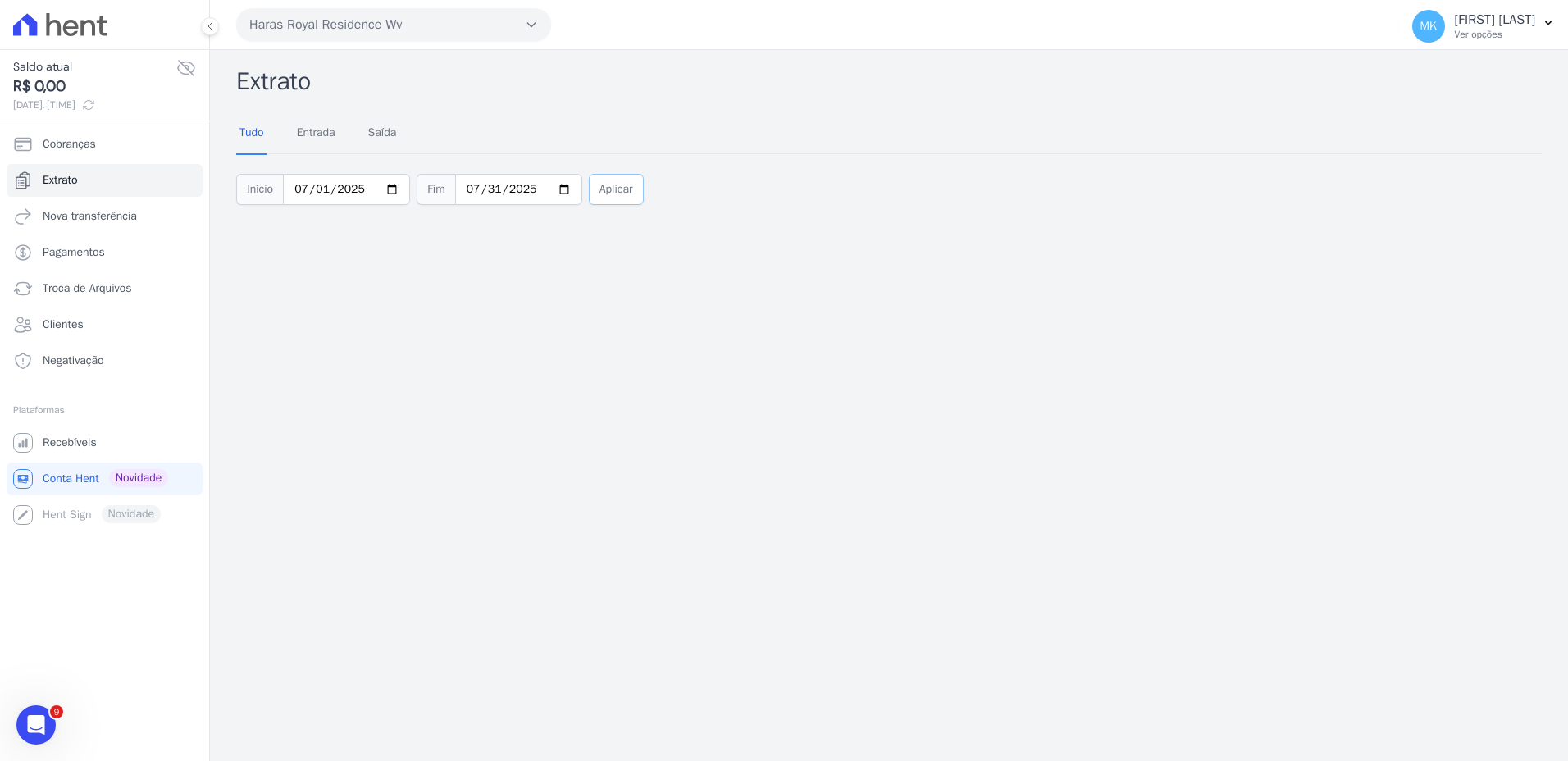click on "Aplicar" at bounding box center [616, 189] 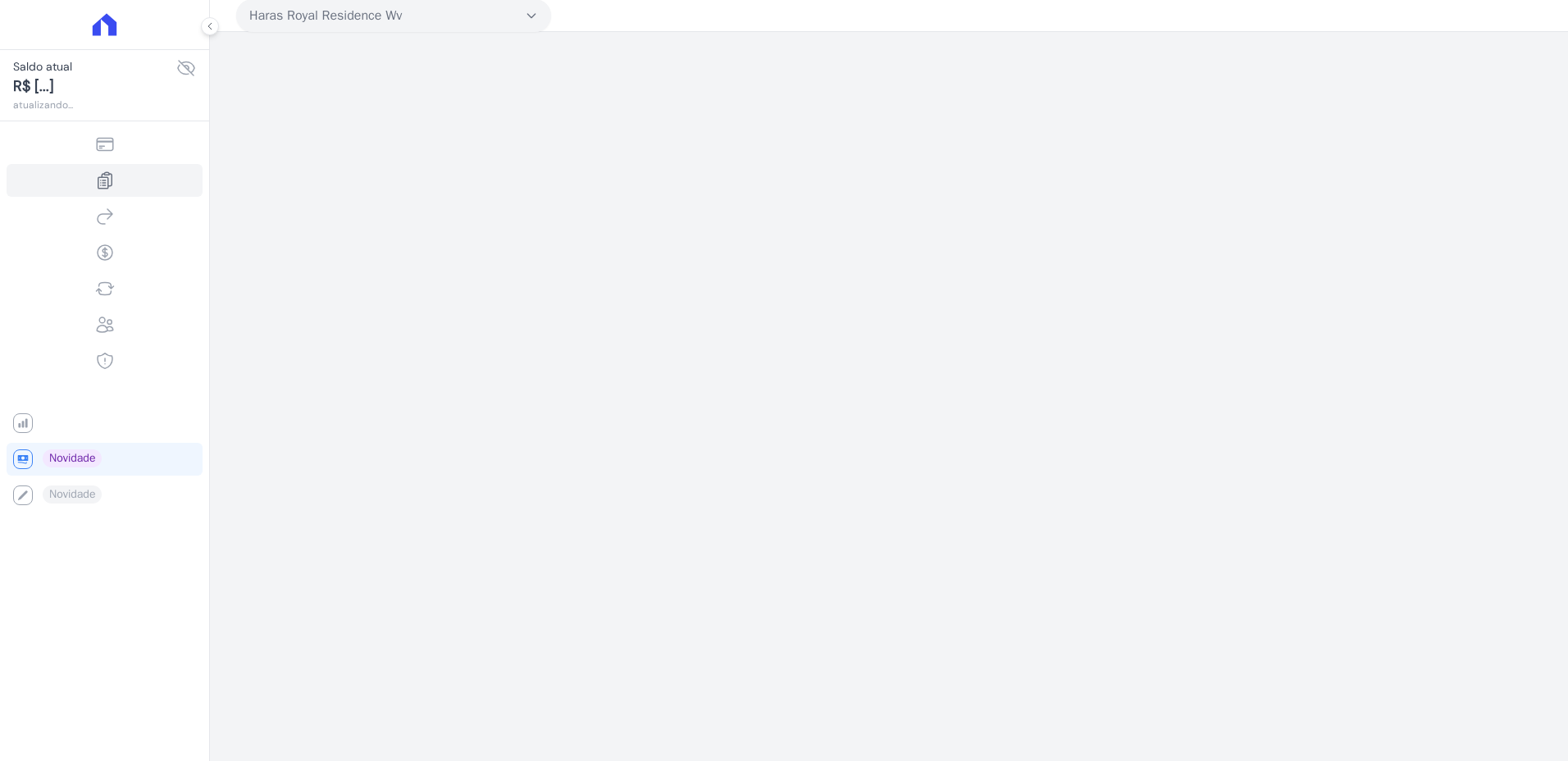 scroll, scrollTop: 0, scrollLeft: 0, axis: both 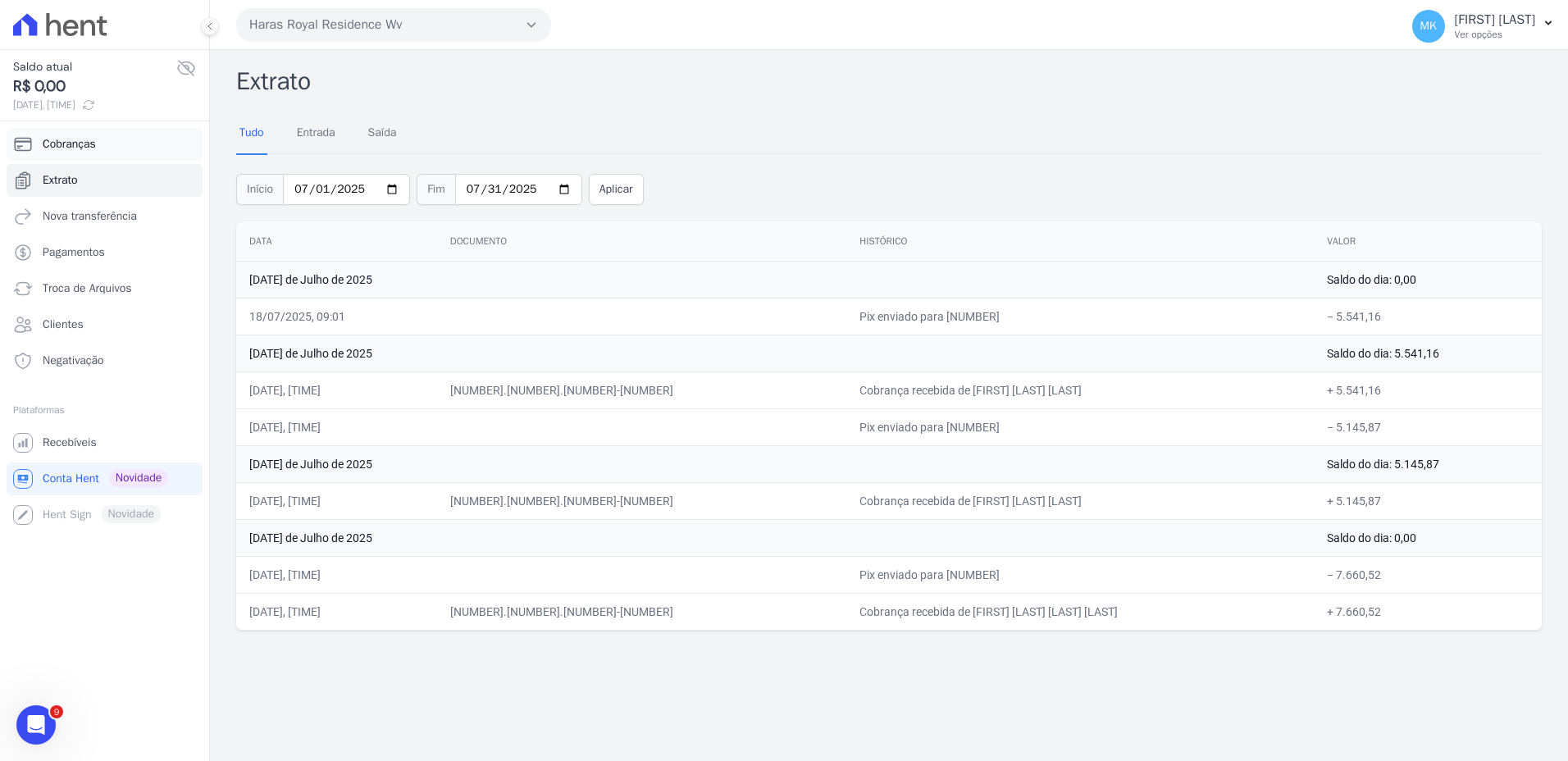 click on "Cobranças" at bounding box center (69, 144) 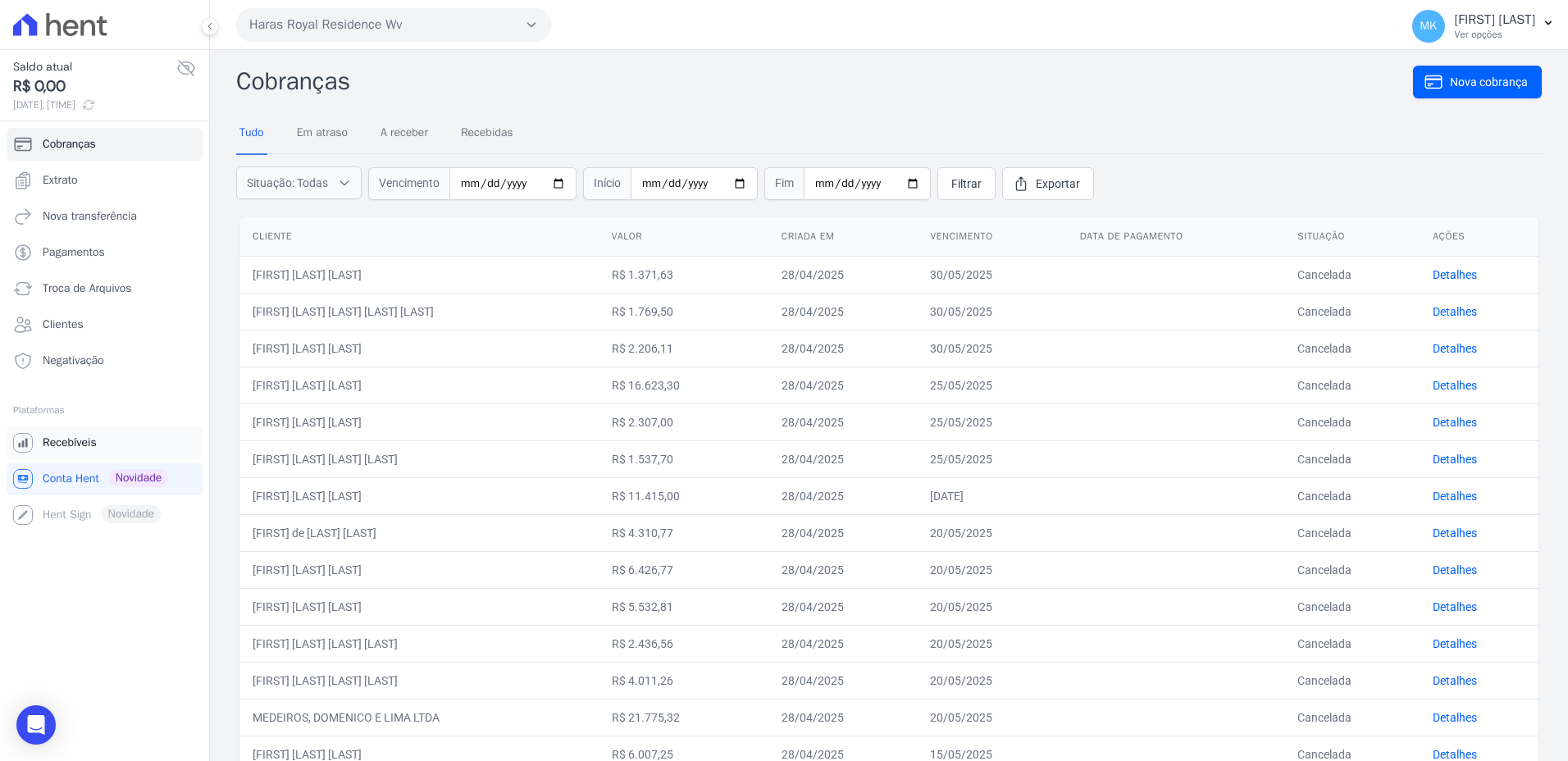 click on "Recebíveis" at bounding box center (104, 443) 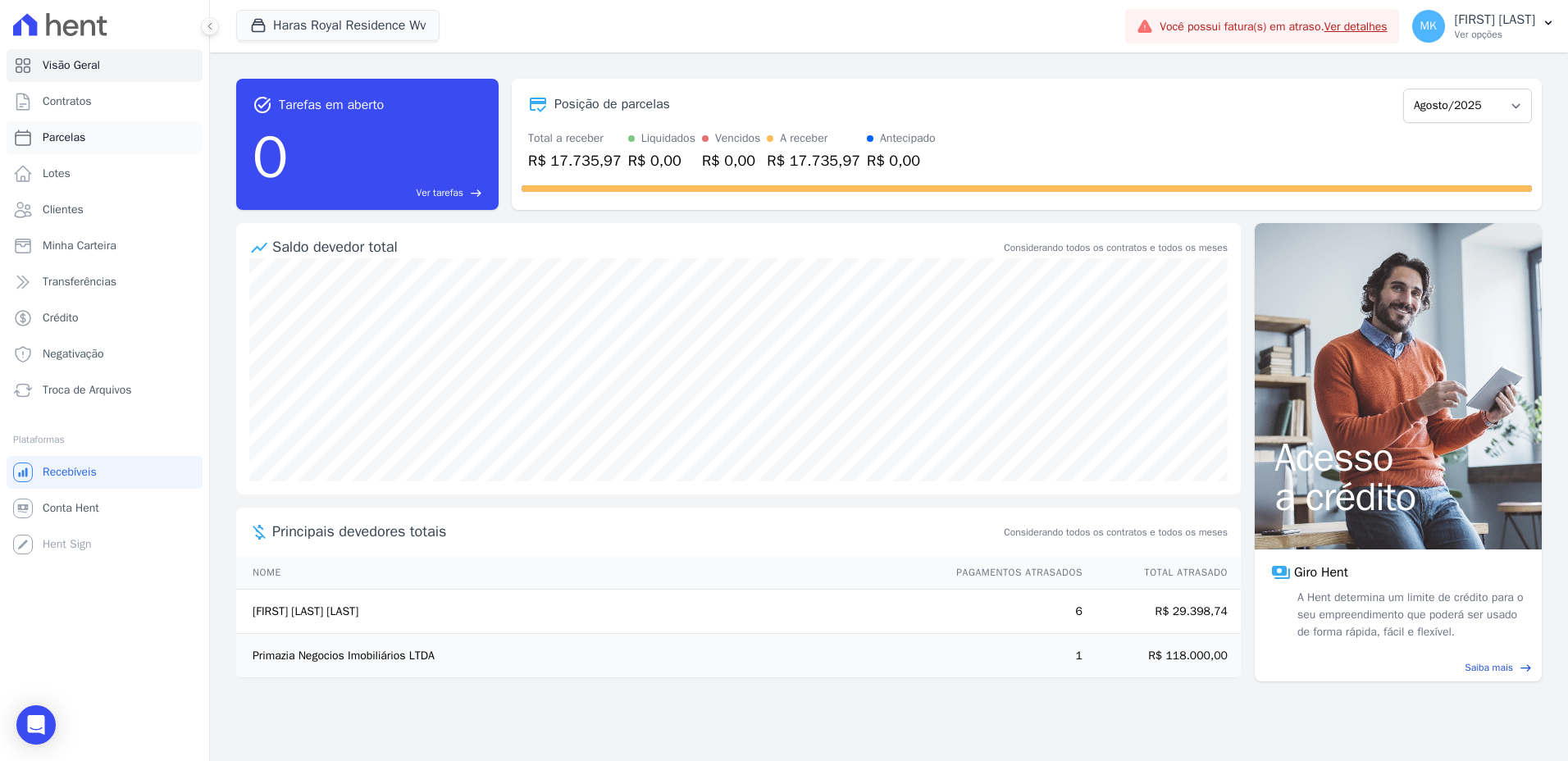 click on "Parcelas" at bounding box center (104, 138) 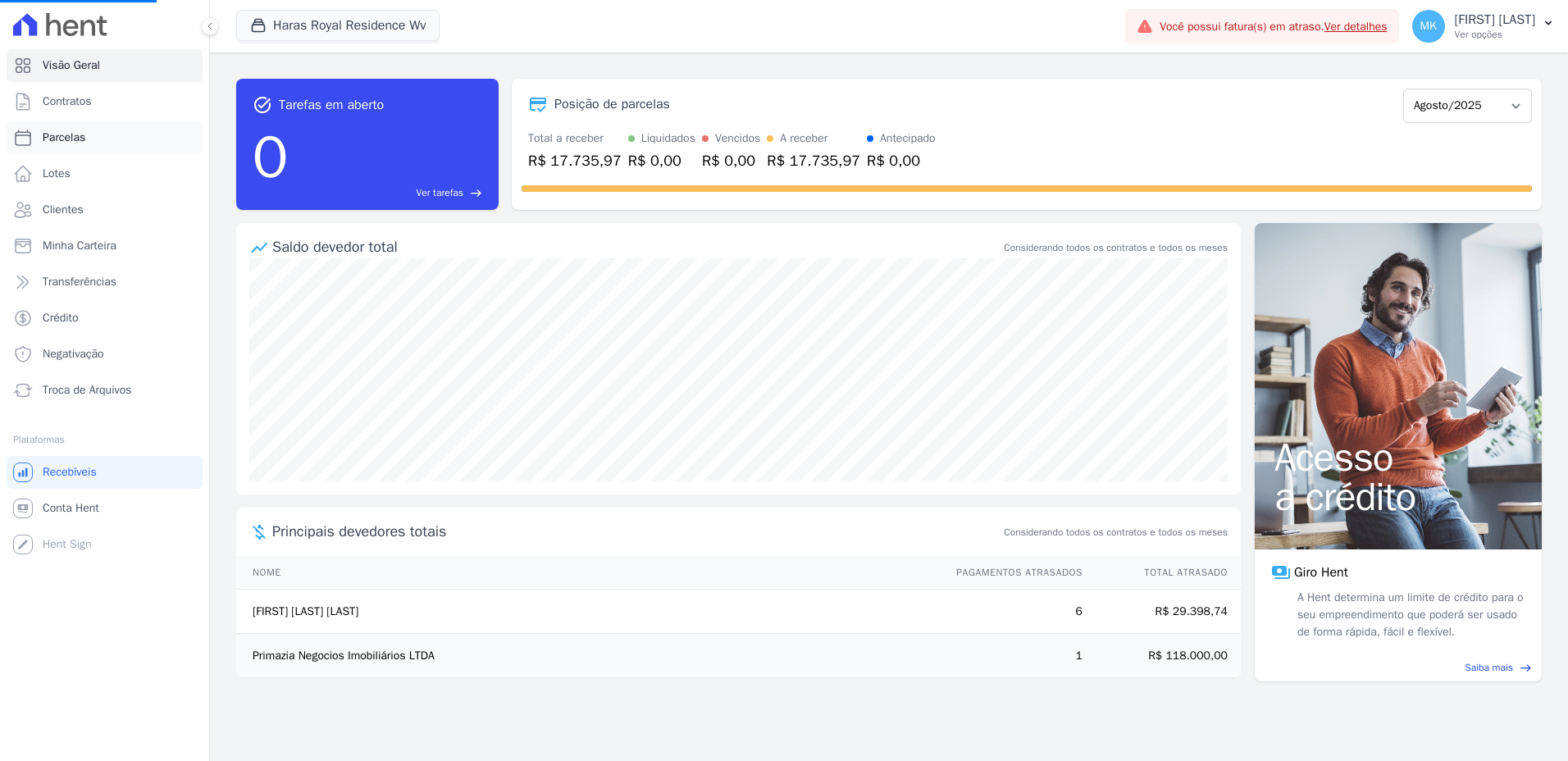 select 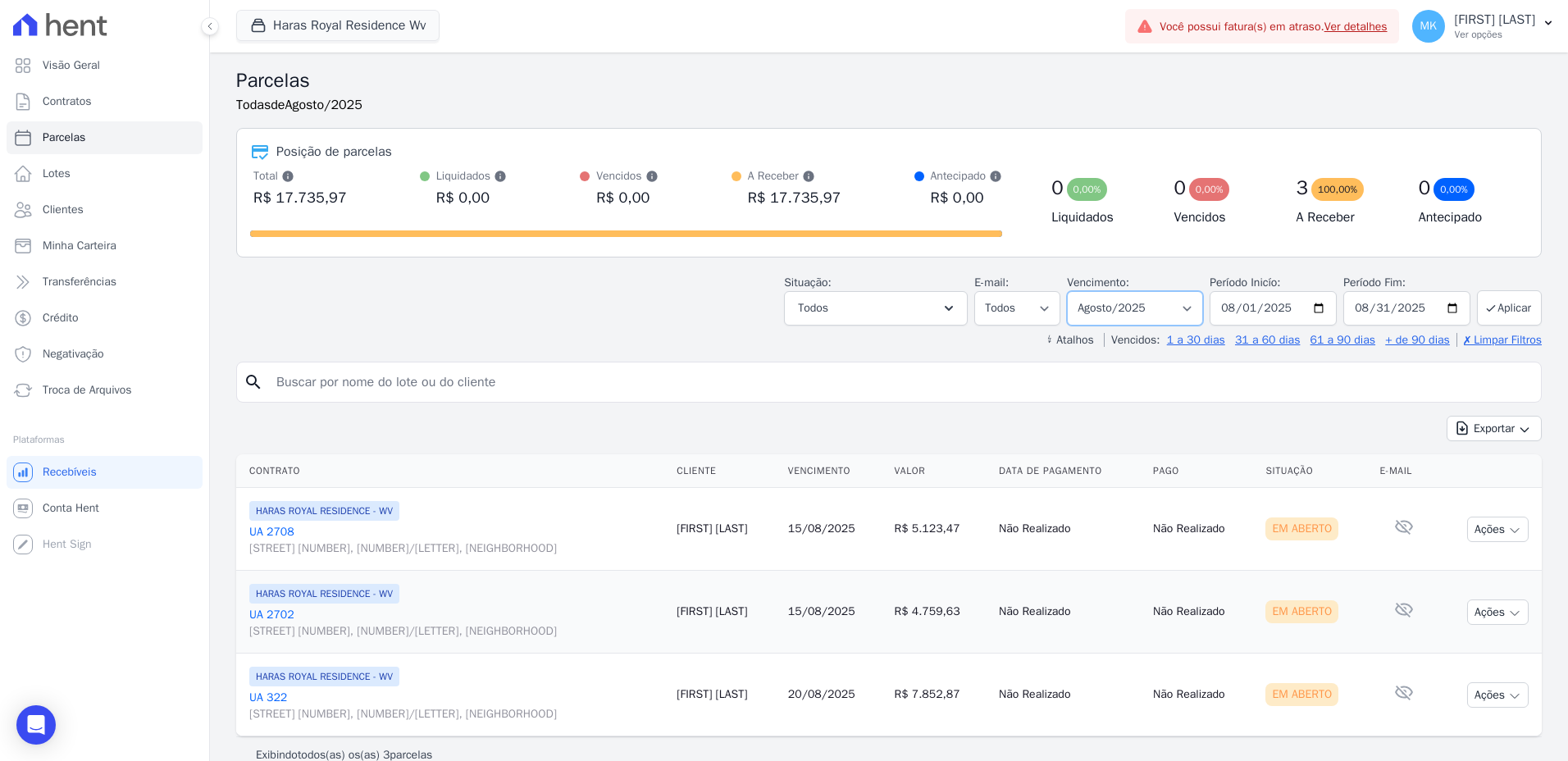 click on "Filtrar por período
────────
Todos os meses
Agosto/2024
Setembro/2024
Outubro/2024
Novembro/2024
Dezembro/2024
Janeiro/2025
Fevereiro/2025
Março/2025
Abril/2025
Maio/2025
Junho/2025
Julho/2025
Agosto/2025
Setembro/2025
Outubro/2025
Novembro/2025
Dezembro/2025
Janeiro/2026
Fevereiro/2026
Março/2026
Abril/2026
Maio/2026
Junho/2026
Julho/2026
Agosto/2026
Setembro/2026
Outubro/2026
Novembro/2026
Dezembro/2026
Janeiro/2027
Fevereiro/2027
Março/2027
Abril/2027
Maio/2027
Junho/2027
Julho/2027
Agosto/2027
Setembro/2027
Outubro/2027
Novembro/2027
Dezembro/2027
Janeiro/2028
Fevereiro/2028
Março/2028
Abril/2028
Maio/2028
Junho/2028
Julho/2028
Agosto/2028
Setembro/2028
Outubro/2028
Novembro/2028
Dezembro/2028
Janeiro/2029
Fevereiro/2029
Março/2029
Abril/2029
Maio/2029
Junho/2029
Julho/2029
Agosto/2029
Setembro/2029
Outubro/2029
Novembro/2029" at bounding box center (1135, 308) 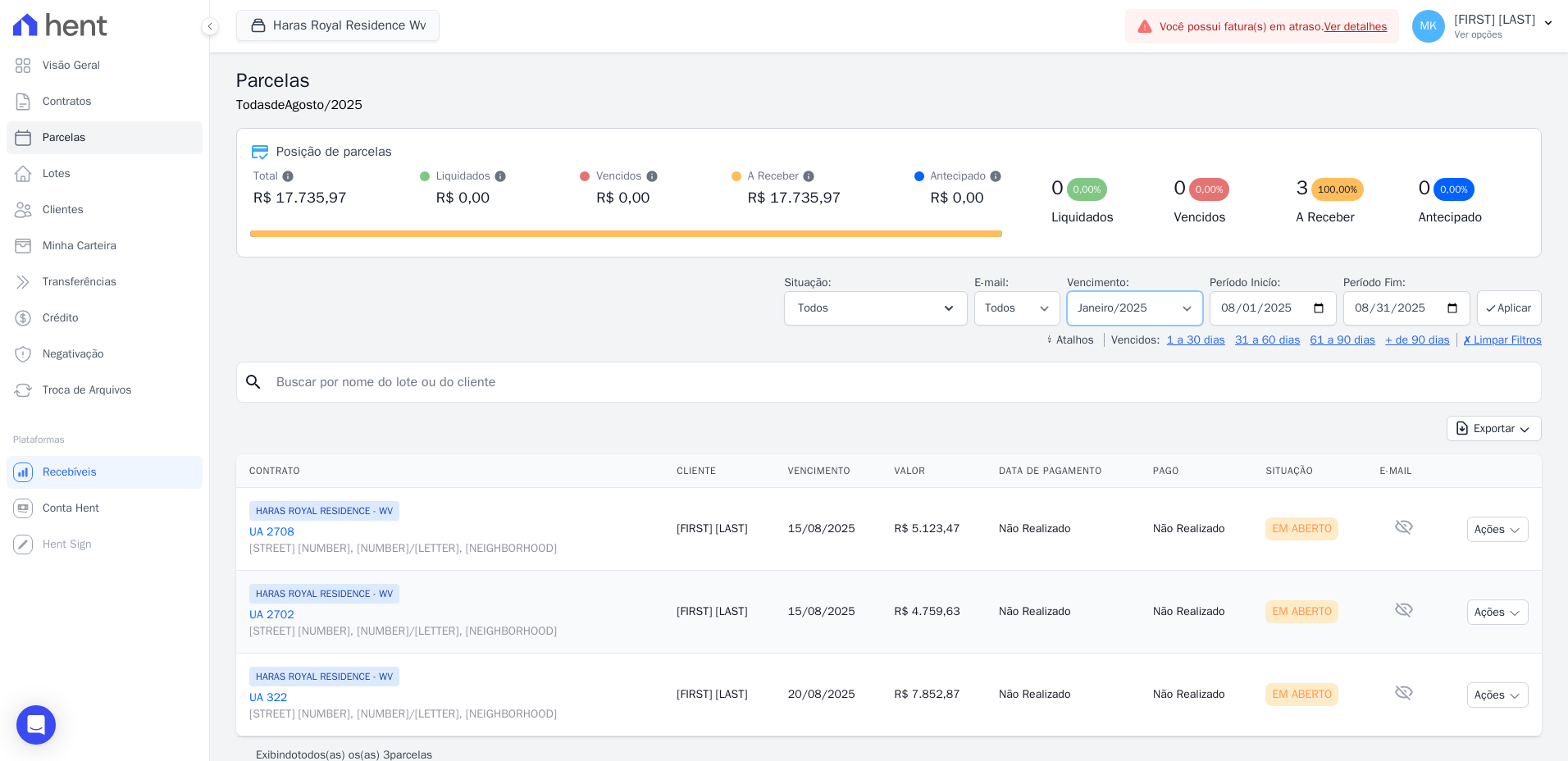 click on "Filtrar por período
────────
Todos os meses
Agosto/2024
Setembro/2024
Outubro/2024
Novembro/2024
Dezembro/2024
Janeiro/2025
Fevereiro/2025
Março/2025
Abril/2025
Maio/2025
Junho/2025
Julho/2025
Agosto/2025
Setembro/2025
Outubro/2025
Novembro/2025
Dezembro/2025
Janeiro/2026
Fevereiro/2026
Março/2026
Abril/2026
Maio/2026
Junho/2026
Julho/2026
Agosto/2026
Setembro/2026
Outubro/2026
Novembro/2026
Dezembro/2026
Janeiro/2027
Fevereiro/2027
Março/2027
Abril/2027
Maio/2027
Junho/2027
Julho/2027
Agosto/2027
Setembro/2027
Outubro/2027
Novembro/2027
Dezembro/2027
Janeiro/2028
Fevereiro/2028
Março/2028
Abril/2028
Maio/2028
Junho/2028
Julho/2028
Agosto/2028
Setembro/2028
Outubro/2028
Novembro/2028
Dezembro/2028
Janeiro/2029
Fevereiro/2029
Março/2029
Abril/2029
Maio/2029
Junho/2029
Julho/2029
Agosto/2029
Setembro/2029
Outubro/2029
Novembro/2029" at bounding box center [1135, 308] 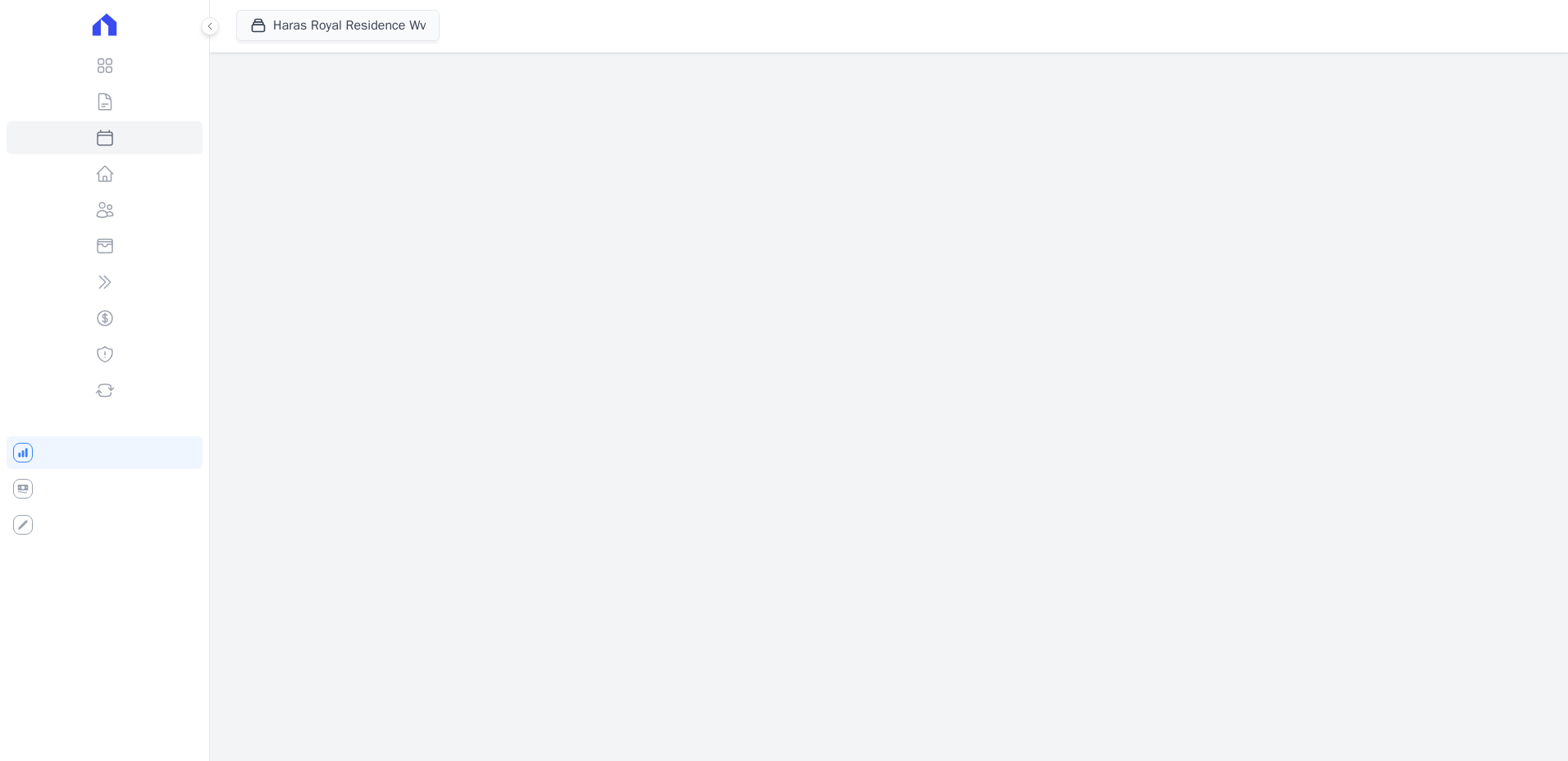 scroll, scrollTop: 0, scrollLeft: 0, axis: both 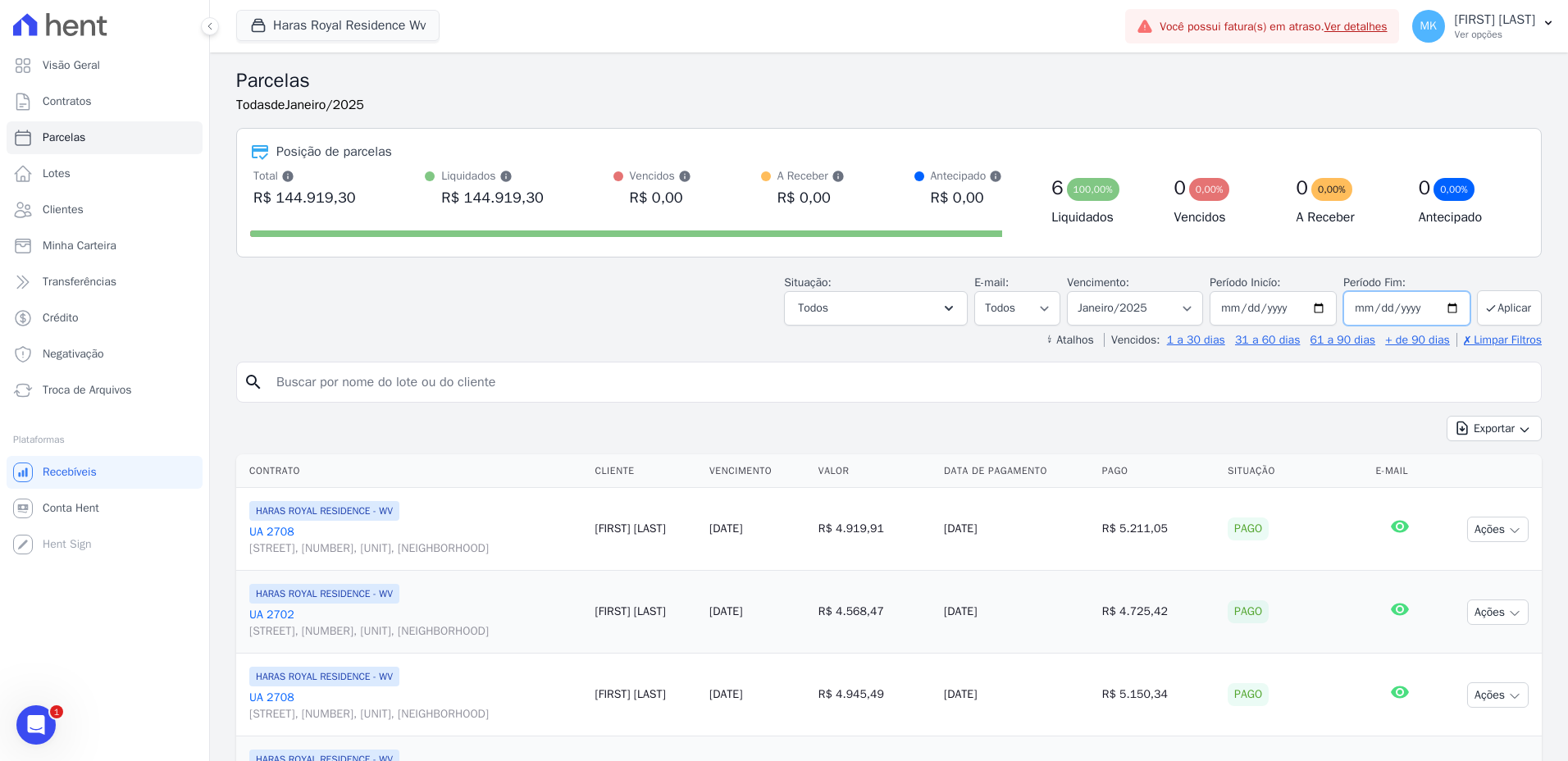click on "[DATE]" at bounding box center (1406, 308) 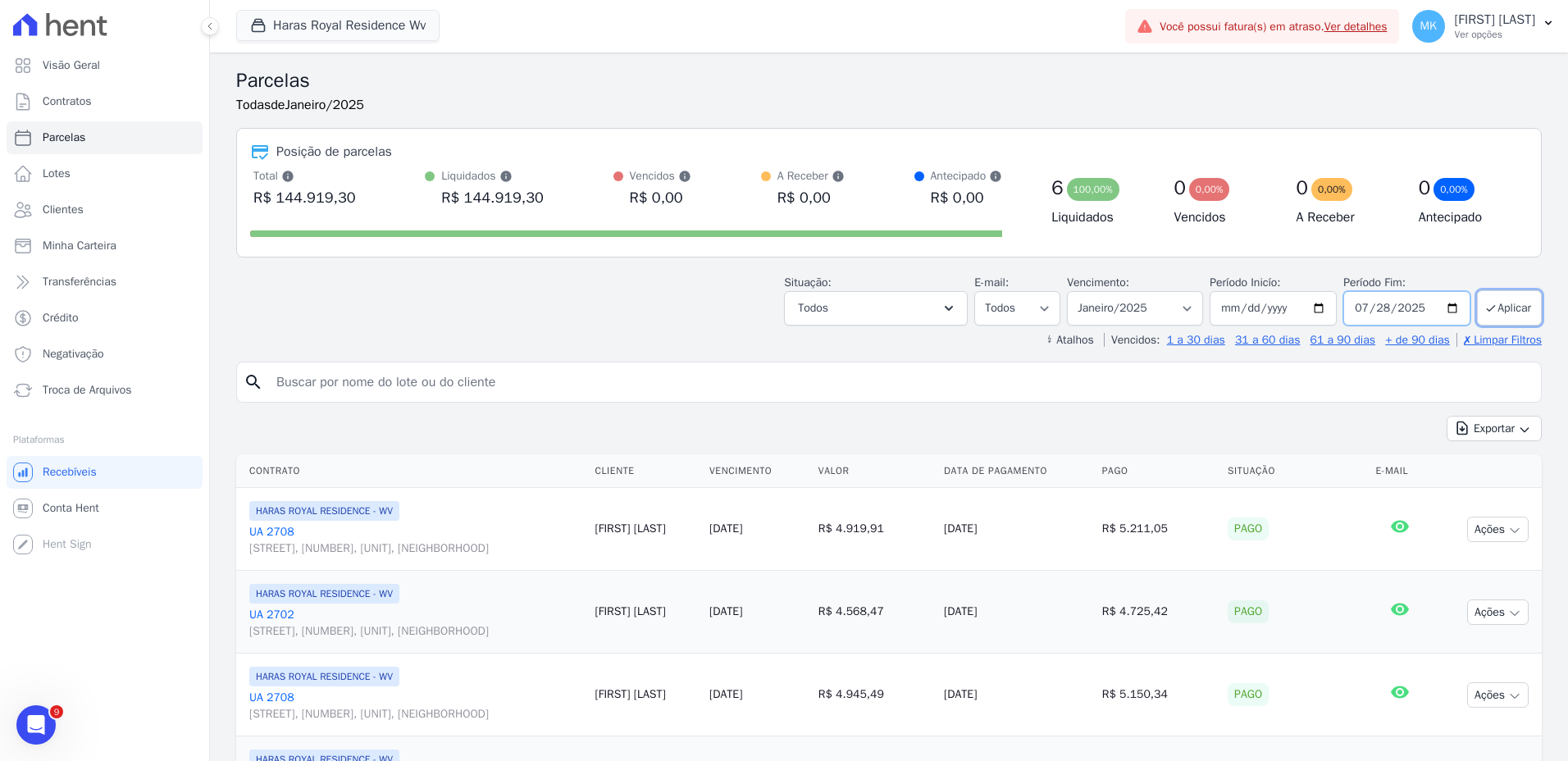 type on "2025-07-31" 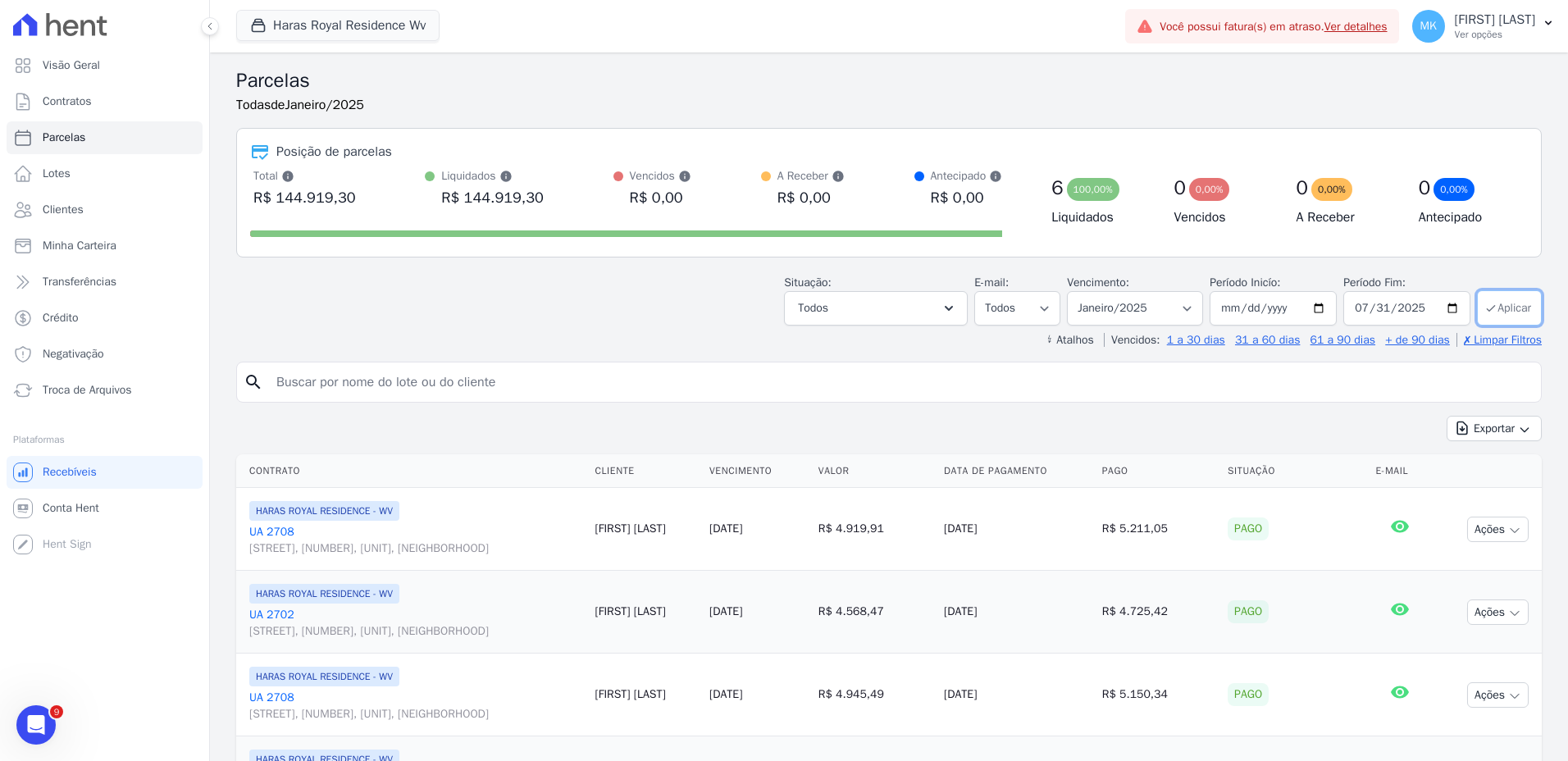 click on "Aplicar" at bounding box center (1509, 308) 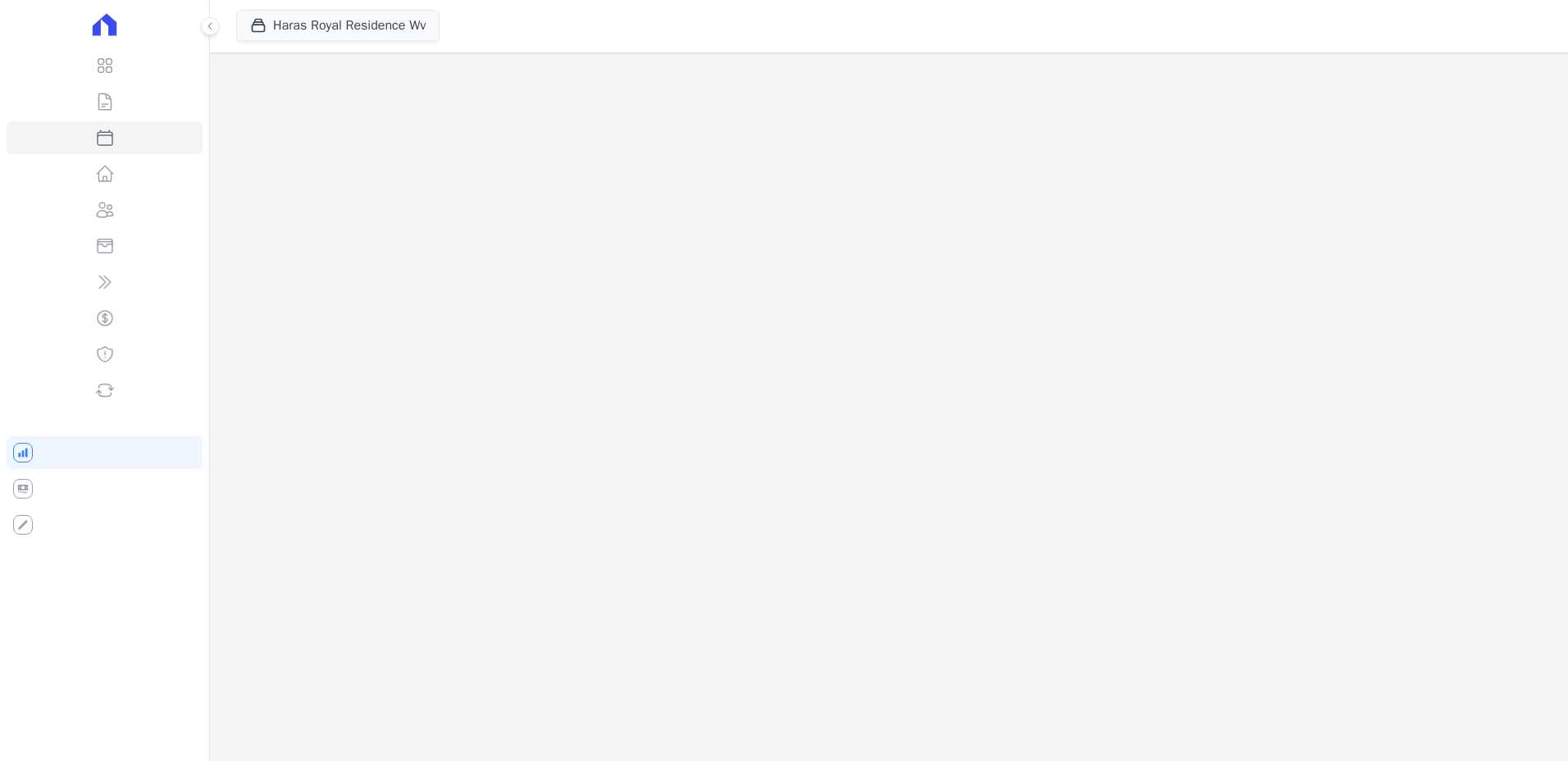 scroll, scrollTop: 0, scrollLeft: 0, axis: both 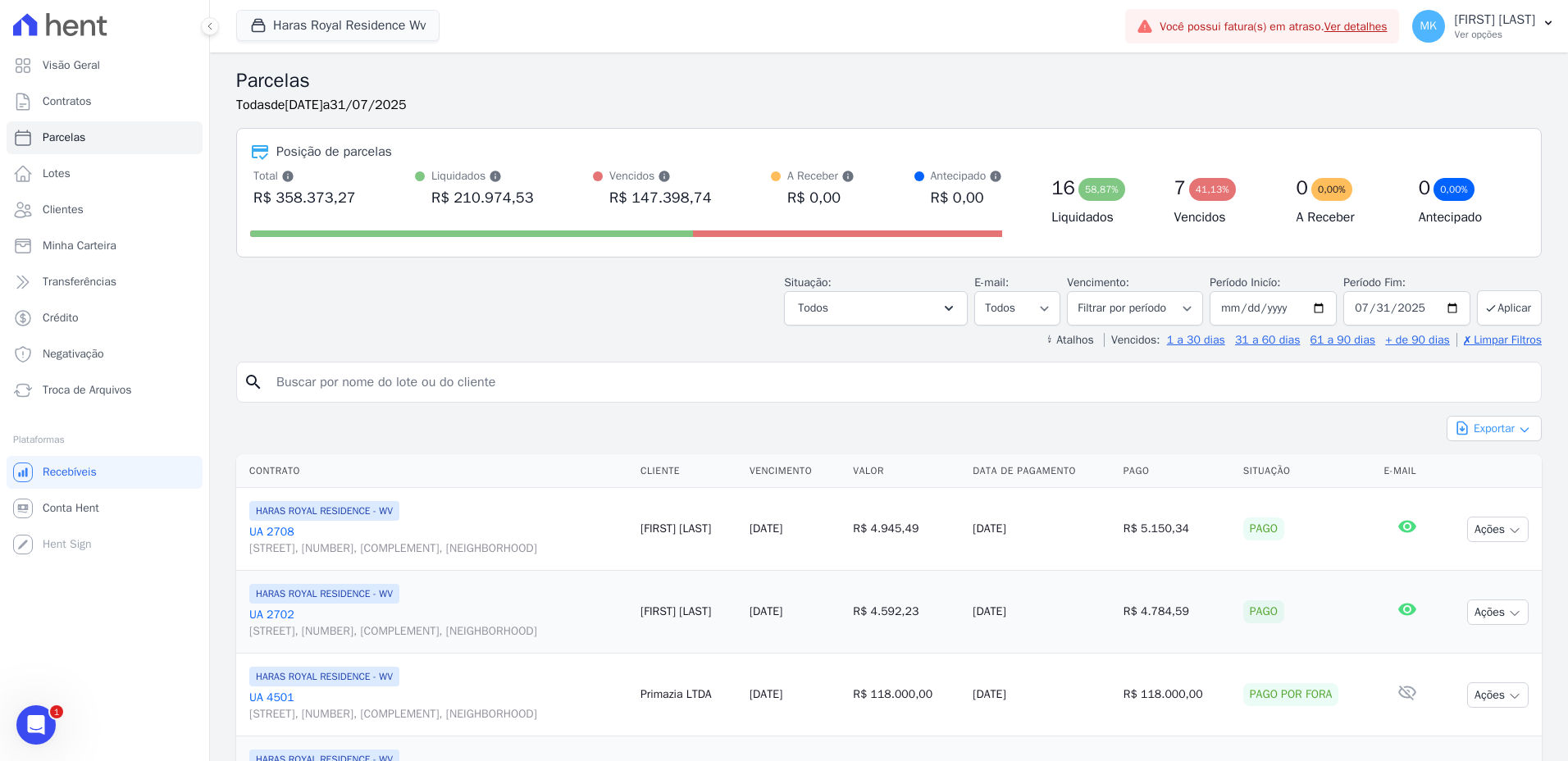 click on "Exportar" at bounding box center [1494, 428] 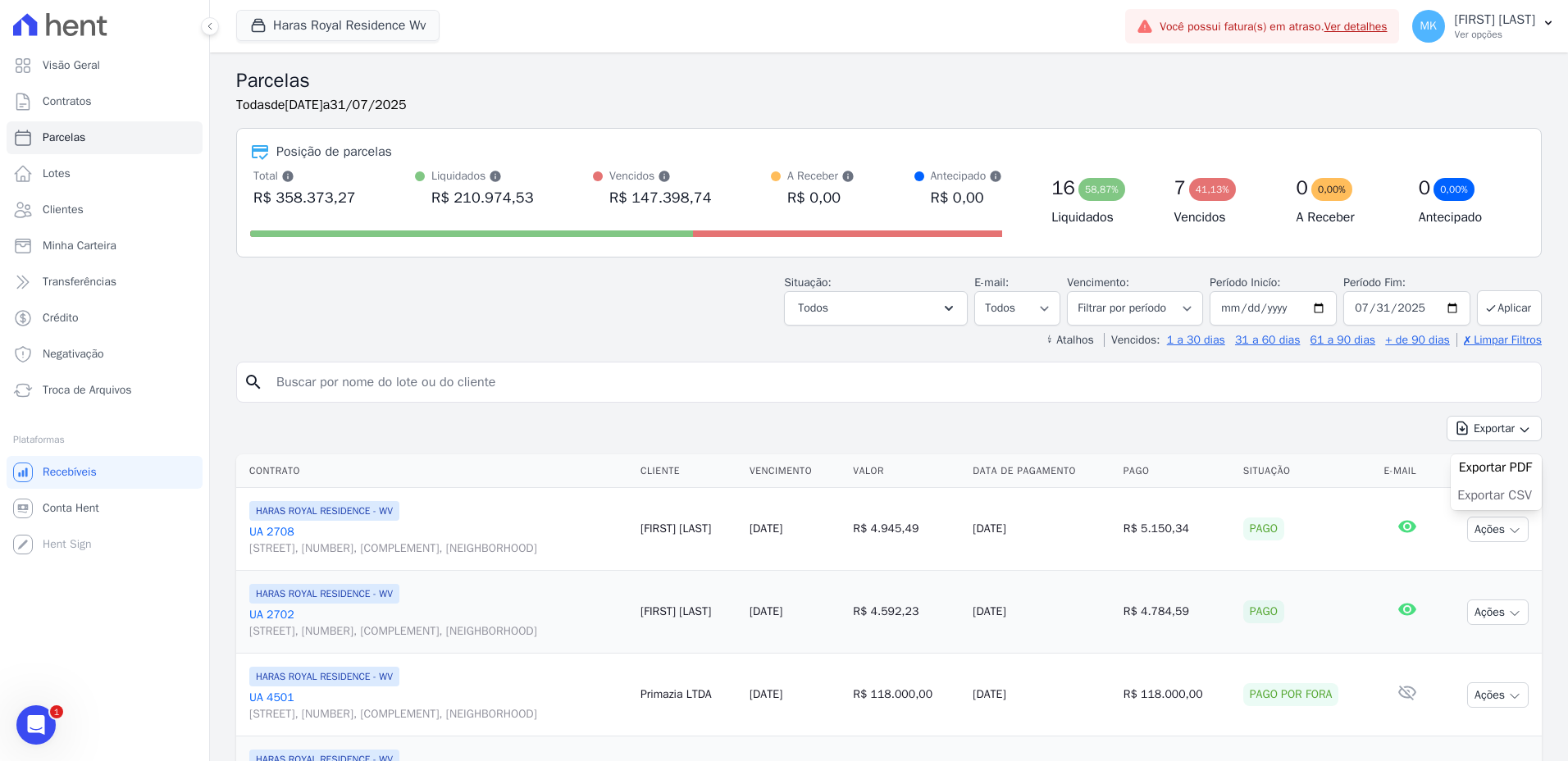 click on "Exportar CSV" at bounding box center [1494, 495] 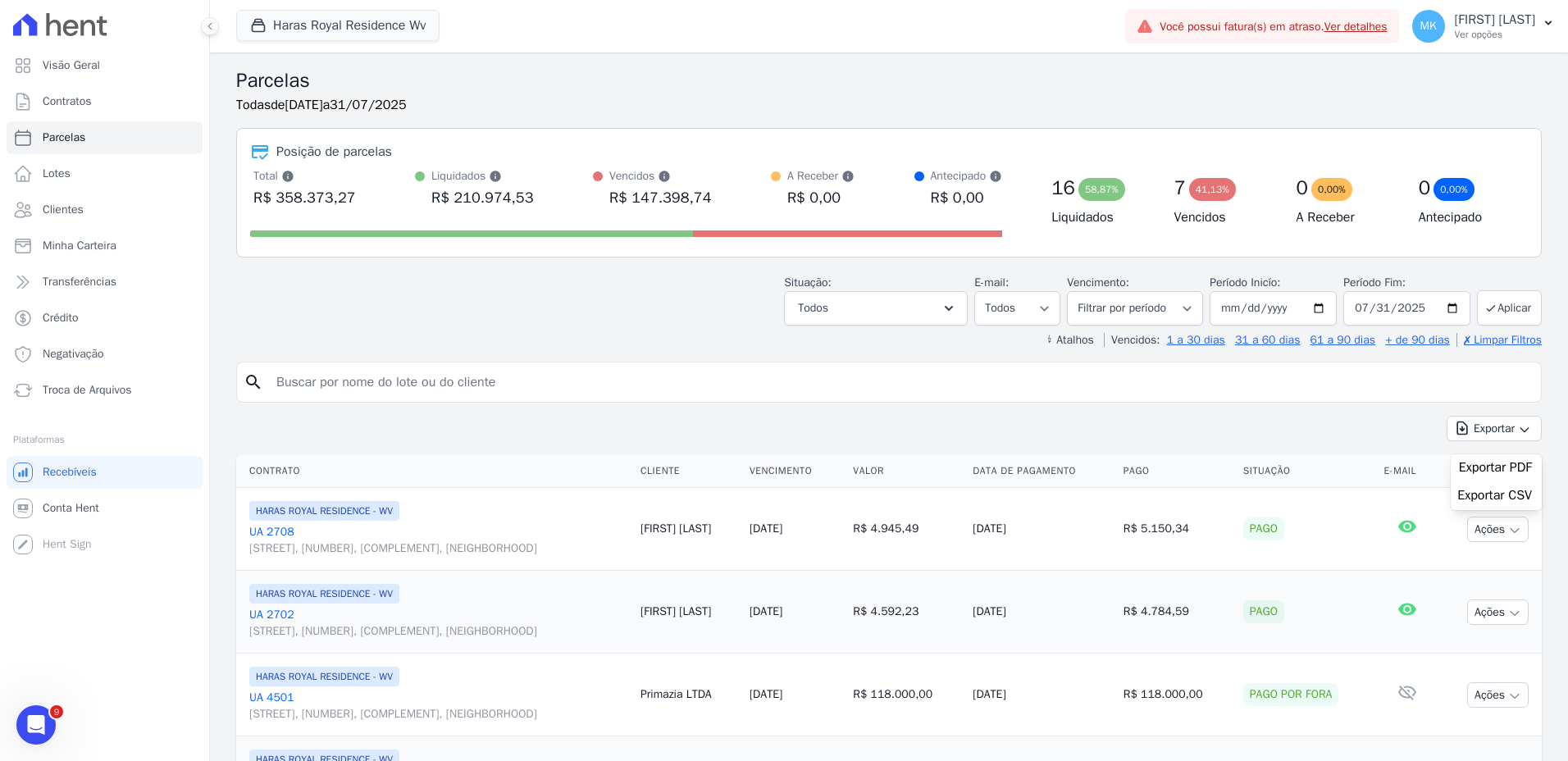 click on "Parcelas" at bounding box center (889, 80) 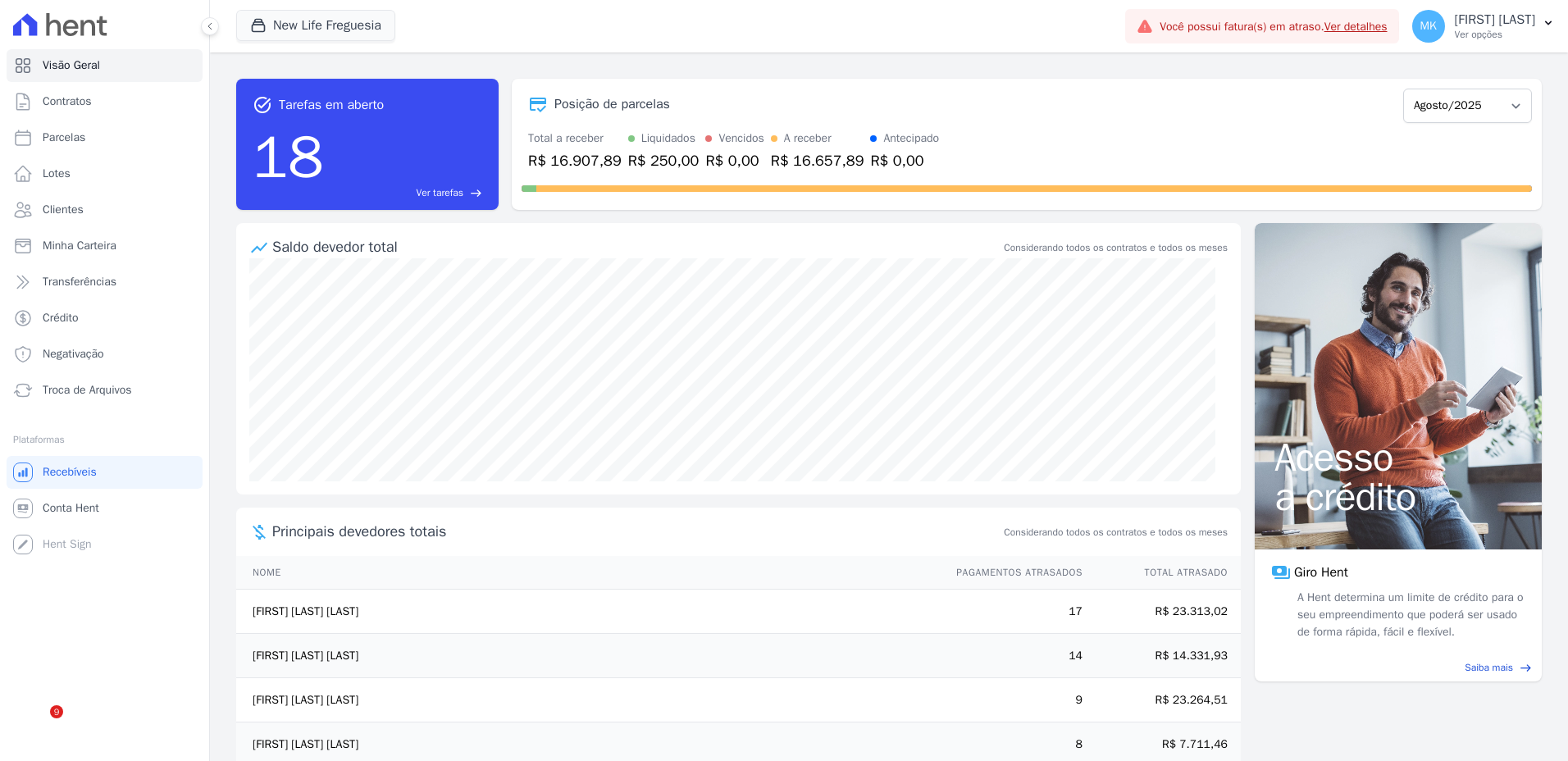 scroll, scrollTop: 0, scrollLeft: 0, axis: both 